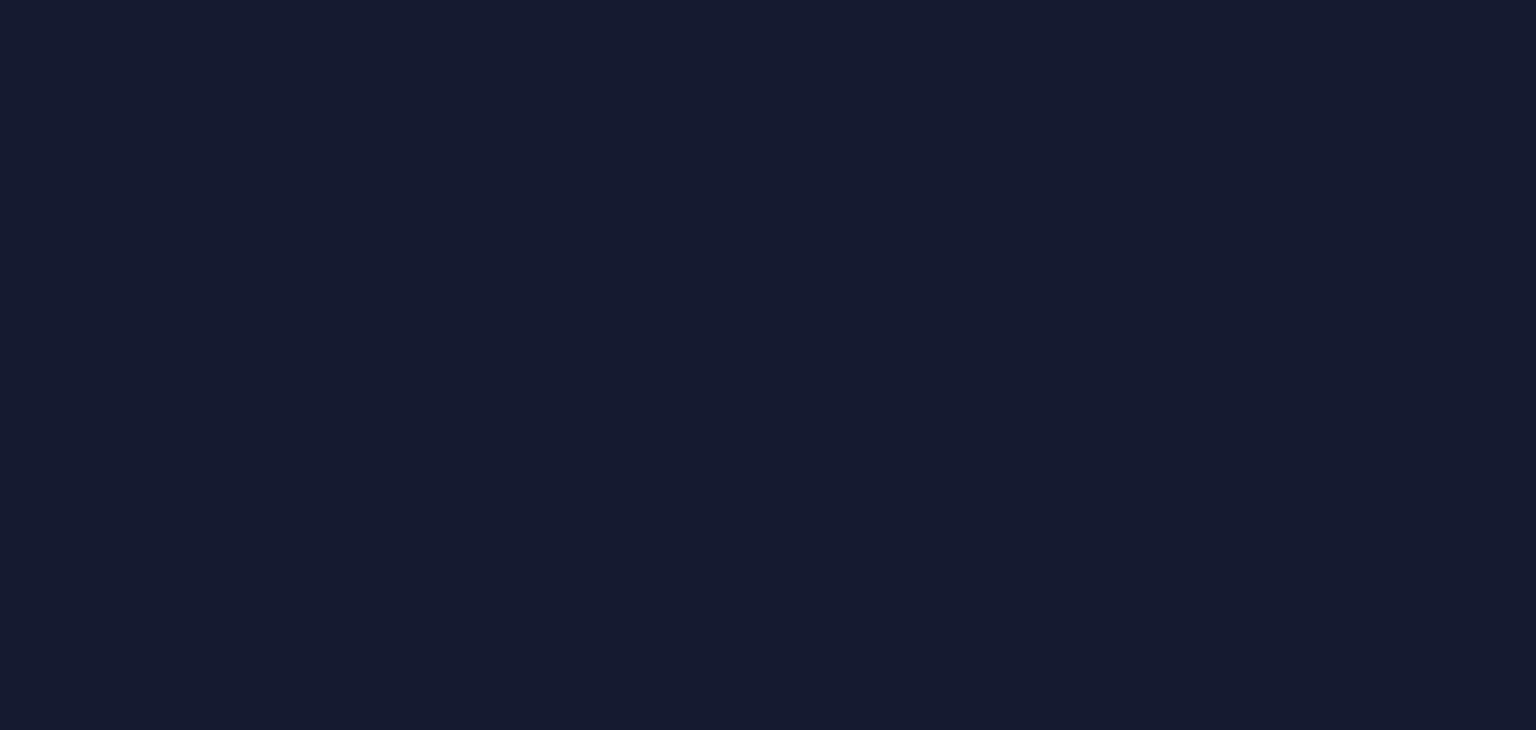 scroll, scrollTop: 0, scrollLeft: 0, axis: both 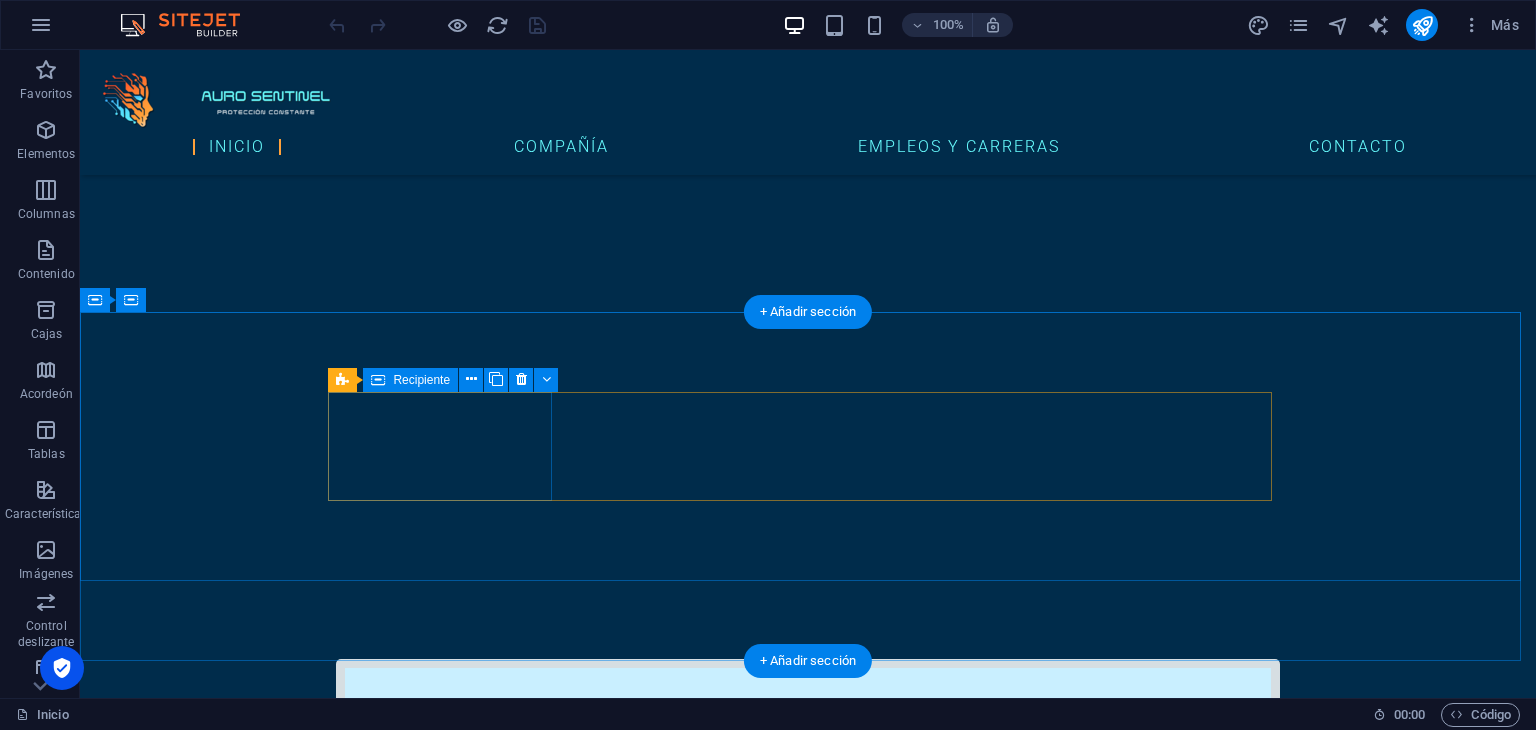 click on "ataques cibernéticos en [GEOGRAPHIC_DATA] por minuto" at bounding box center (808, 4077) 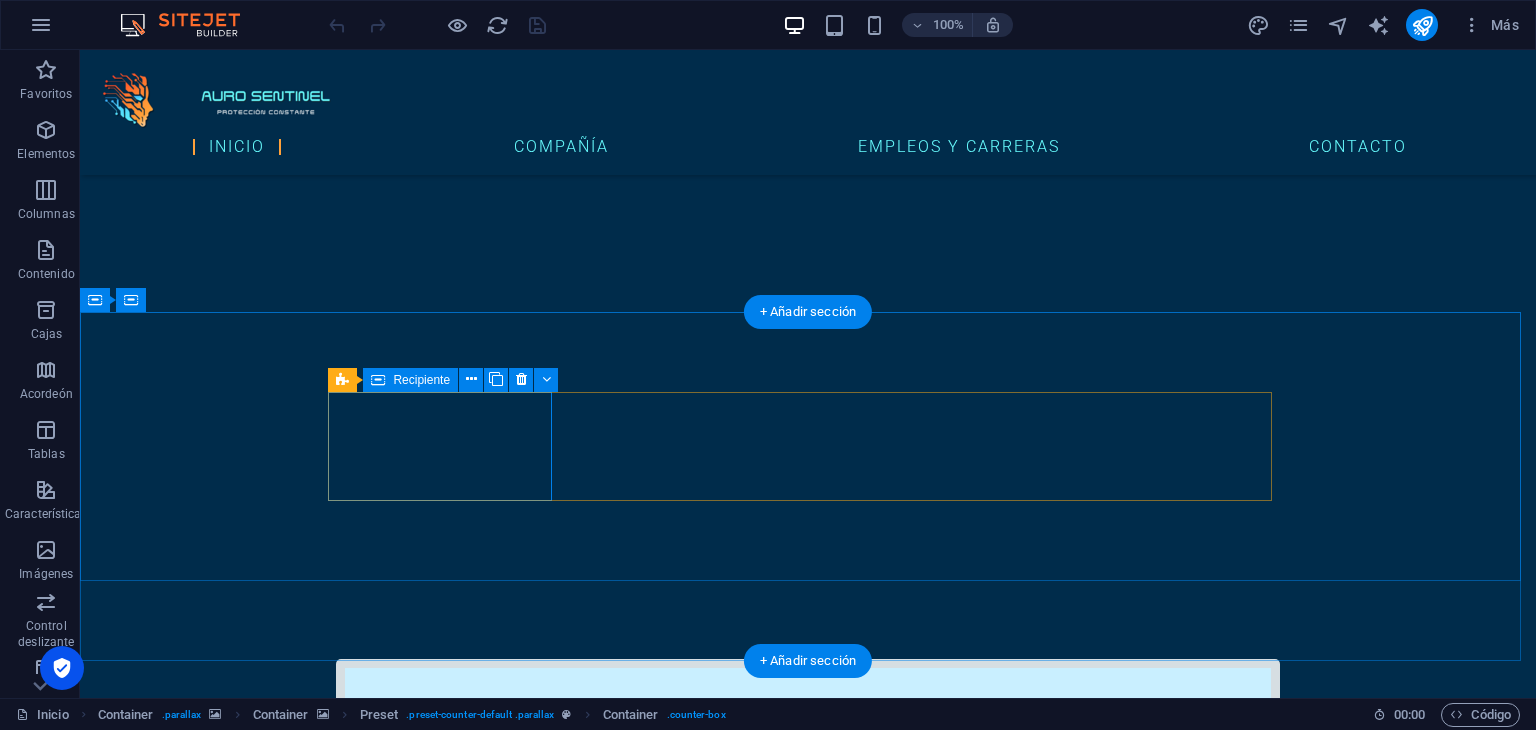 click on "ataques cibernéticos en [GEOGRAPHIC_DATA] por minuto" at bounding box center [808, 4077] 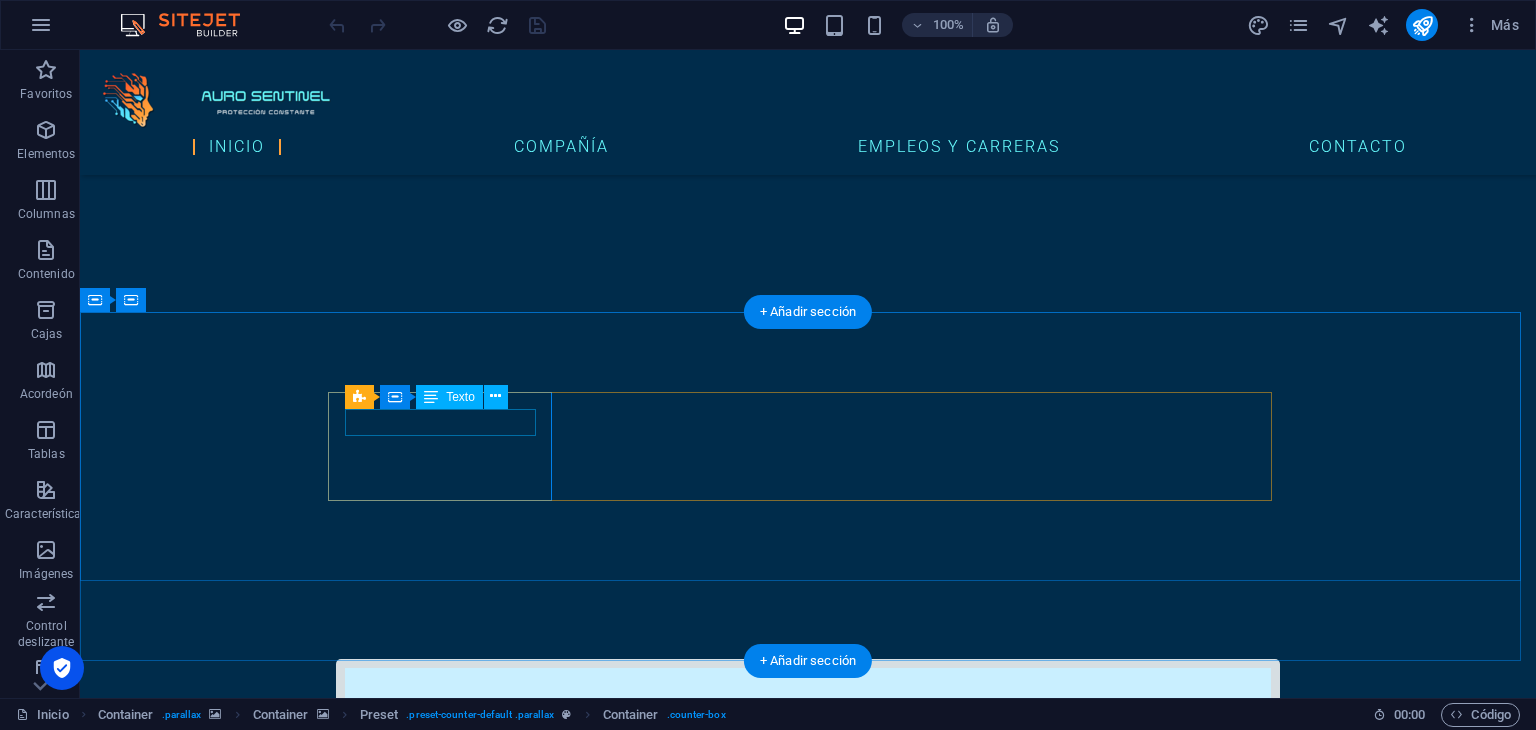 click on "ataques cibernéticos en [GEOGRAPHIC_DATA] por minuto" at bounding box center [808, 4077] 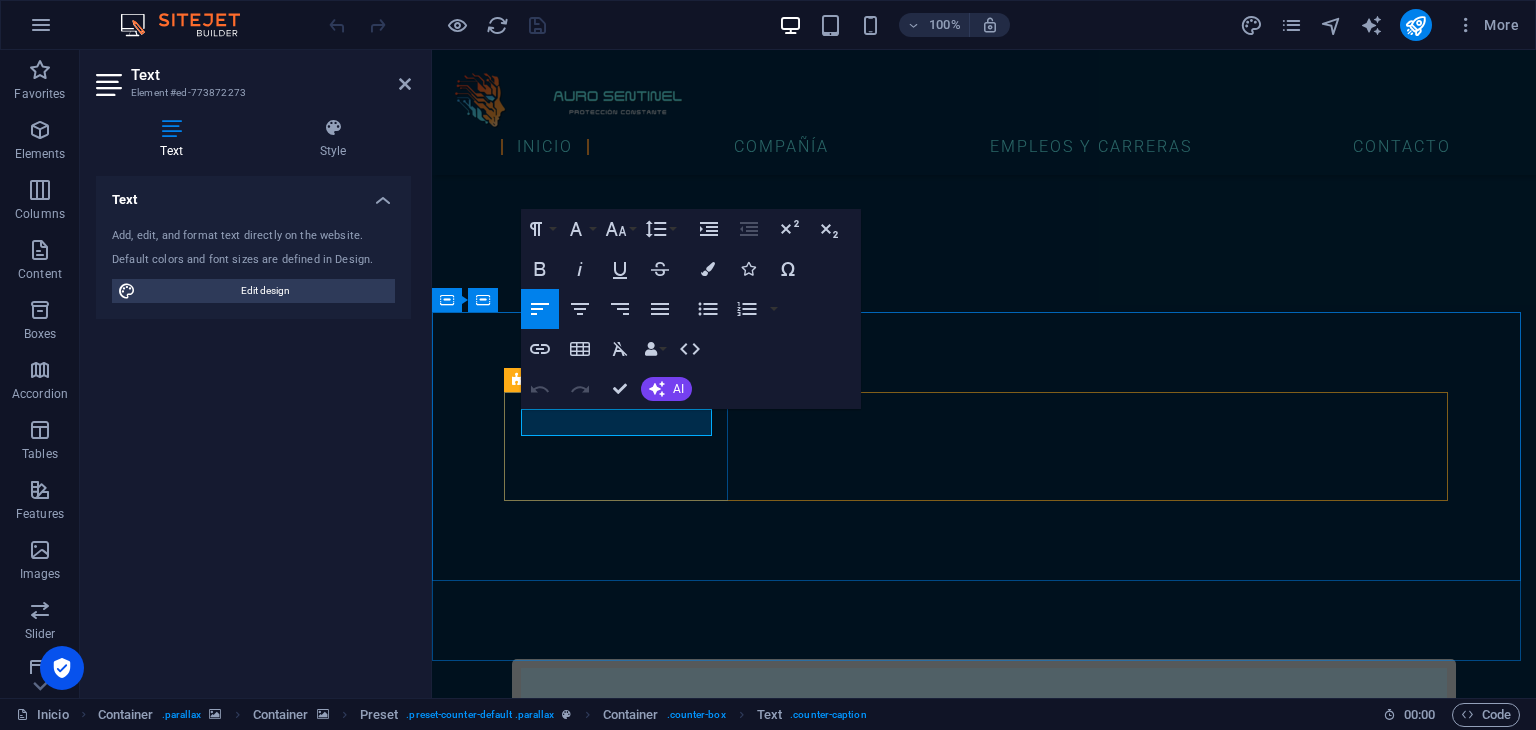 click on "ataques cibernéticos en [GEOGRAPHIC_DATA] por minuto" at bounding box center [984, 4077] 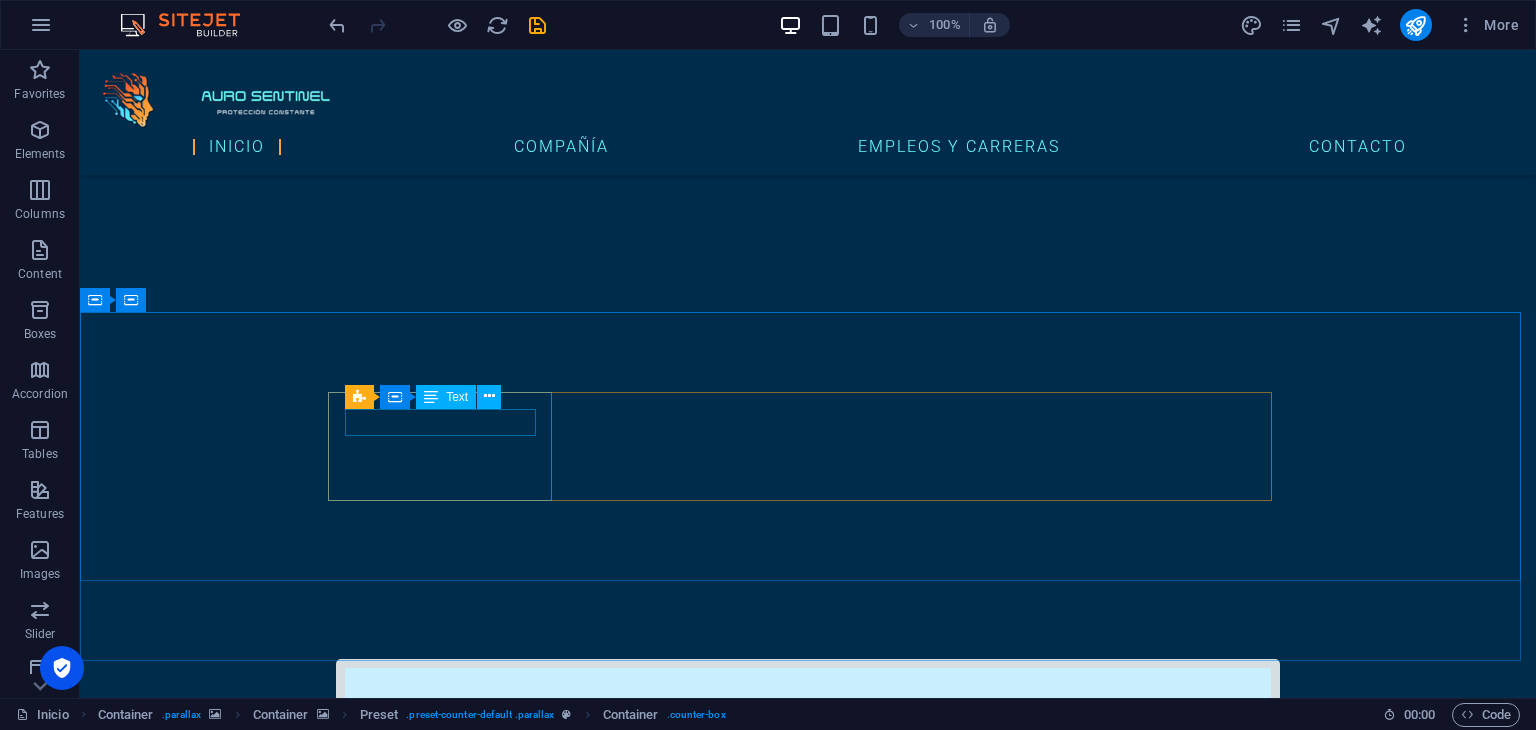 click on "Preset   Container   Text" at bounding box center (429, 397) 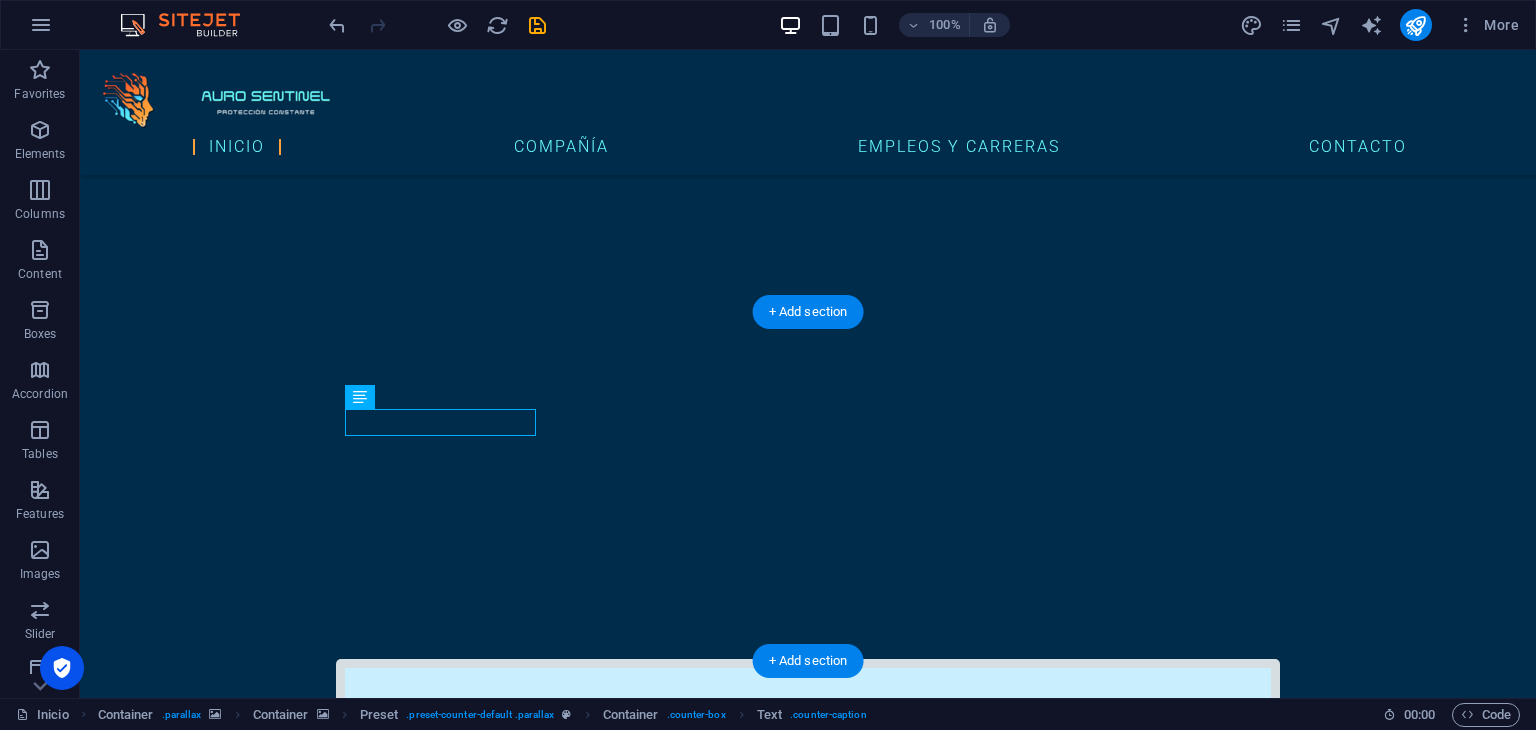 drag, startPoint x: 471, startPoint y: 421, endPoint x: 470, endPoint y: 448, distance: 27.018513 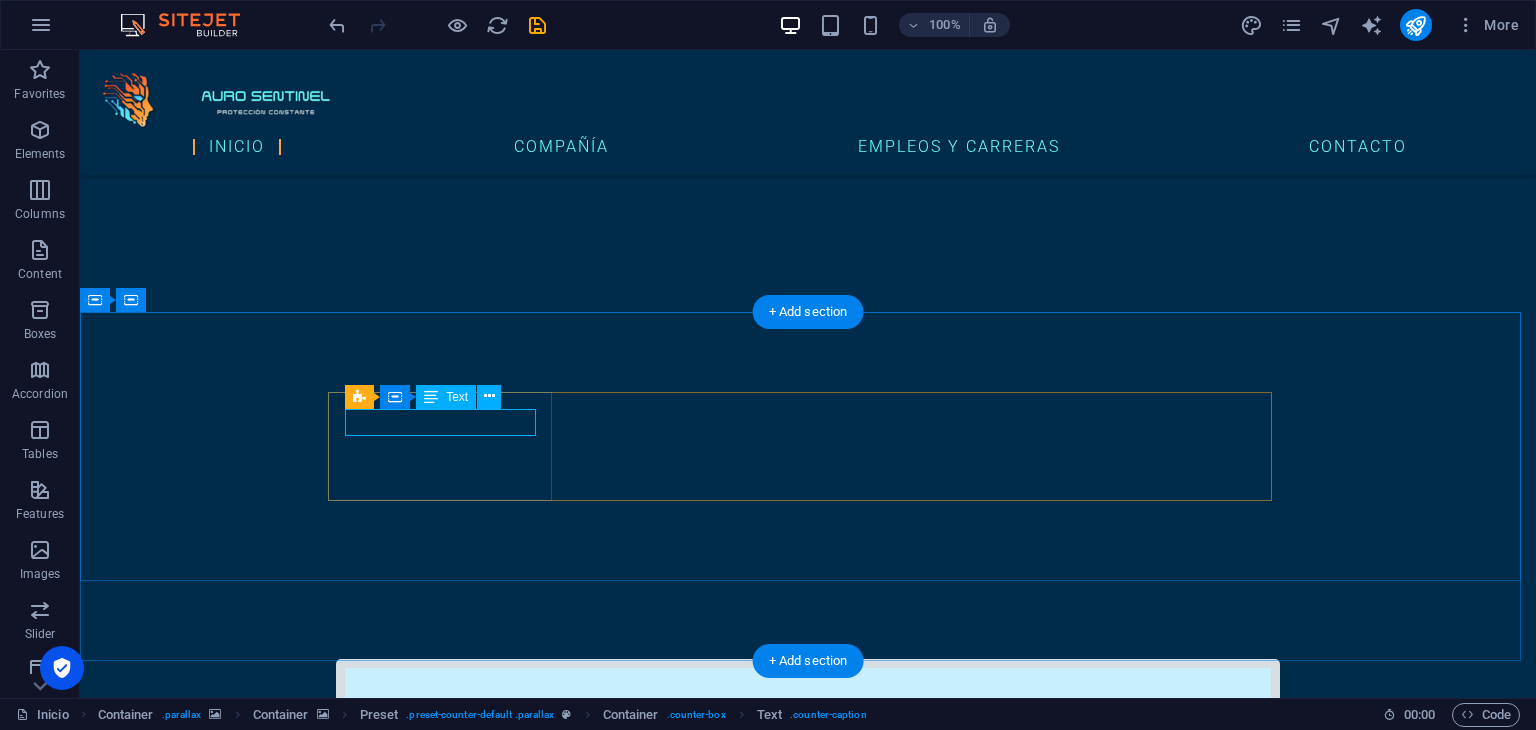click on "ataques cibernéticos en [GEOGRAPHIC_DATA] por minuto" at bounding box center (808, 4077) 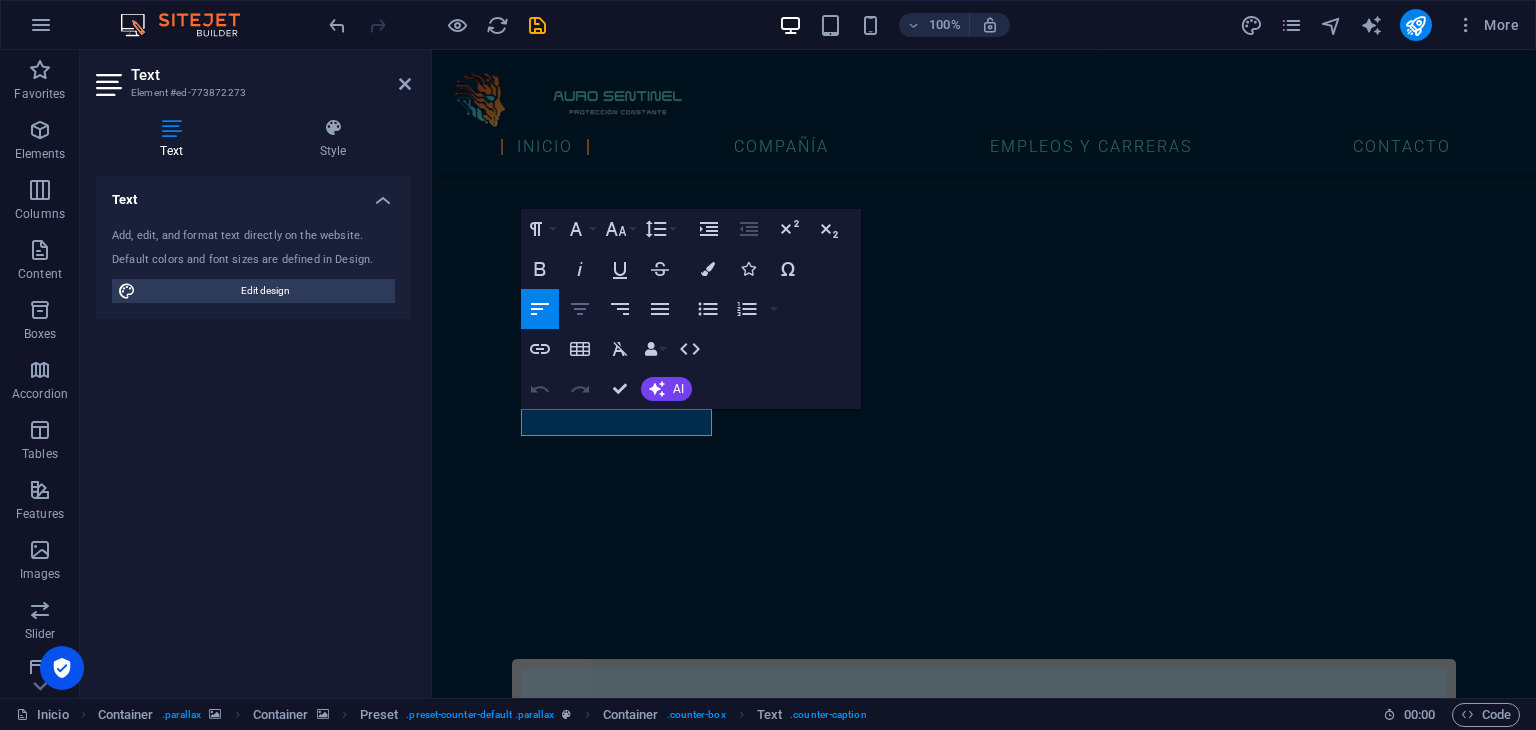 click 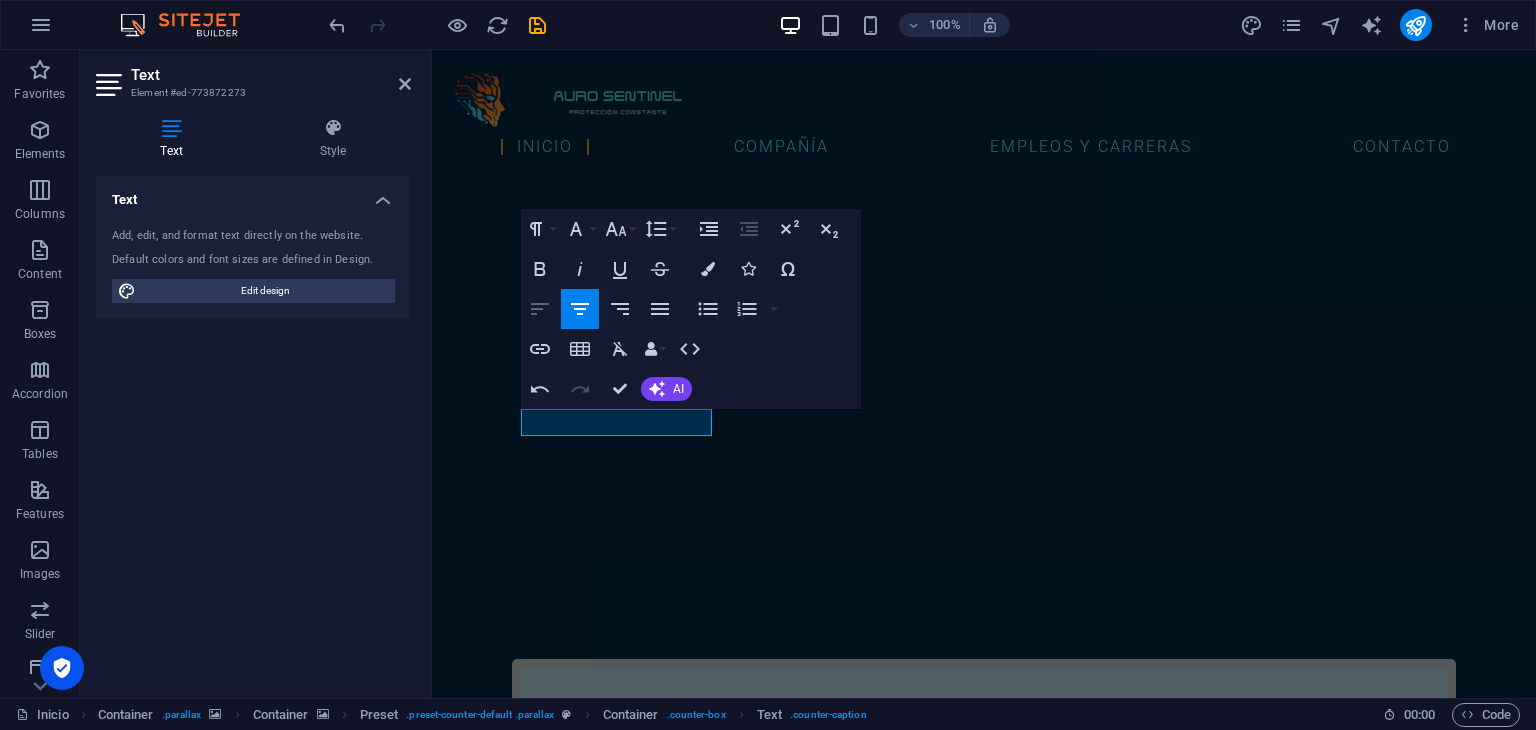 click 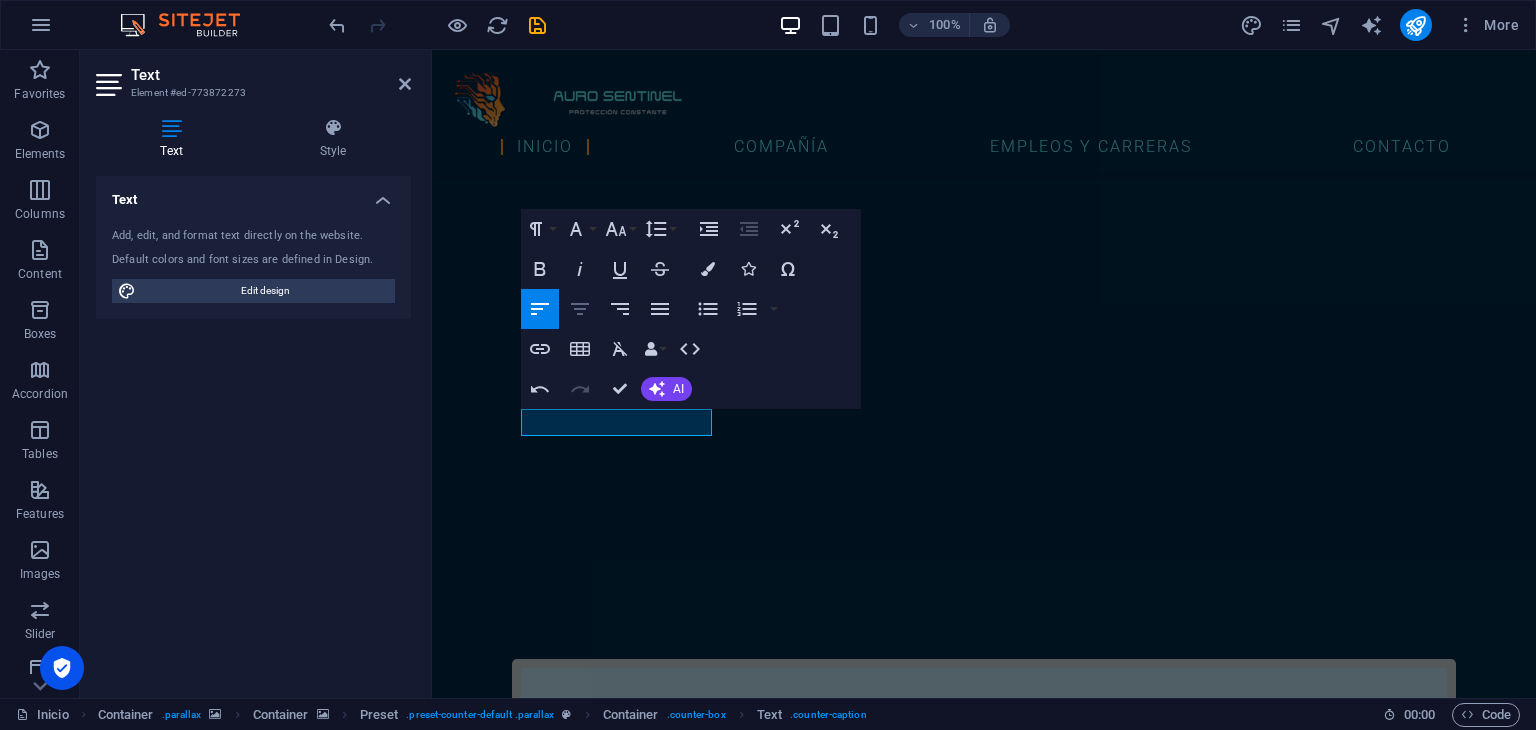 click 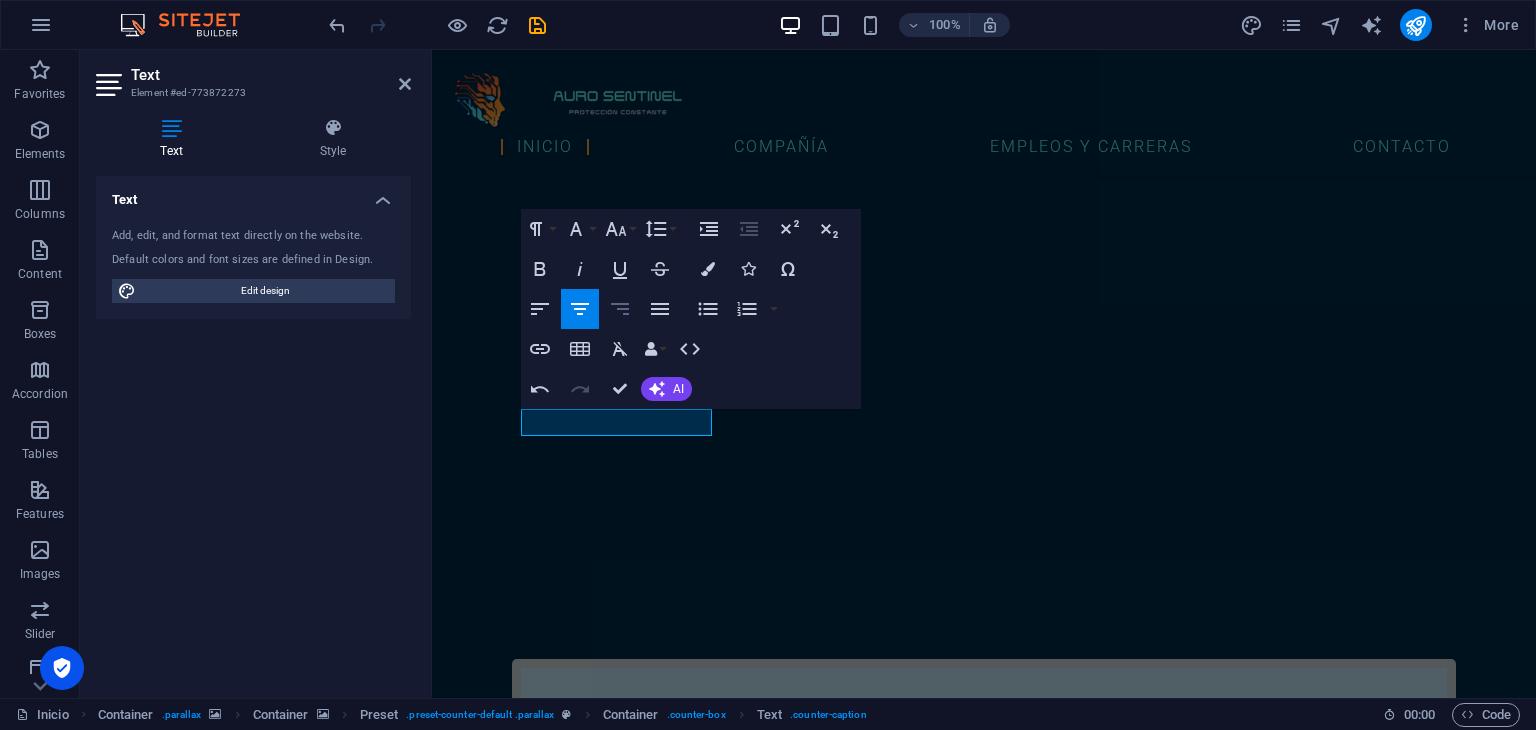 click 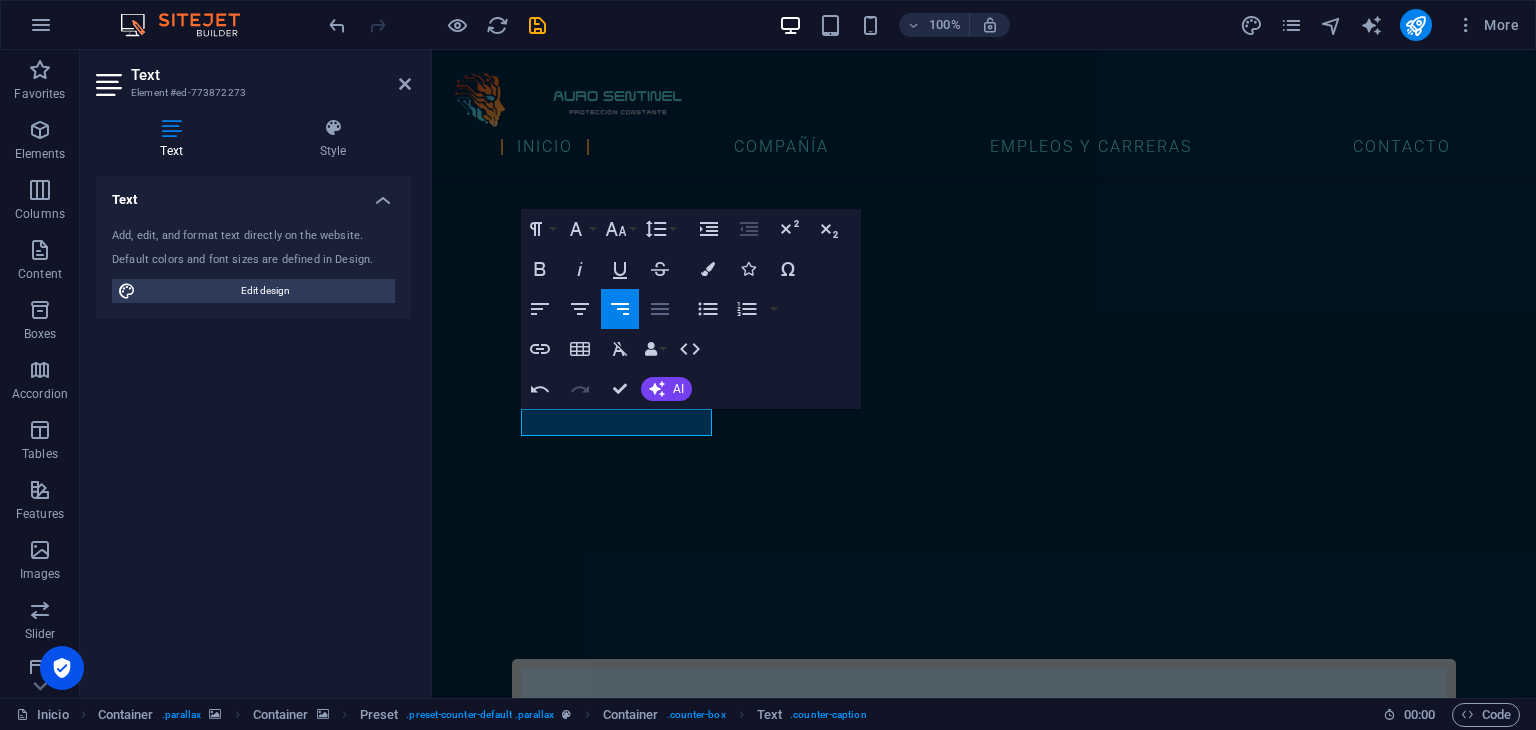 click on "Align Justify" at bounding box center (660, 309) 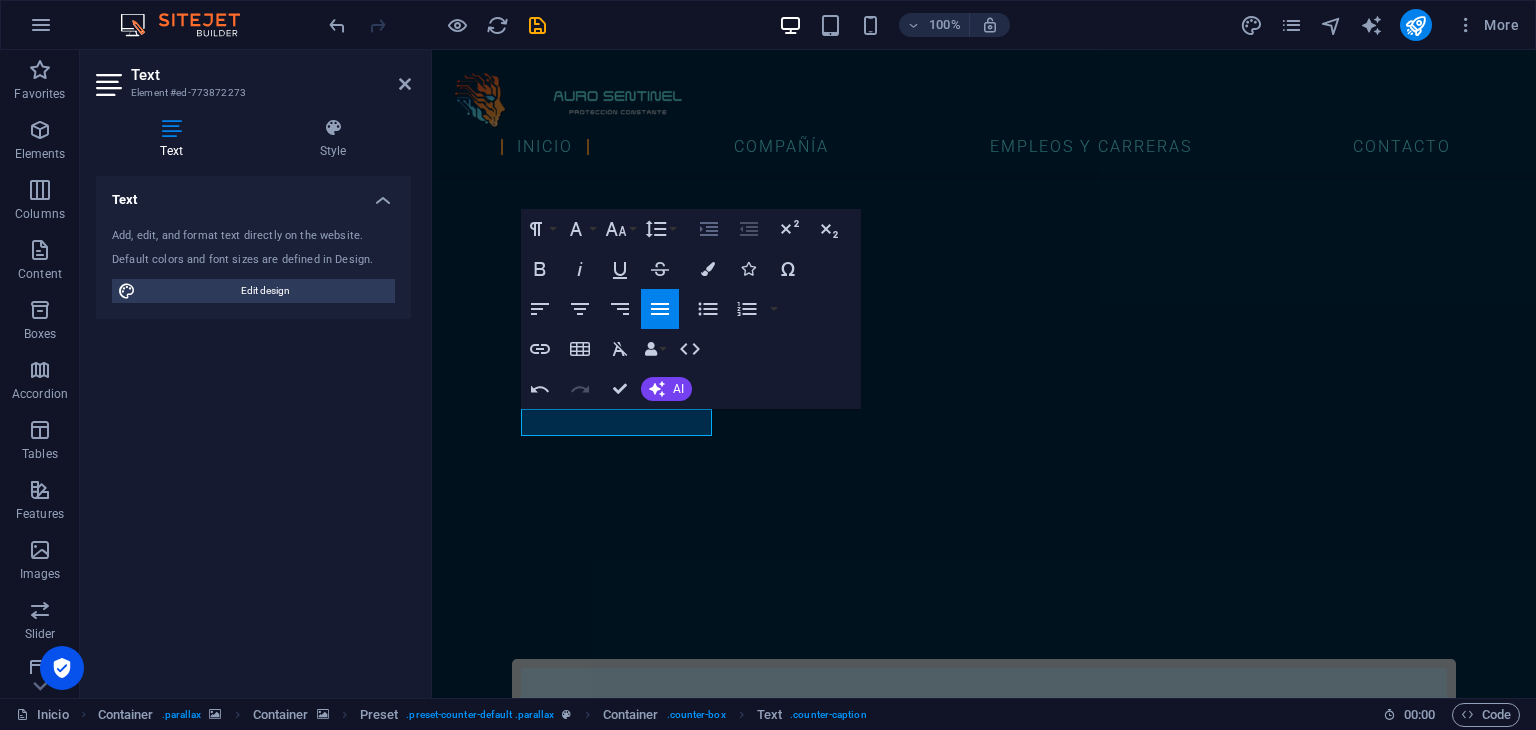 click 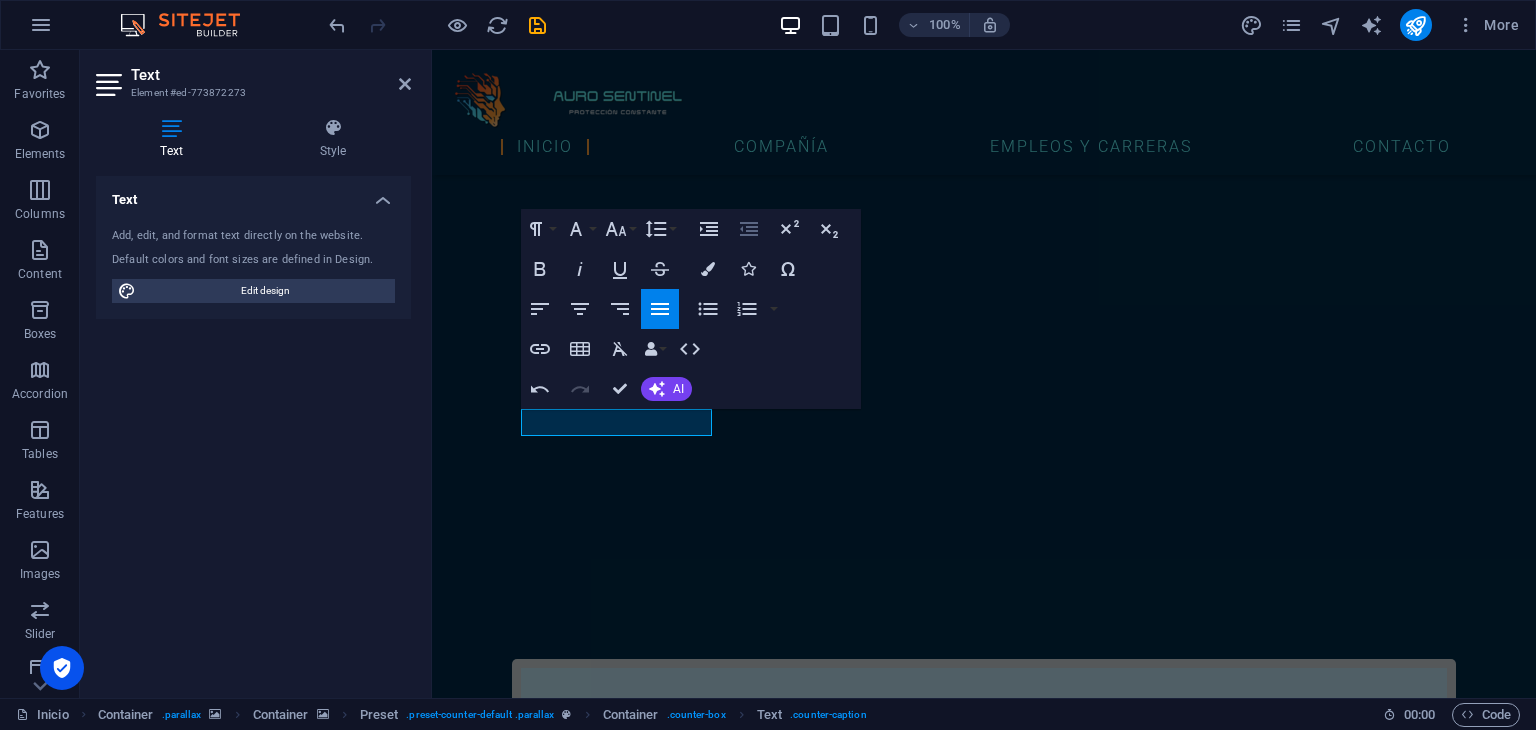 click 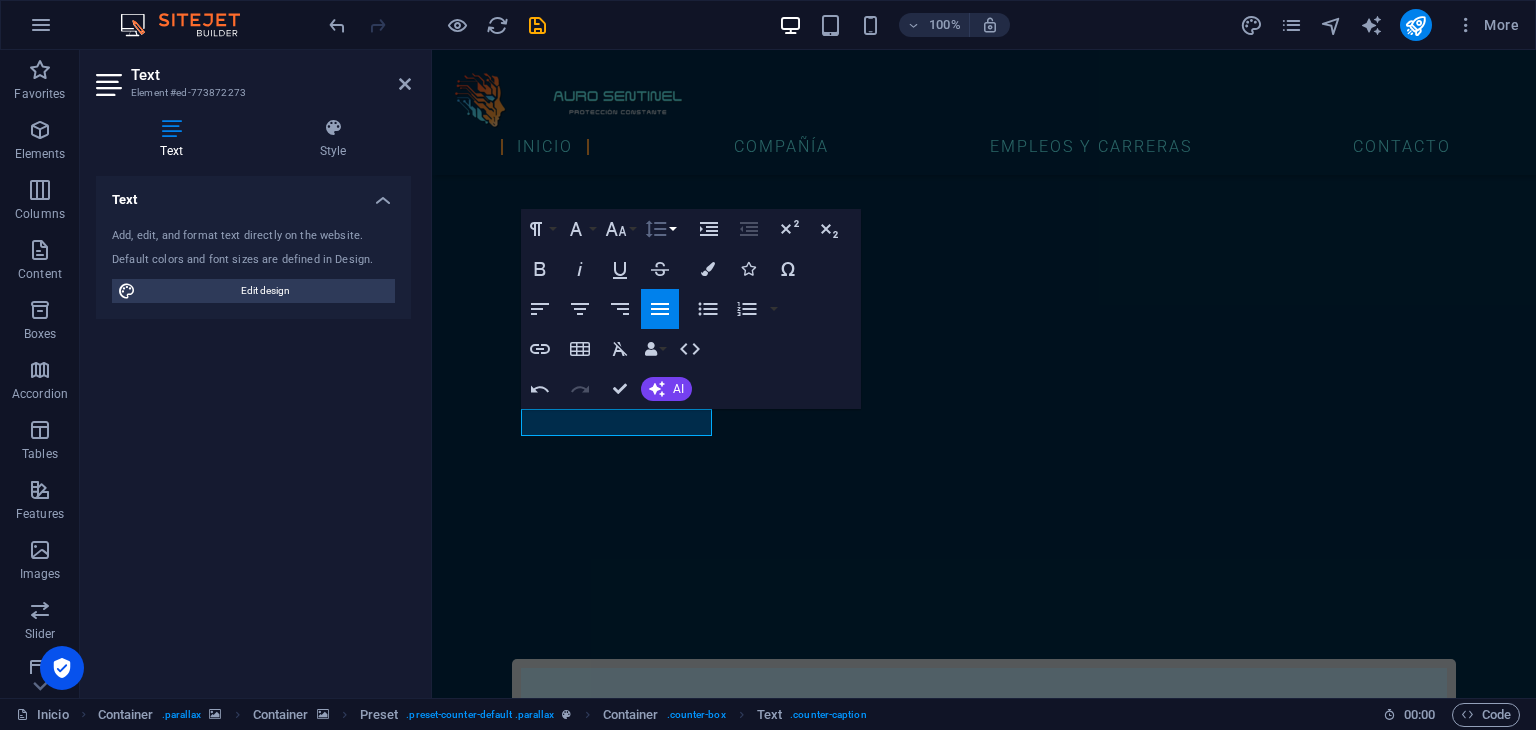 click 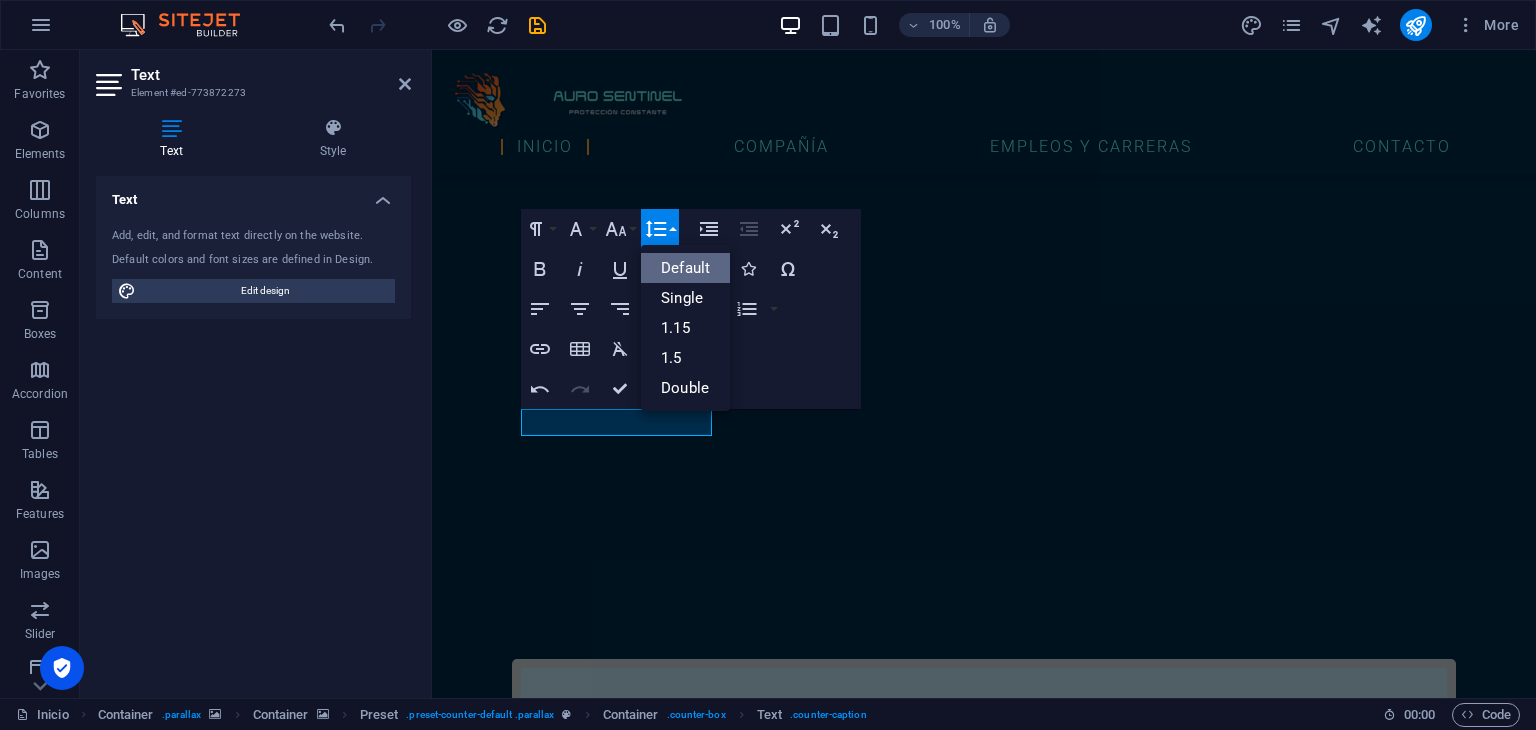 scroll, scrollTop: 0, scrollLeft: 0, axis: both 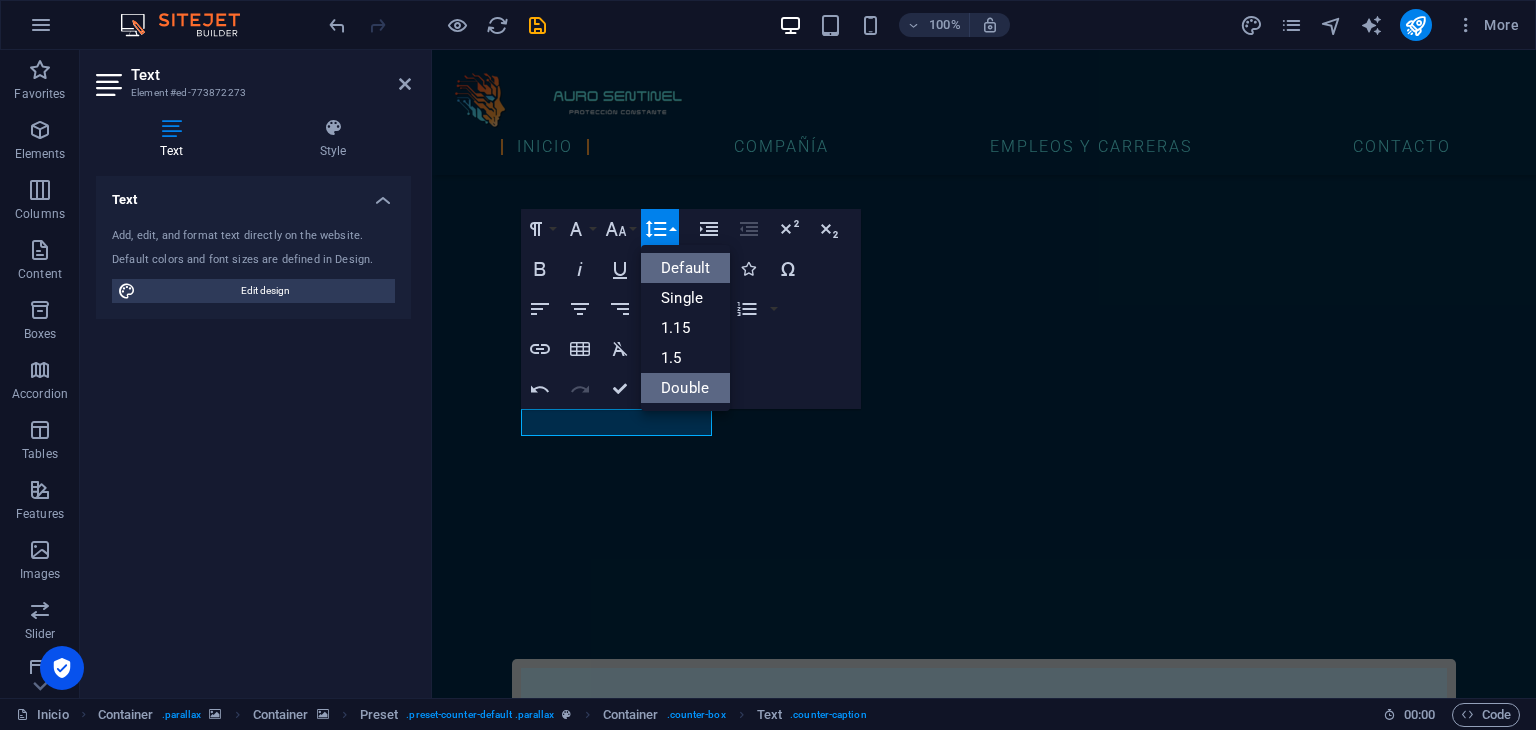 click on "Double" at bounding box center (685, 388) 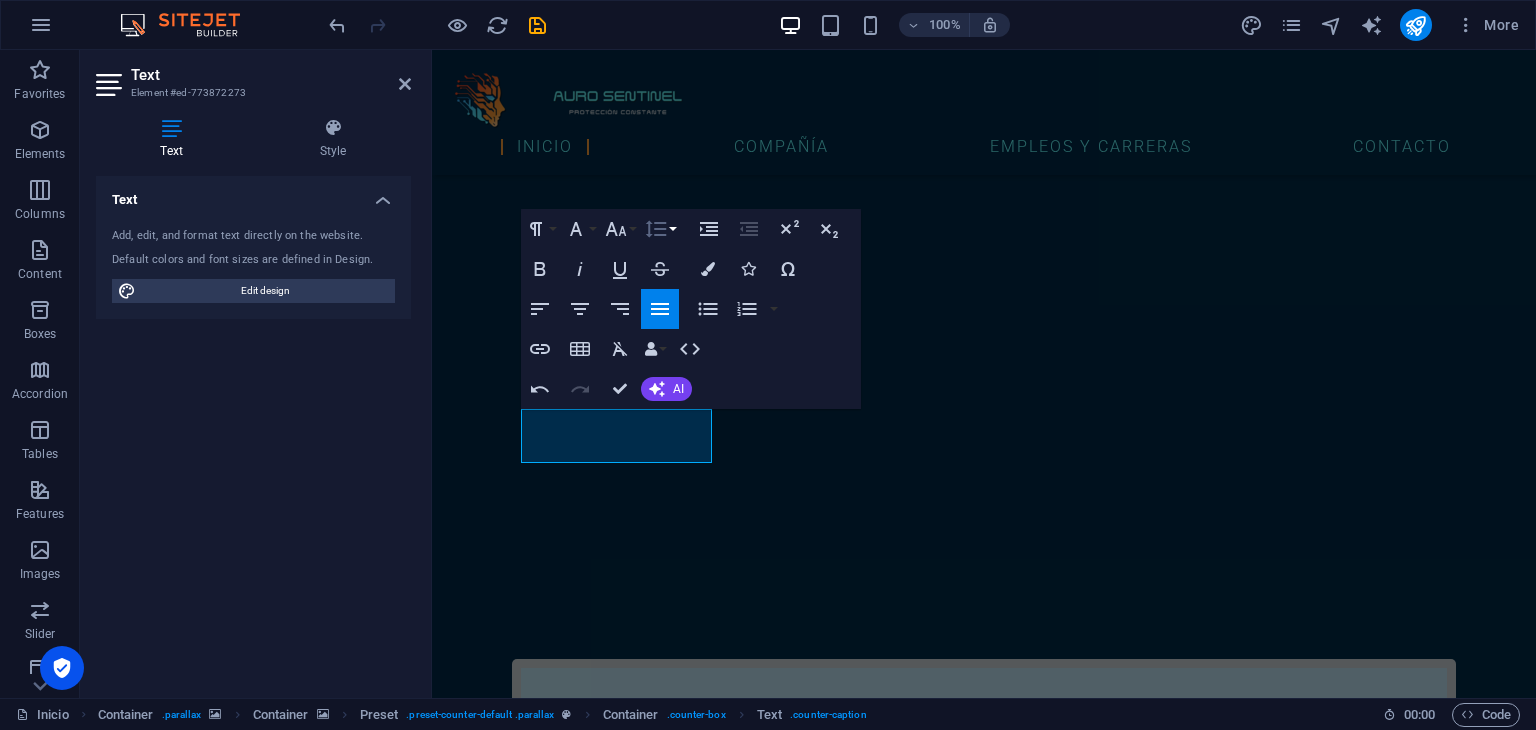 click on "Line Height" at bounding box center [660, 229] 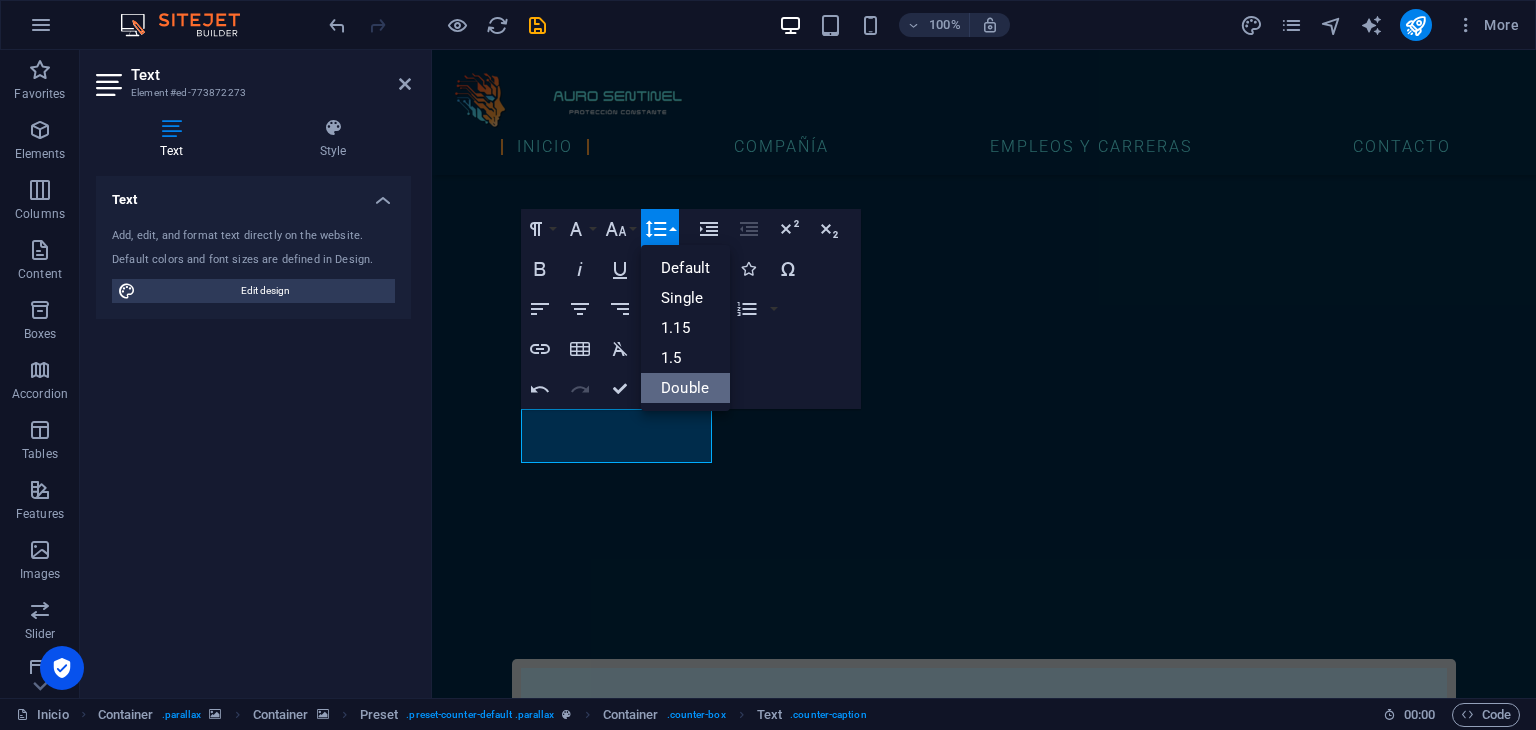 scroll, scrollTop: 0, scrollLeft: 0, axis: both 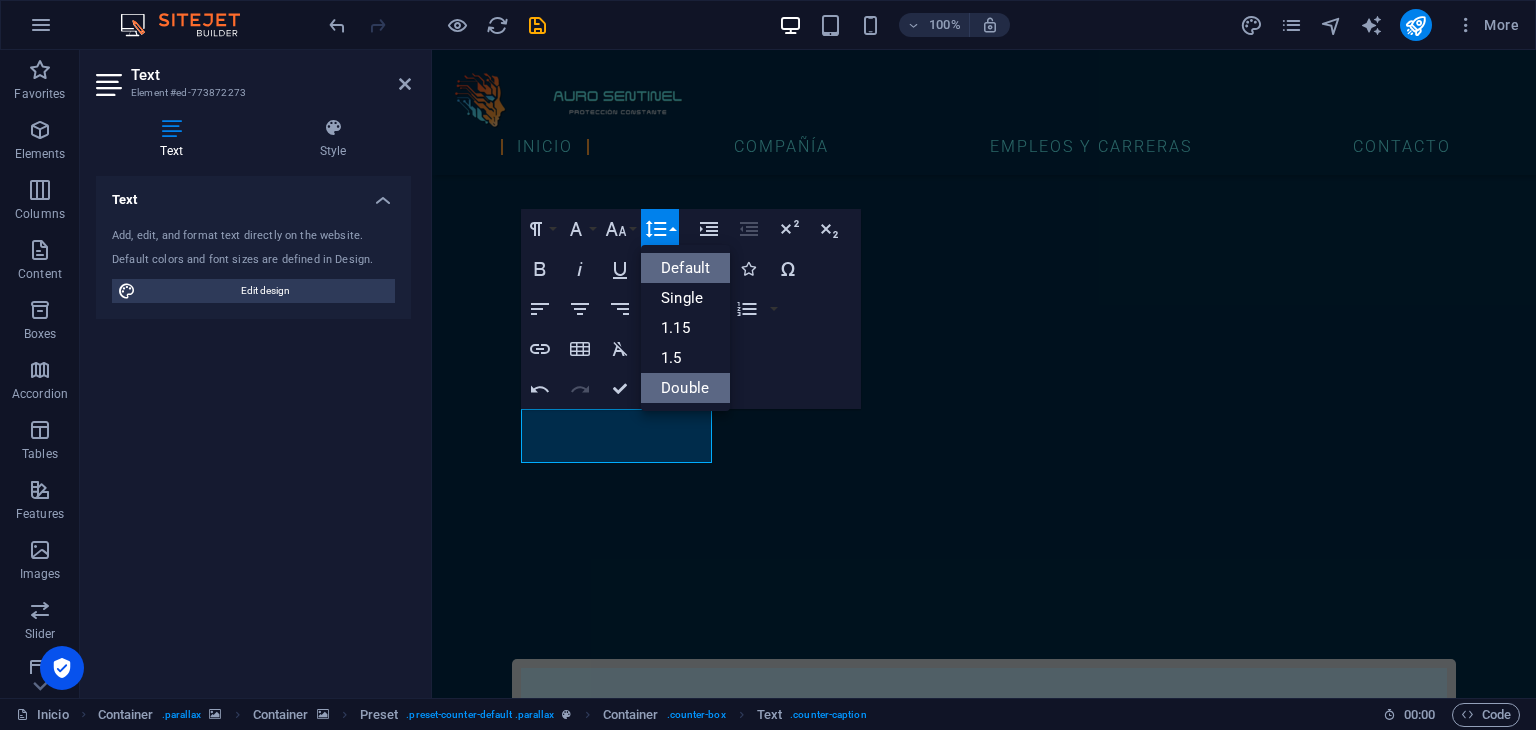 click on "Default" at bounding box center [685, 268] 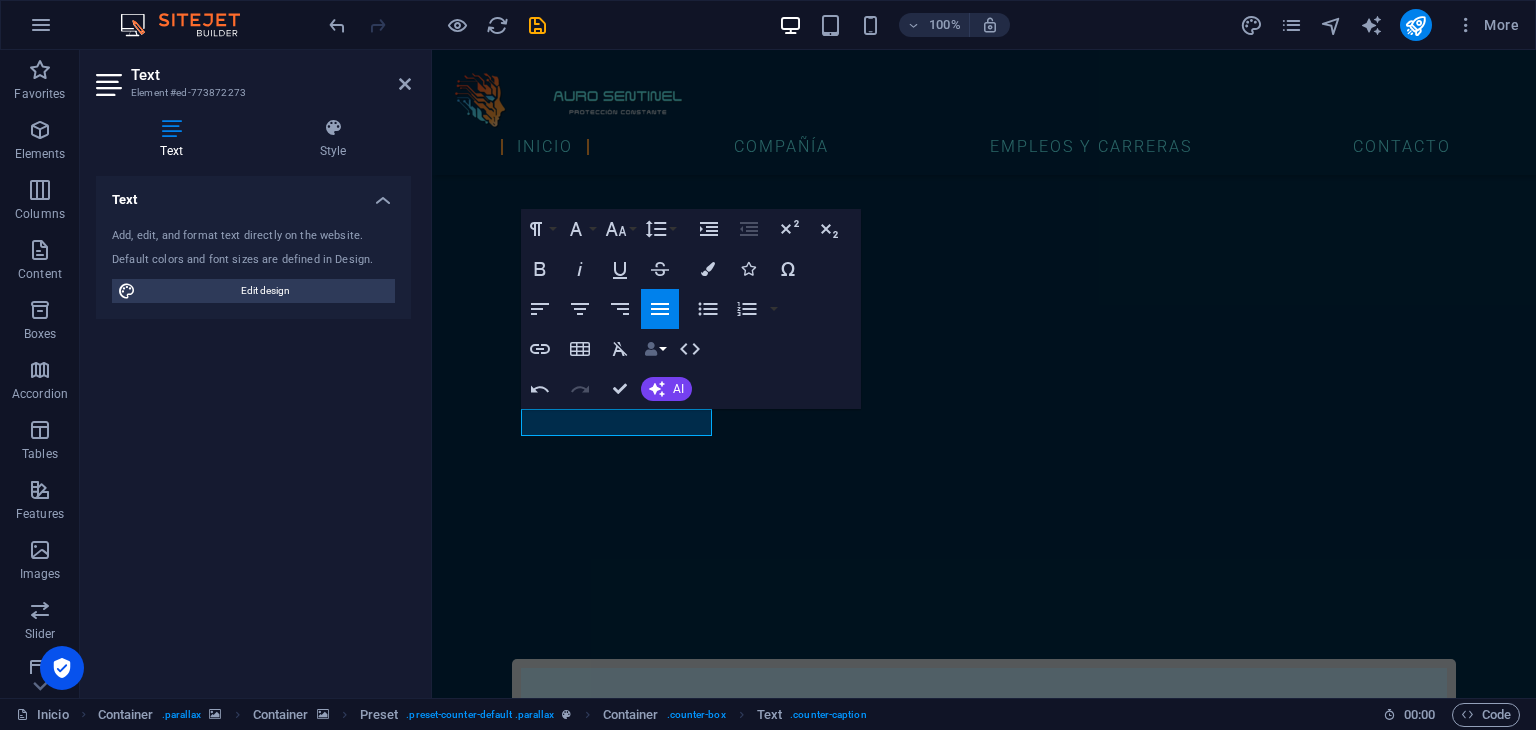 click at bounding box center [651, 349] 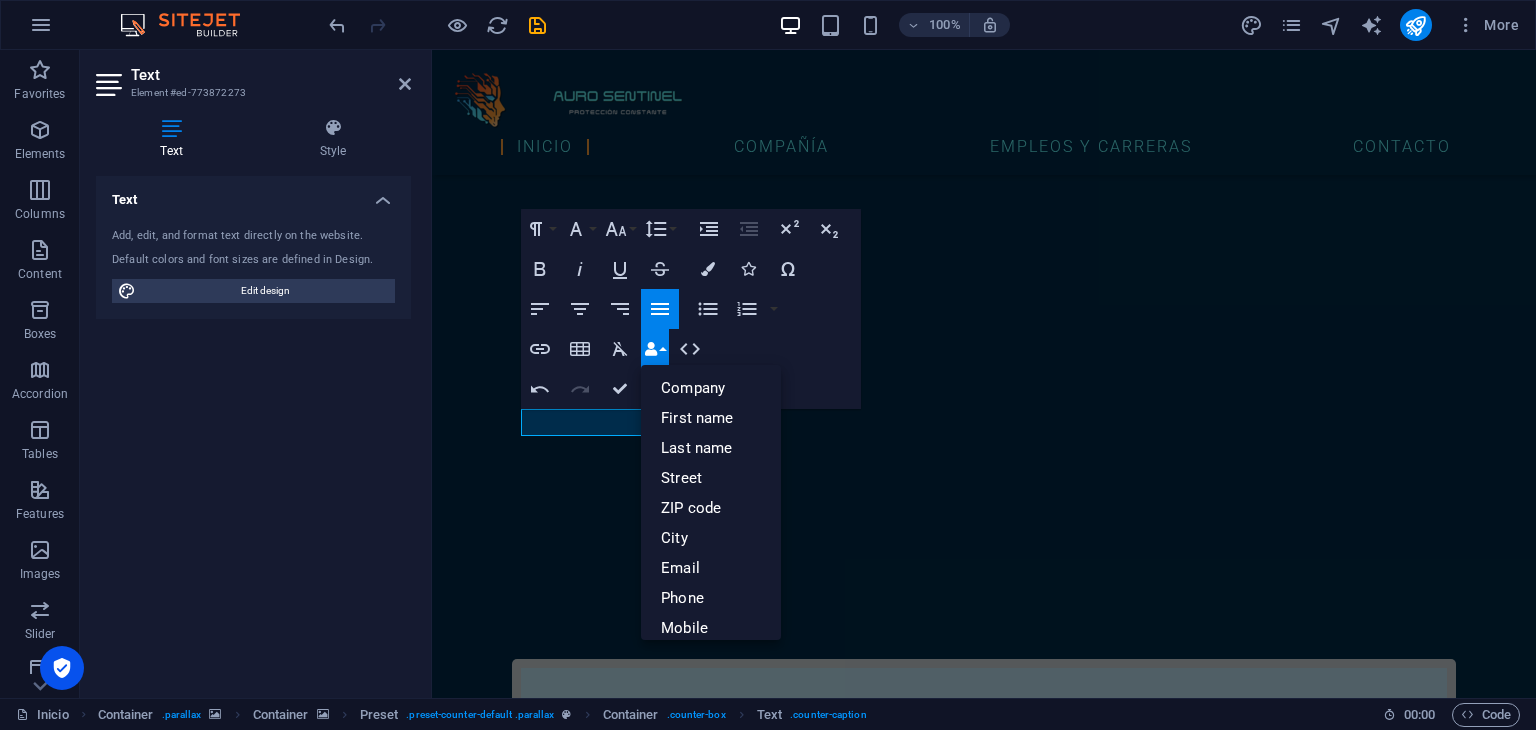 click at bounding box center [651, 349] 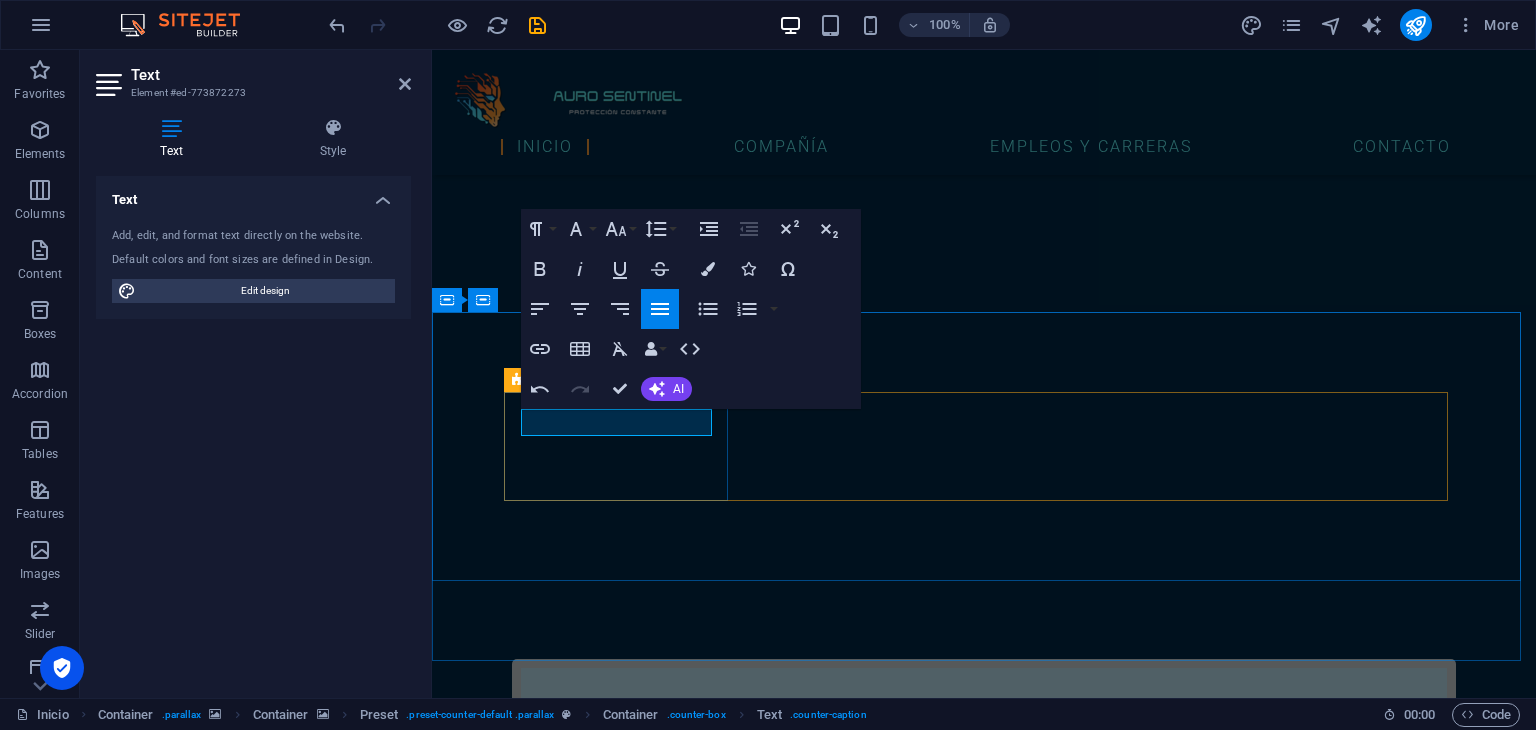 click on "ataques cibernéticos en [GEOGRAPHIC_DATA] por minuto" at bounding box center [984, 4077] 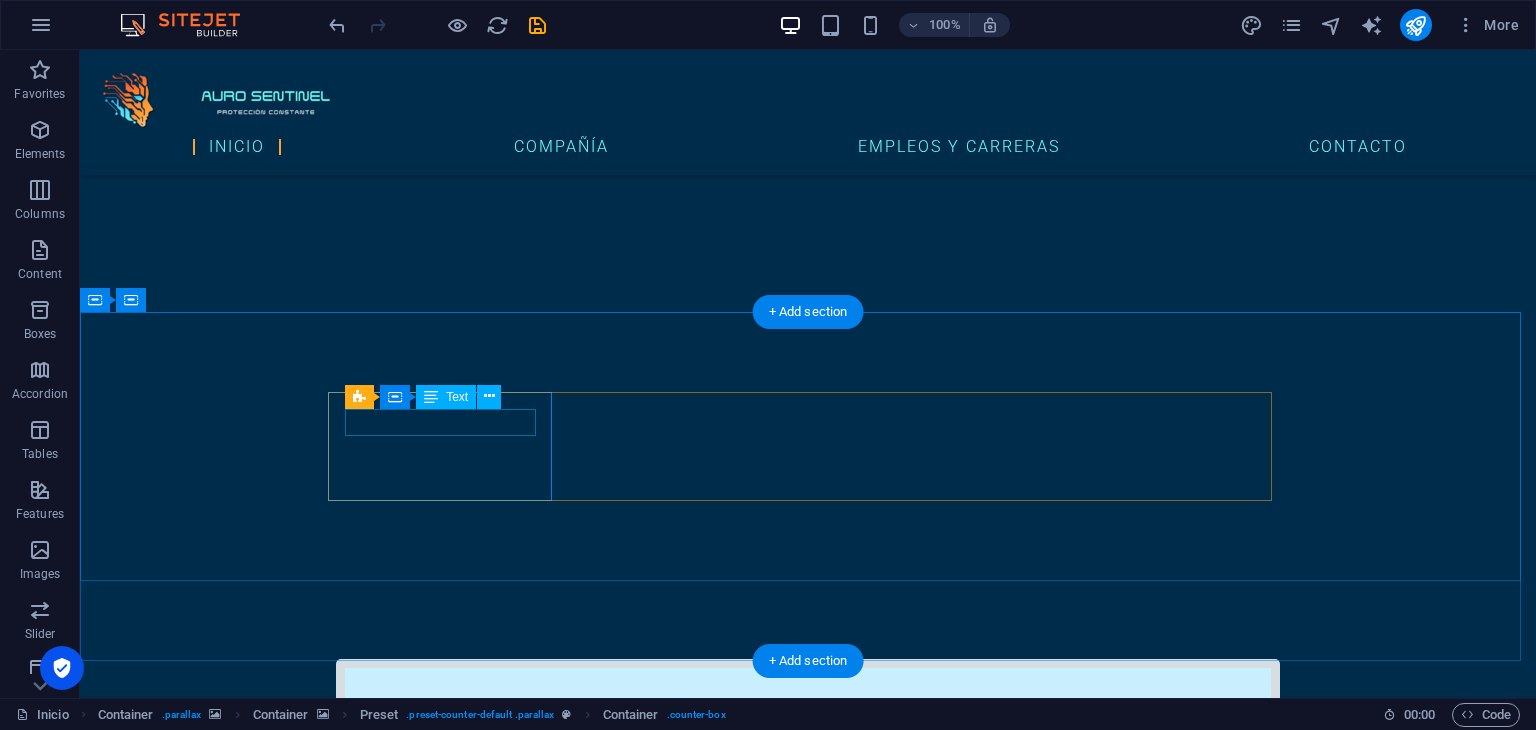 click on "ataques cibernéticos en [GEOGRAPHIC_DATA] por minuto" at bounding box center [808, 4077] 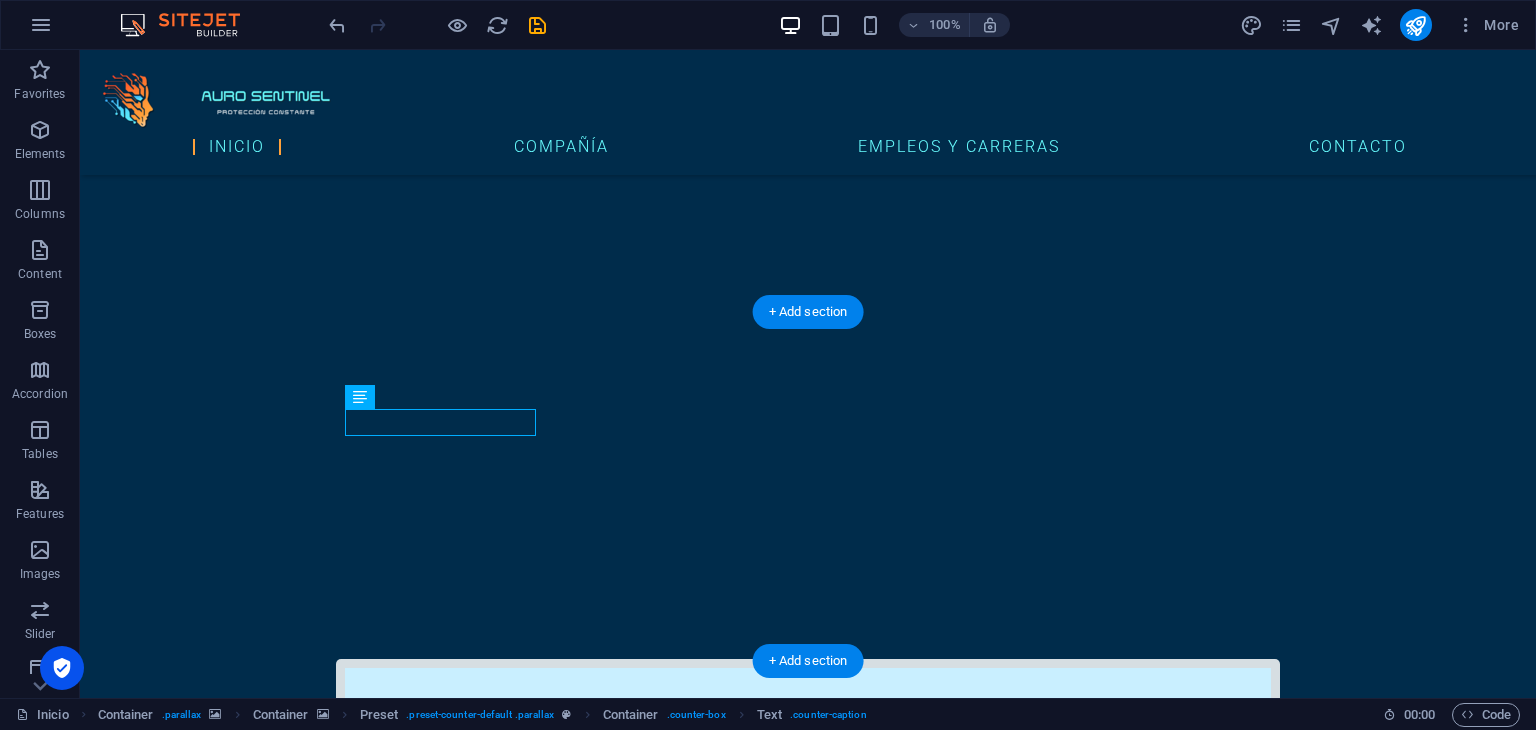drag, startPoint x: 497, startPoint y: 423, endPoint x: 497, endPoint y: 481, distance: 58 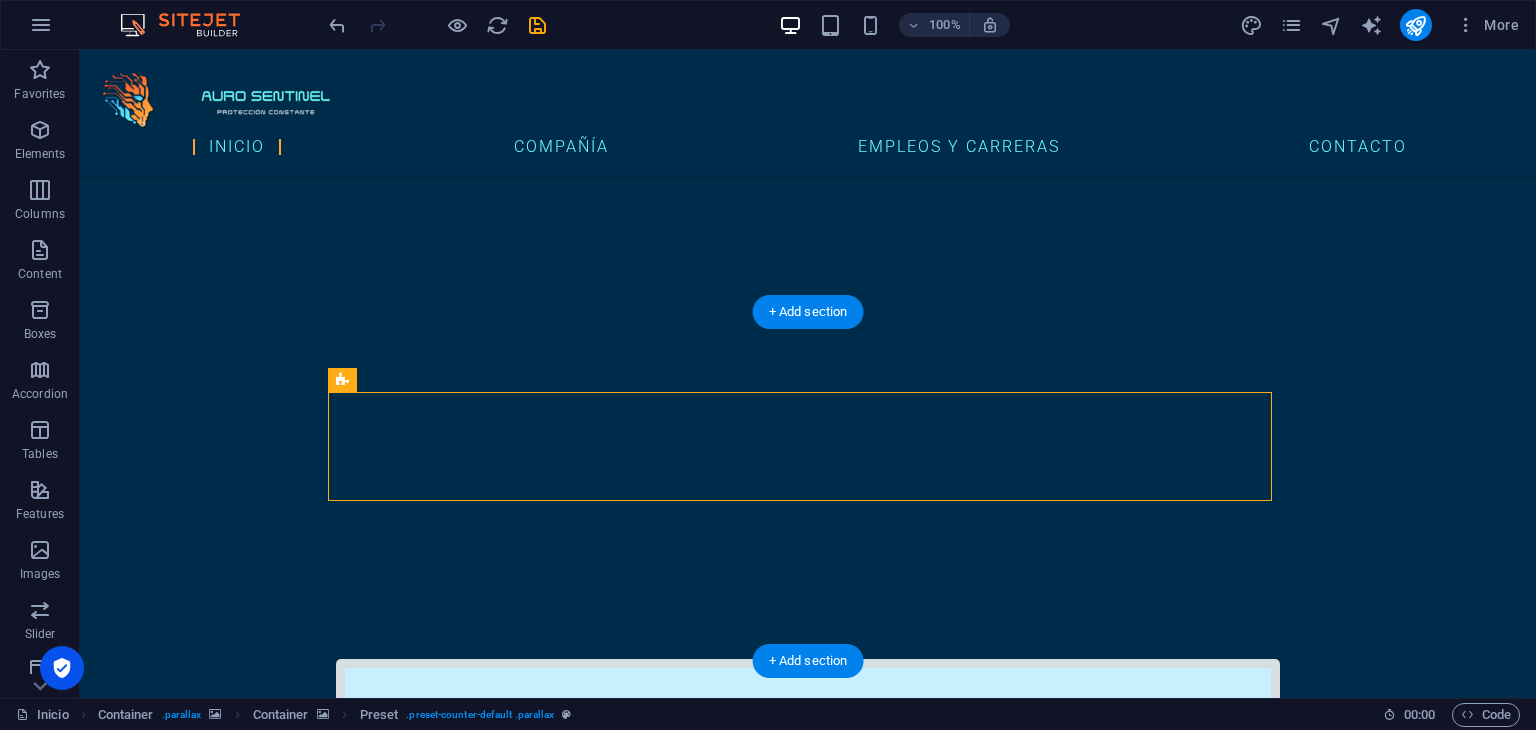 click on "ataques cibernéticos en [GEOGRAPHIC_DATA] por minuto" at bounding box center (808, 4077) 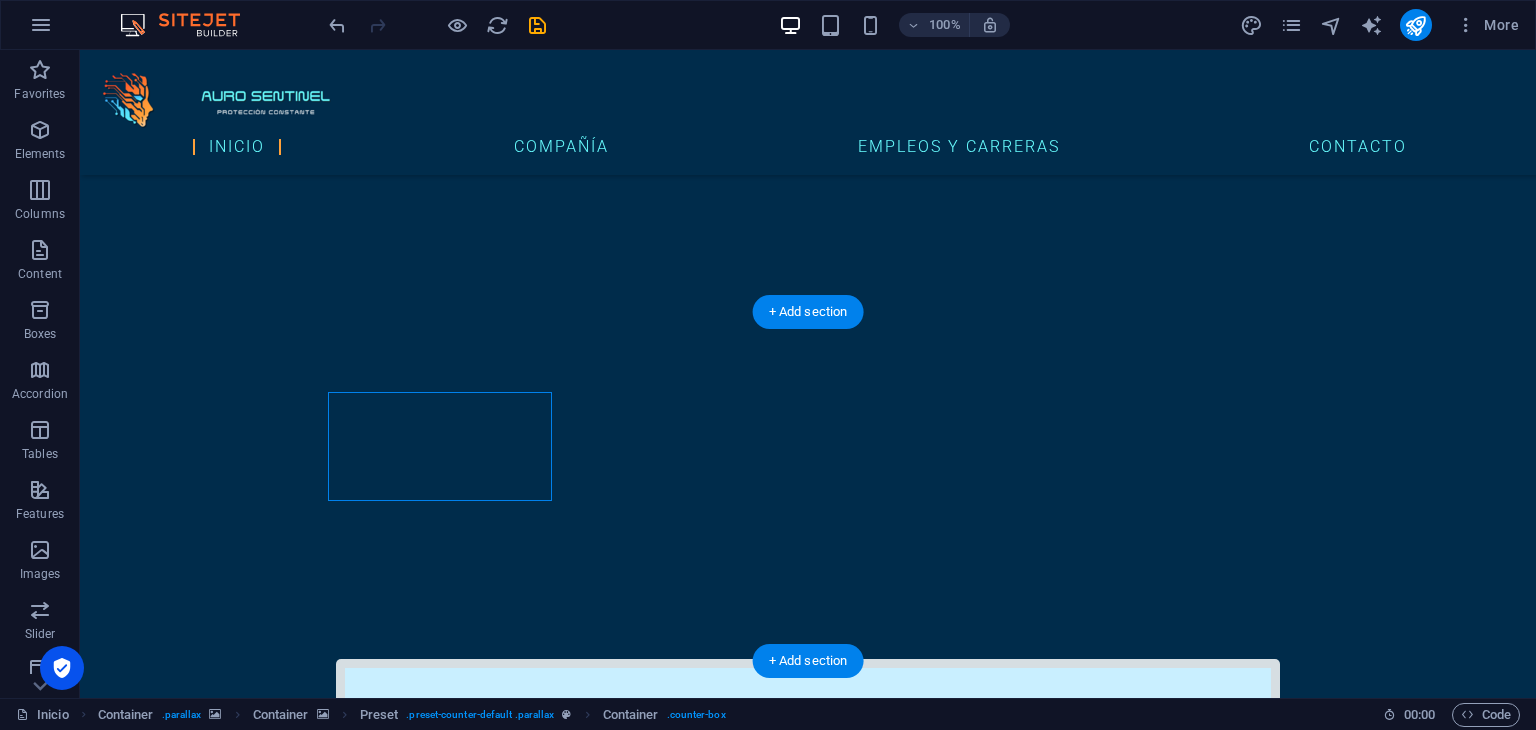 click on "ataques cibernéticos en [GEOGRAPHIC_DATA] por minuto" at bounding box center (808, 4077) 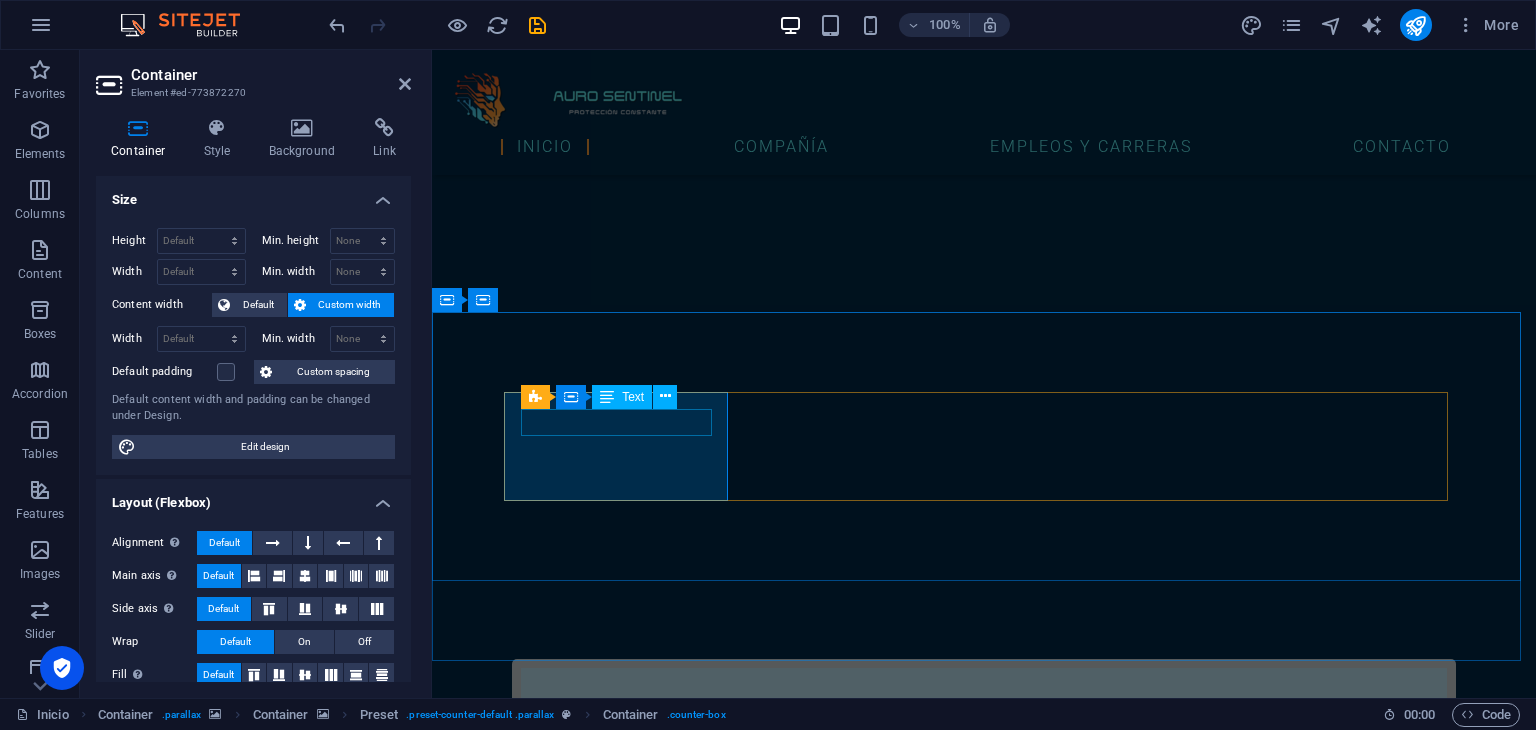 click on "ataques cibernéticos en [GEOGRAPHIC_DATA] por minuto" at bounding box center (984, 4077) 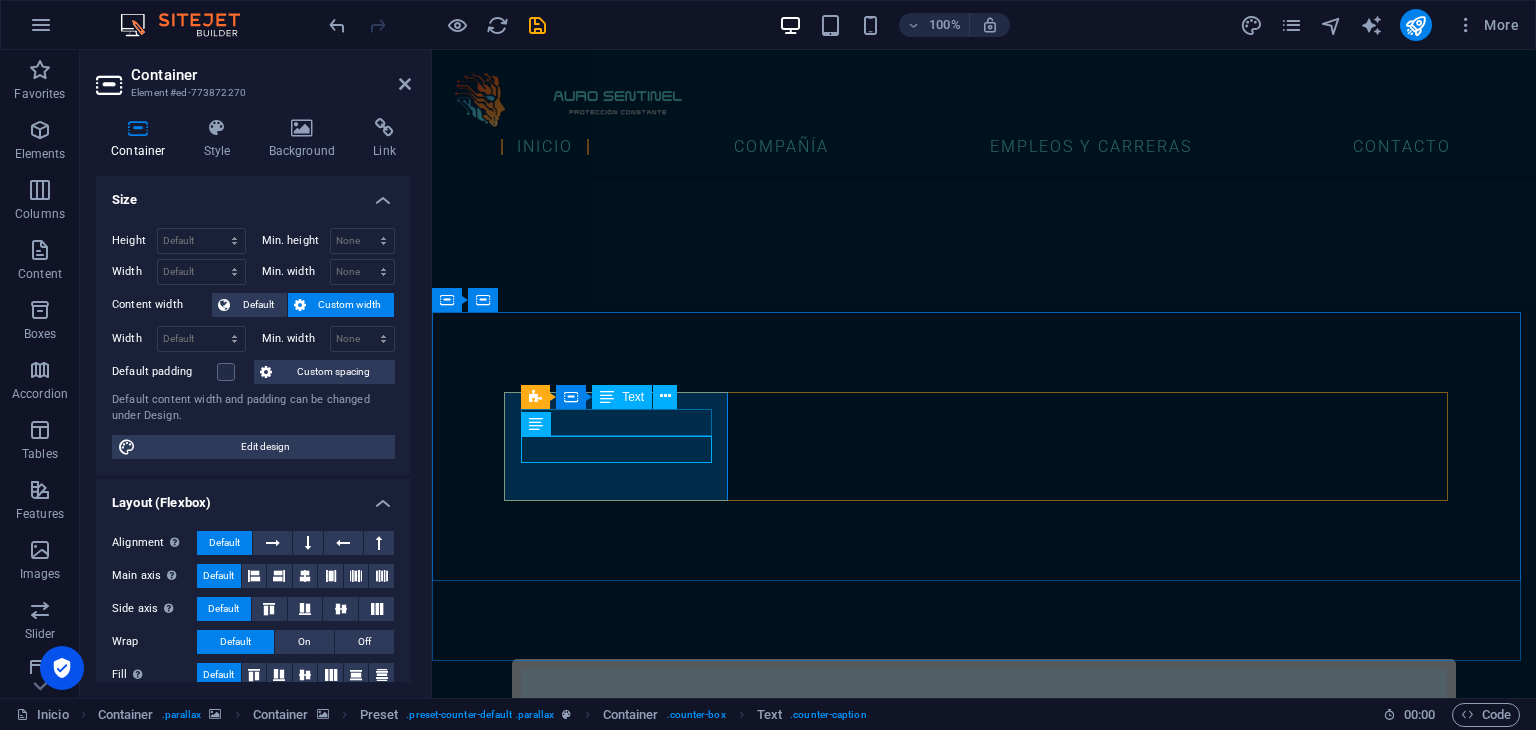 click on "ataques cibernéticos en [GEOGRAPHIC_DATA] por minuto" at bounding box center [984, 4077] 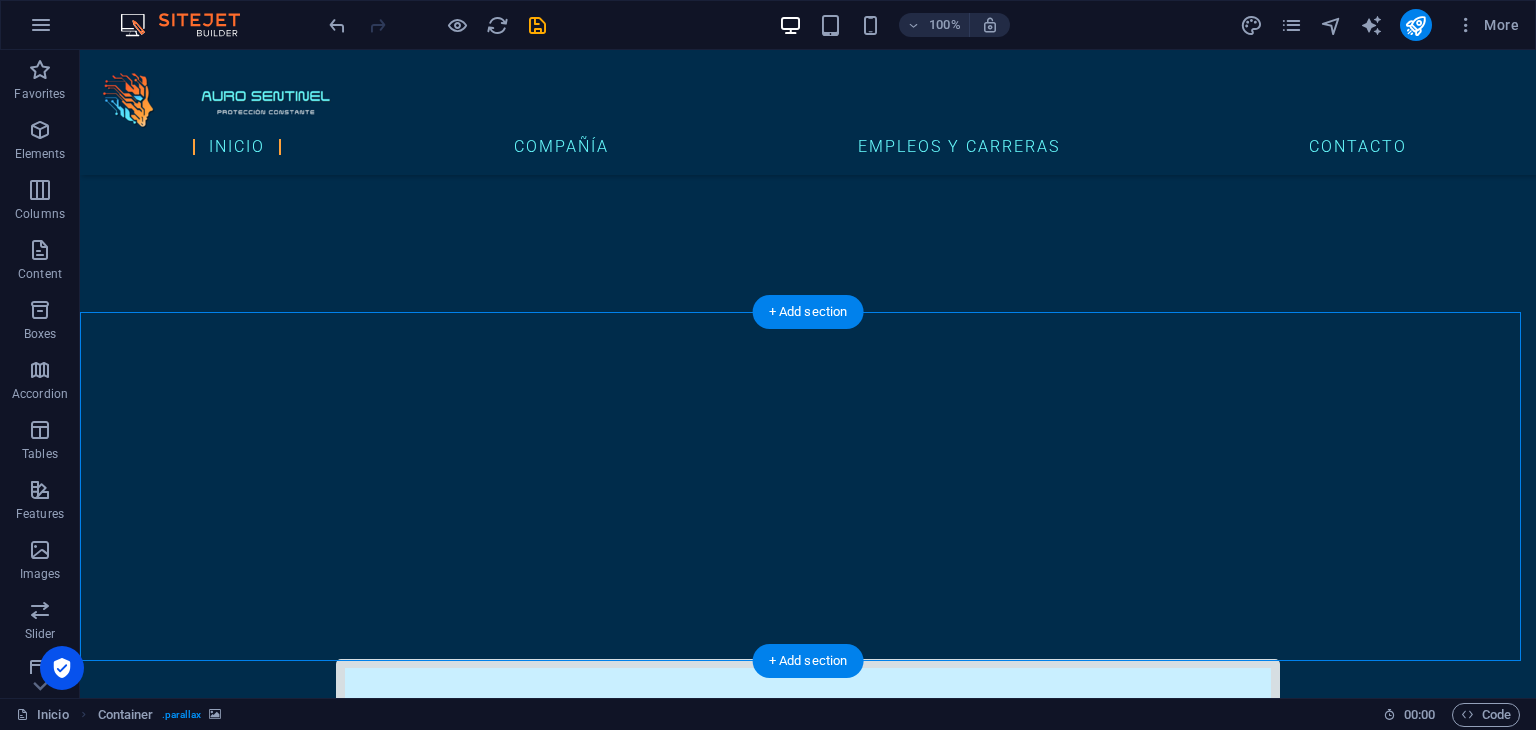 drag, startPoint x: 707, startPoint y: 443, endPoint x: 448, endPoint y: 460, distance: 259.5573 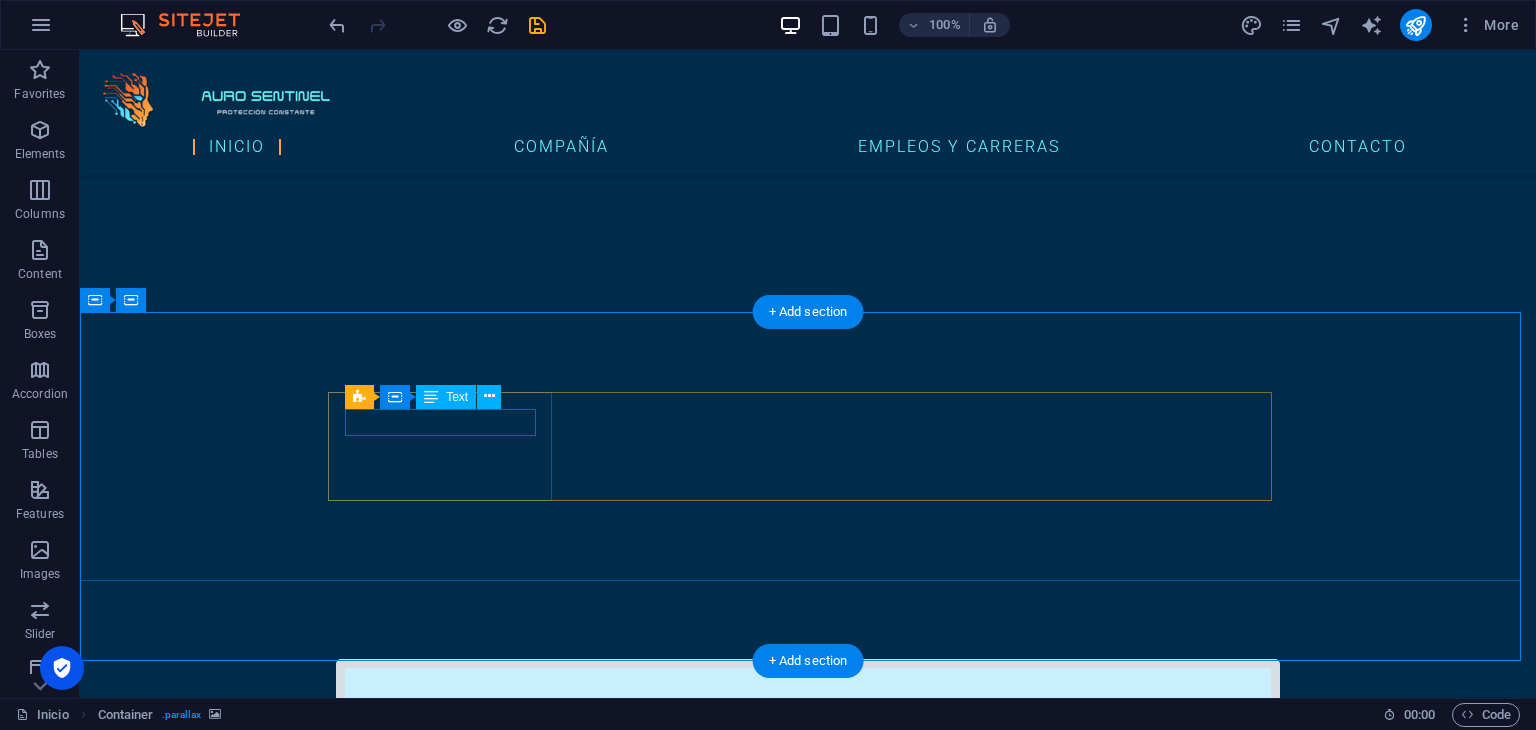 click on "ataques cibernéticos en [GEOGRAPHIC_DATA] por minuto" at bounding box center [808, 4077] 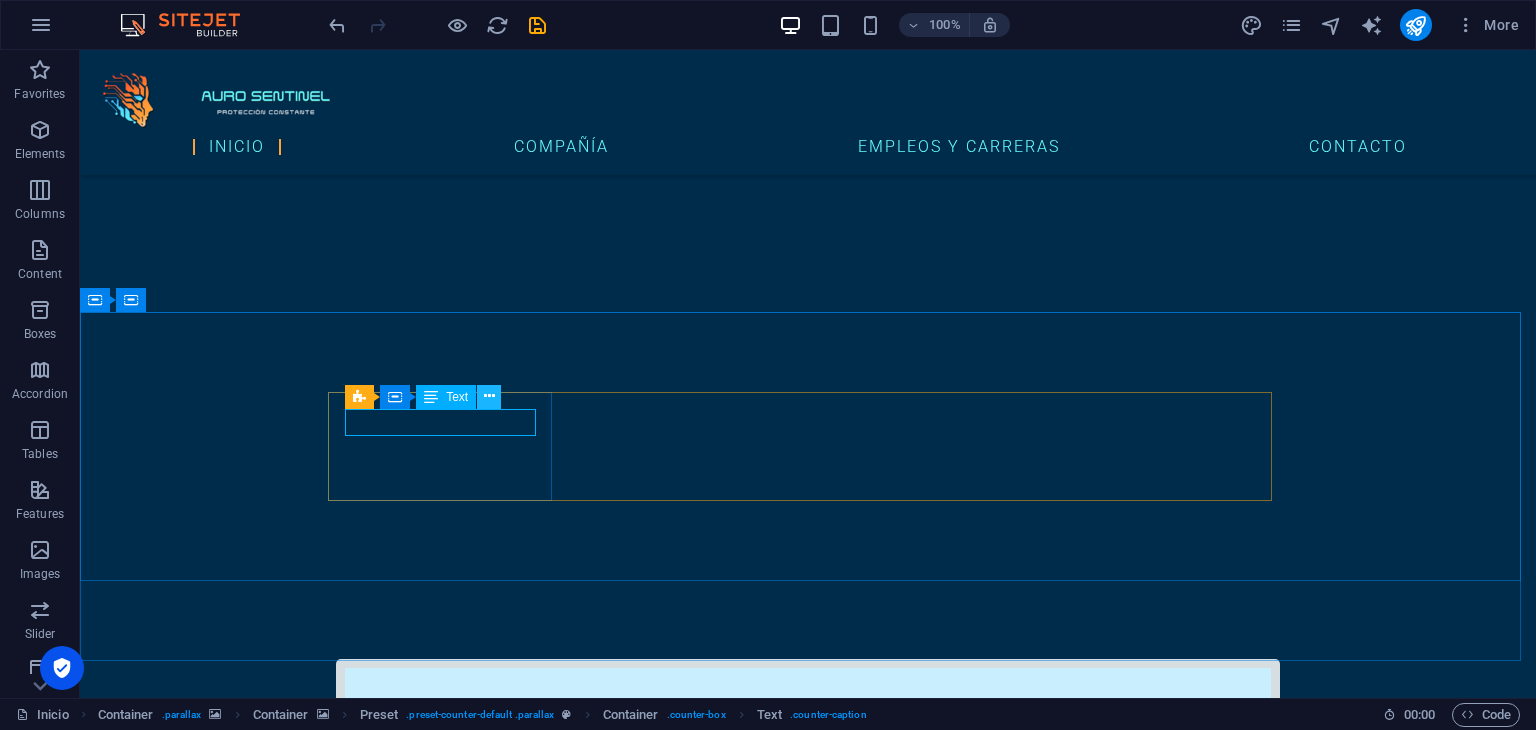 click at bounding box center [489, 396] 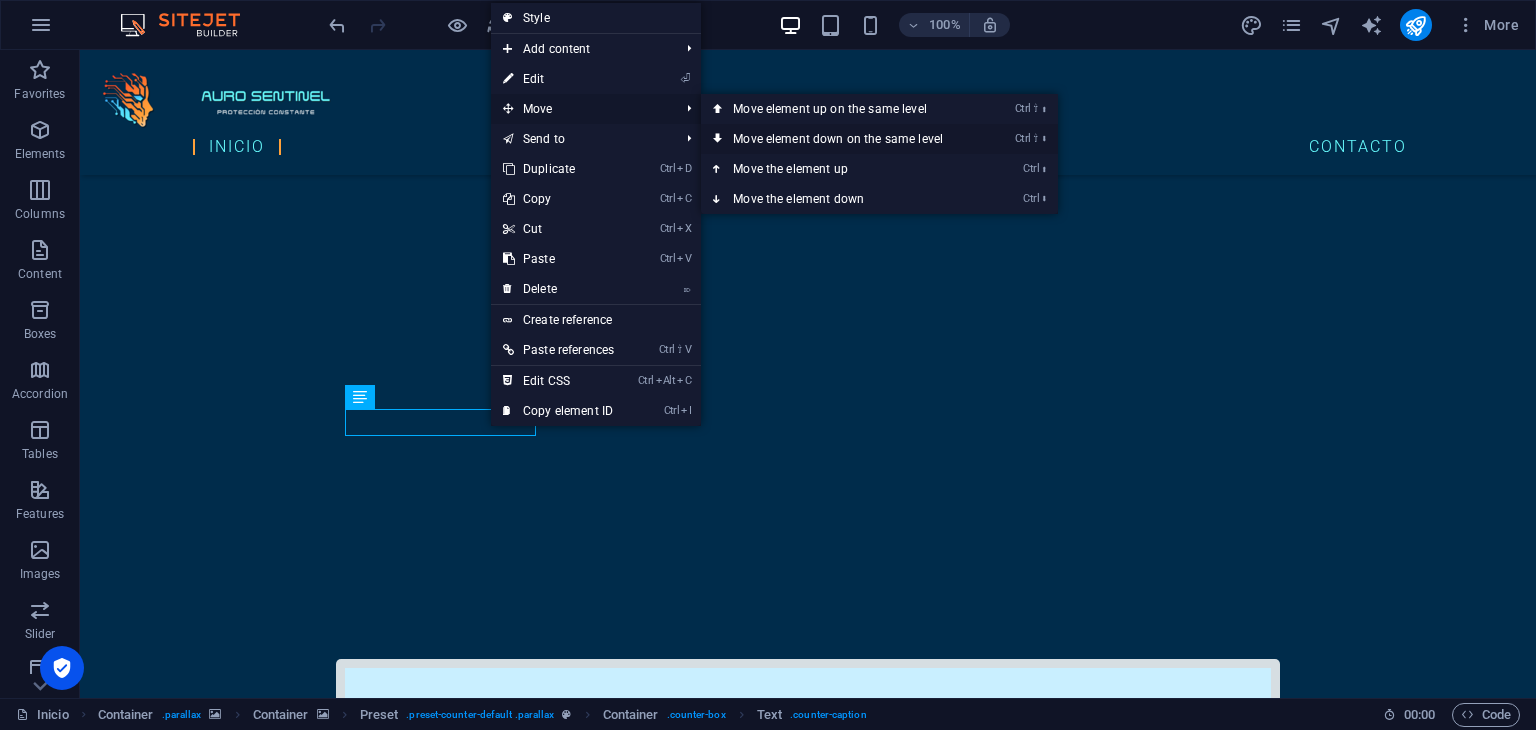 click on "Ctrl ⇧ ⬇  Move element down on the same level" at bounding box center [842, 139] 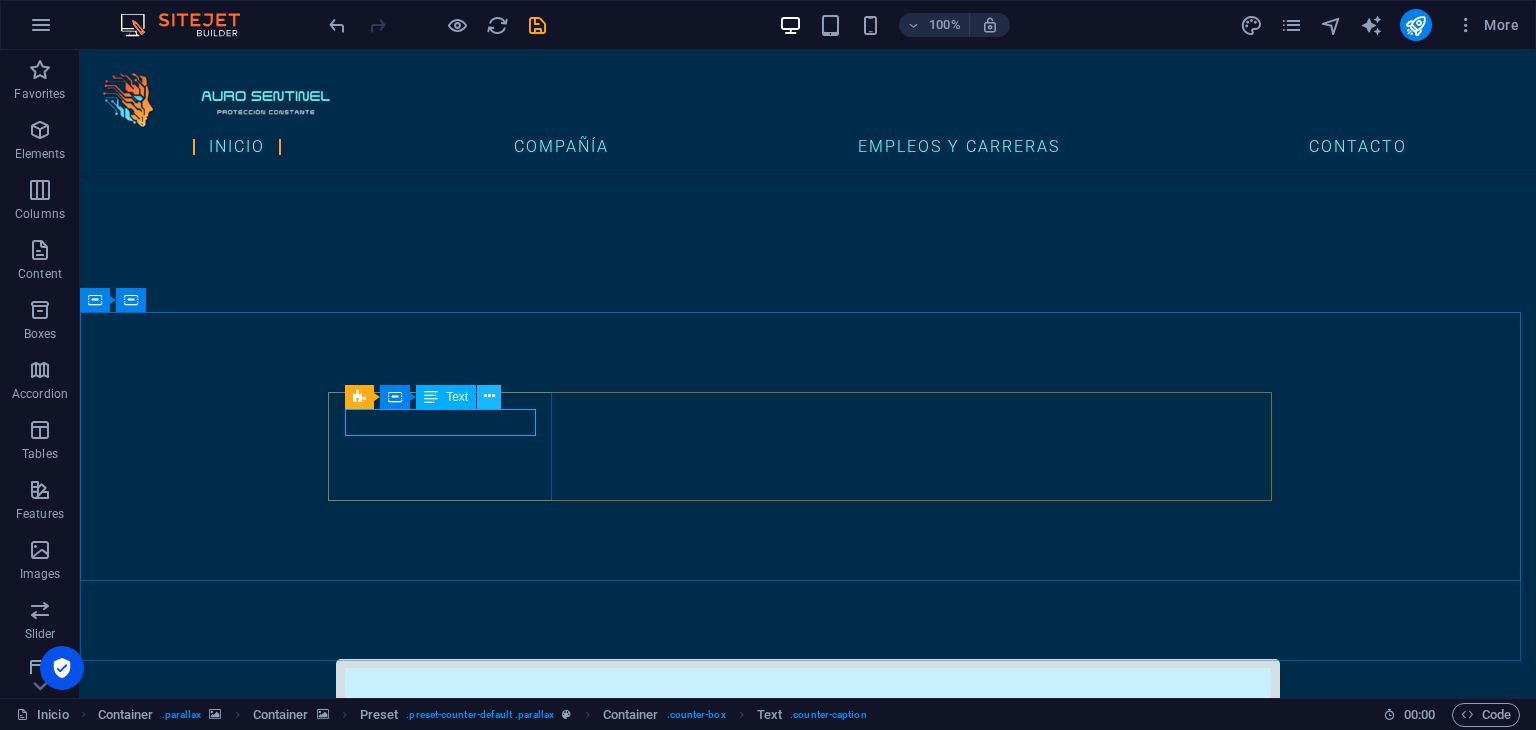 click at bounding box center [489, 396] 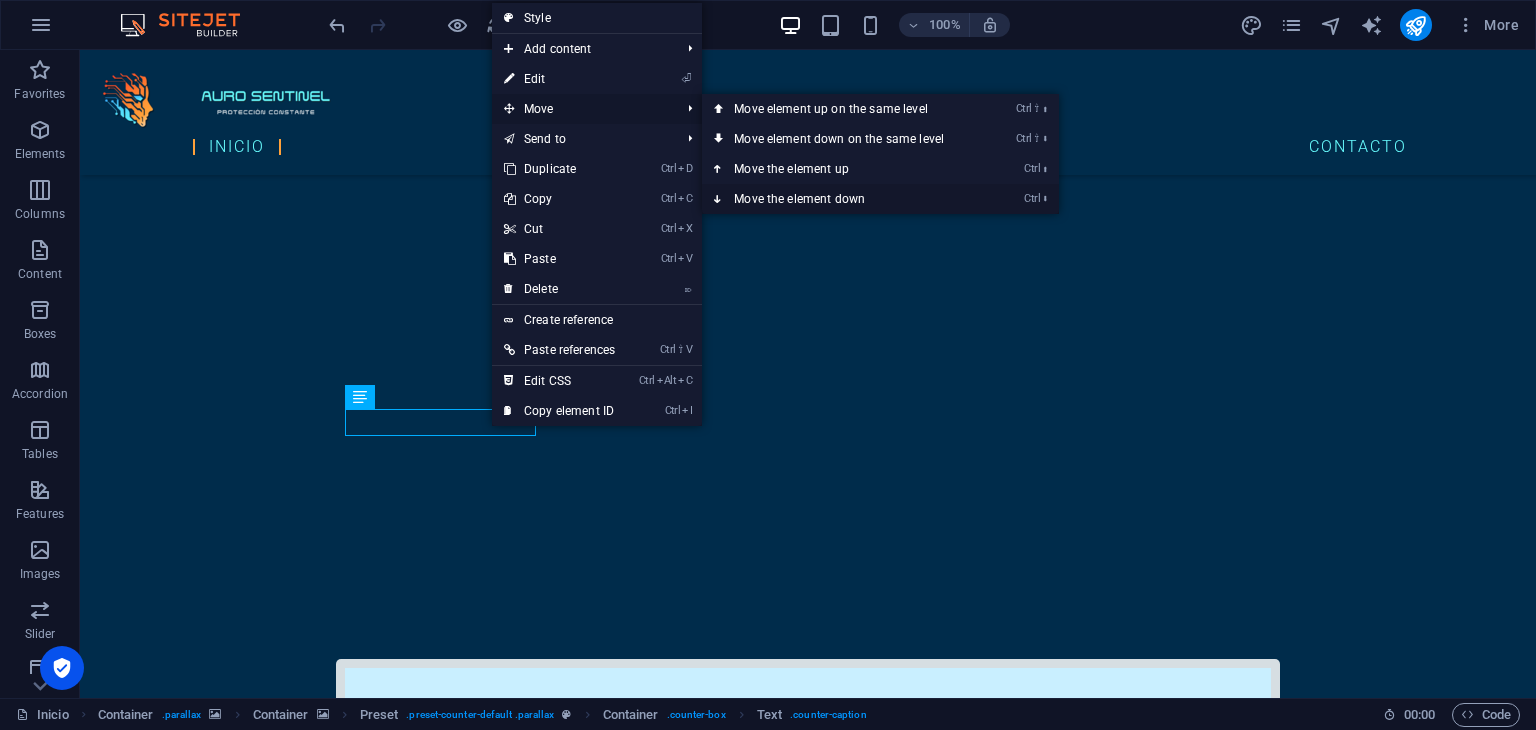 click on "Ctrl ⬇  Move the element down" at bounding box center [843, 199] 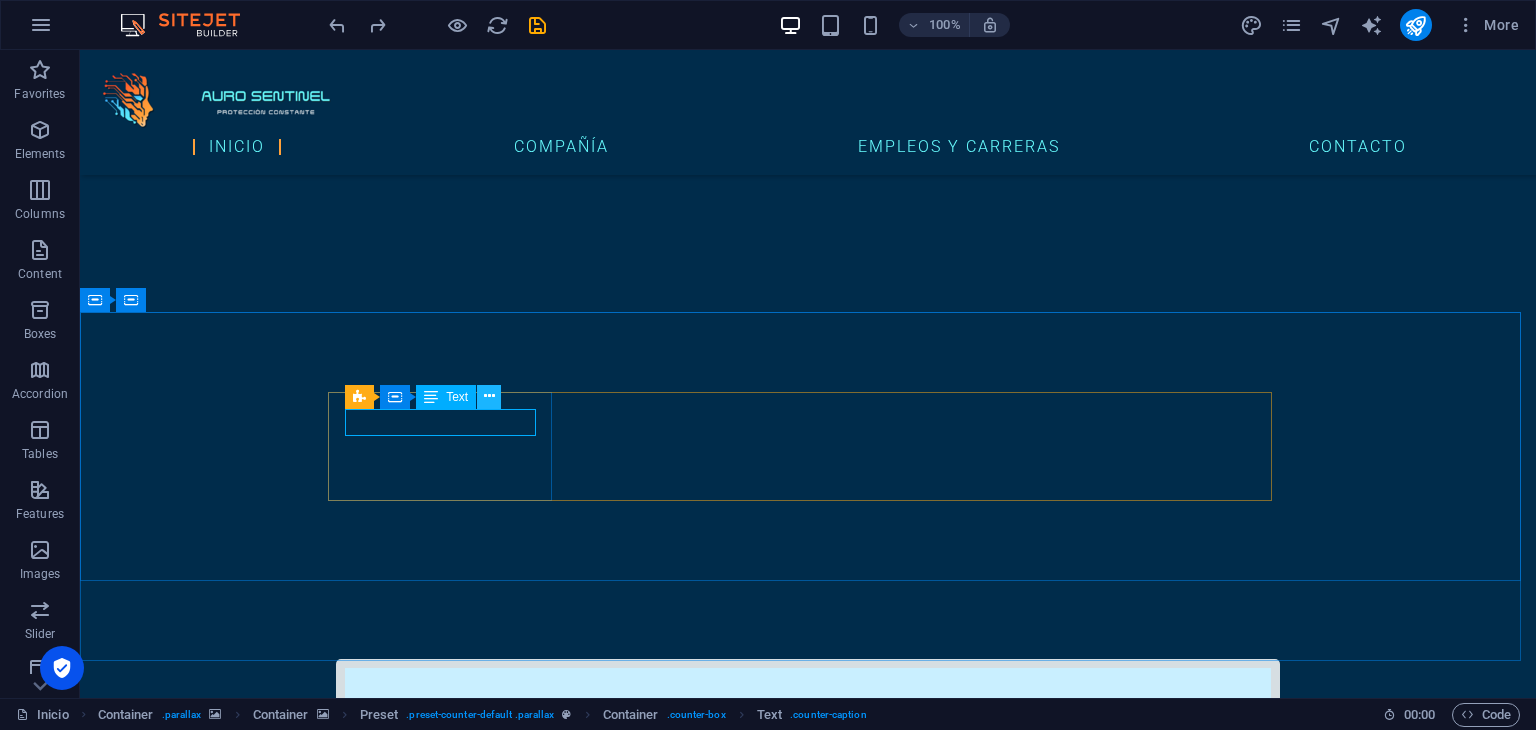 click at bounding box center (489, 397) 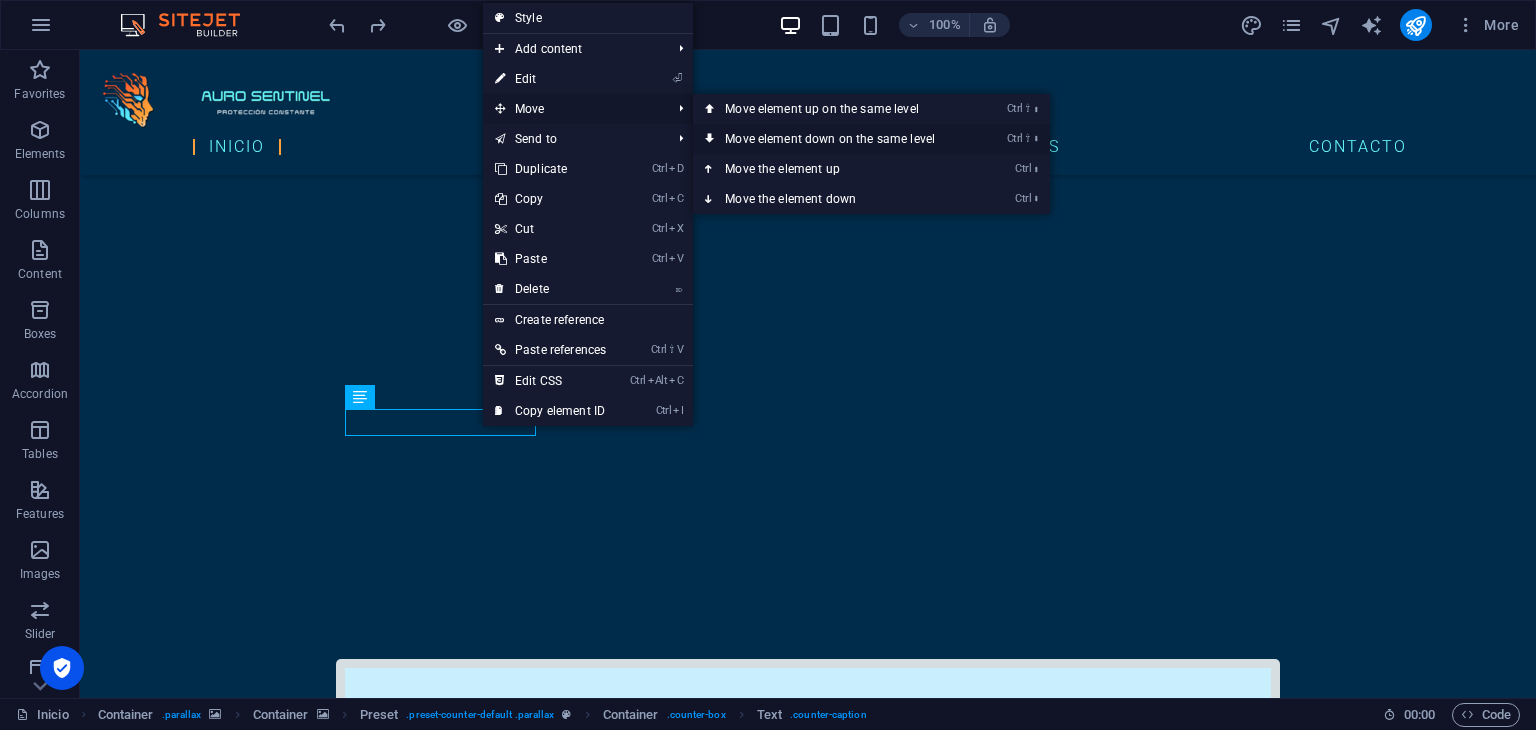 click on "Ctrl ⇧ ⬇  Move element down on the same level" at bounding box center [834, 139] 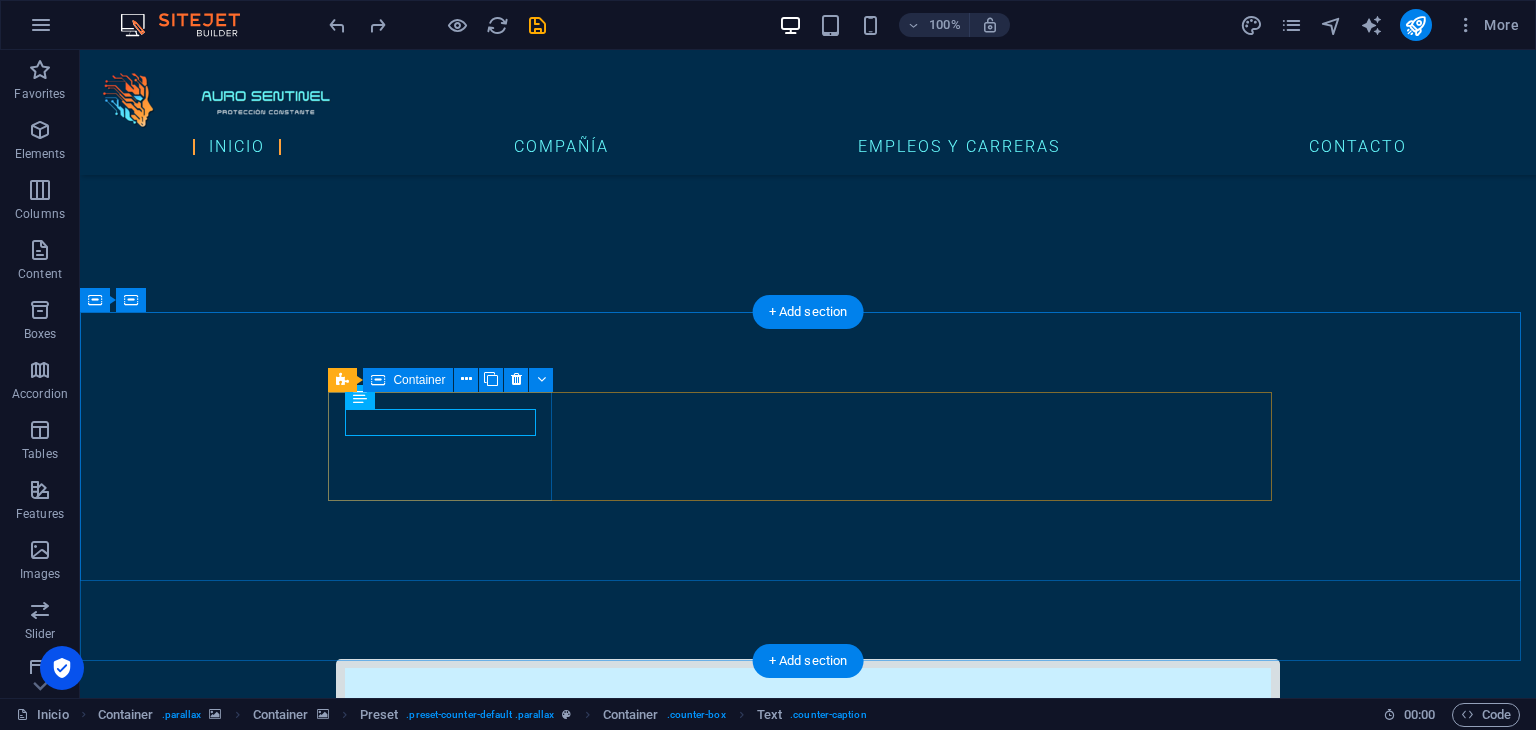 click on "ataques cibernéticos en [GEOGRAPHIC_DATA] por minuto" at bounding box center [808, 4077] 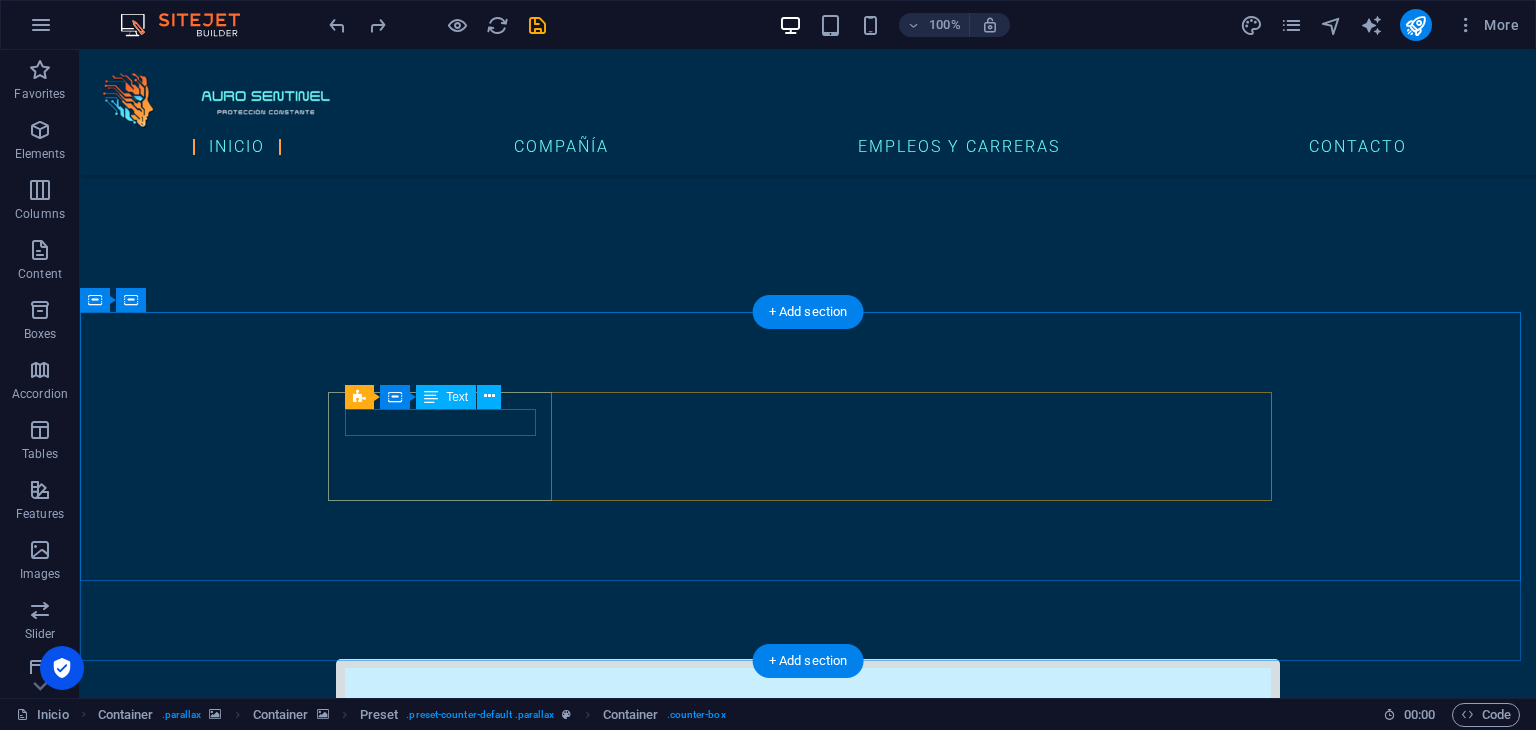 click on "ataques cibernéticos en [GEOGRAPHIC_DATA] por minuto" at bounding box center (808, 4077) 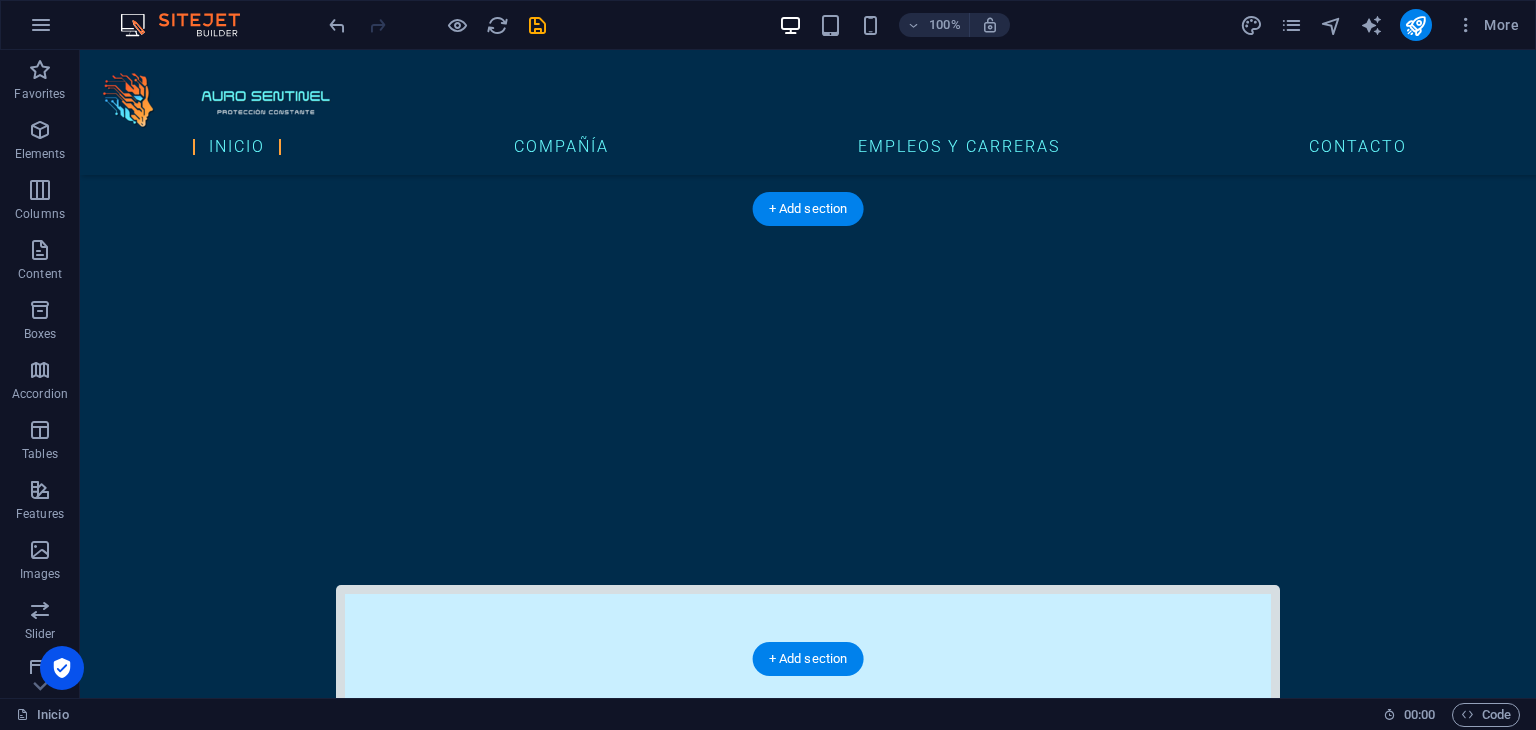 scroll, scrollTop: 975, scrollLeft: 0, axis: vertical 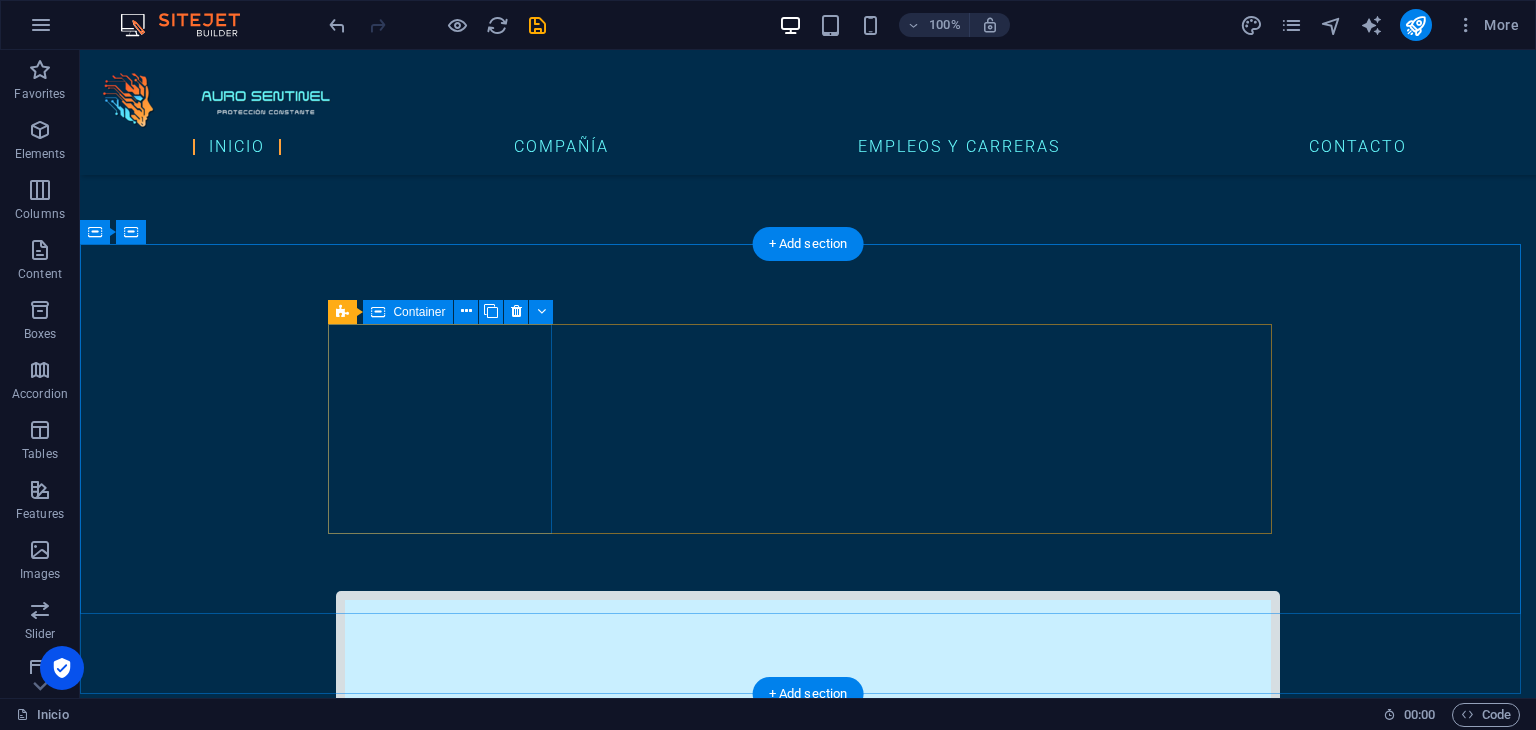 click on "Drop content here or  Add elements  Paste clipboard" at bounding box center [808, 4224] 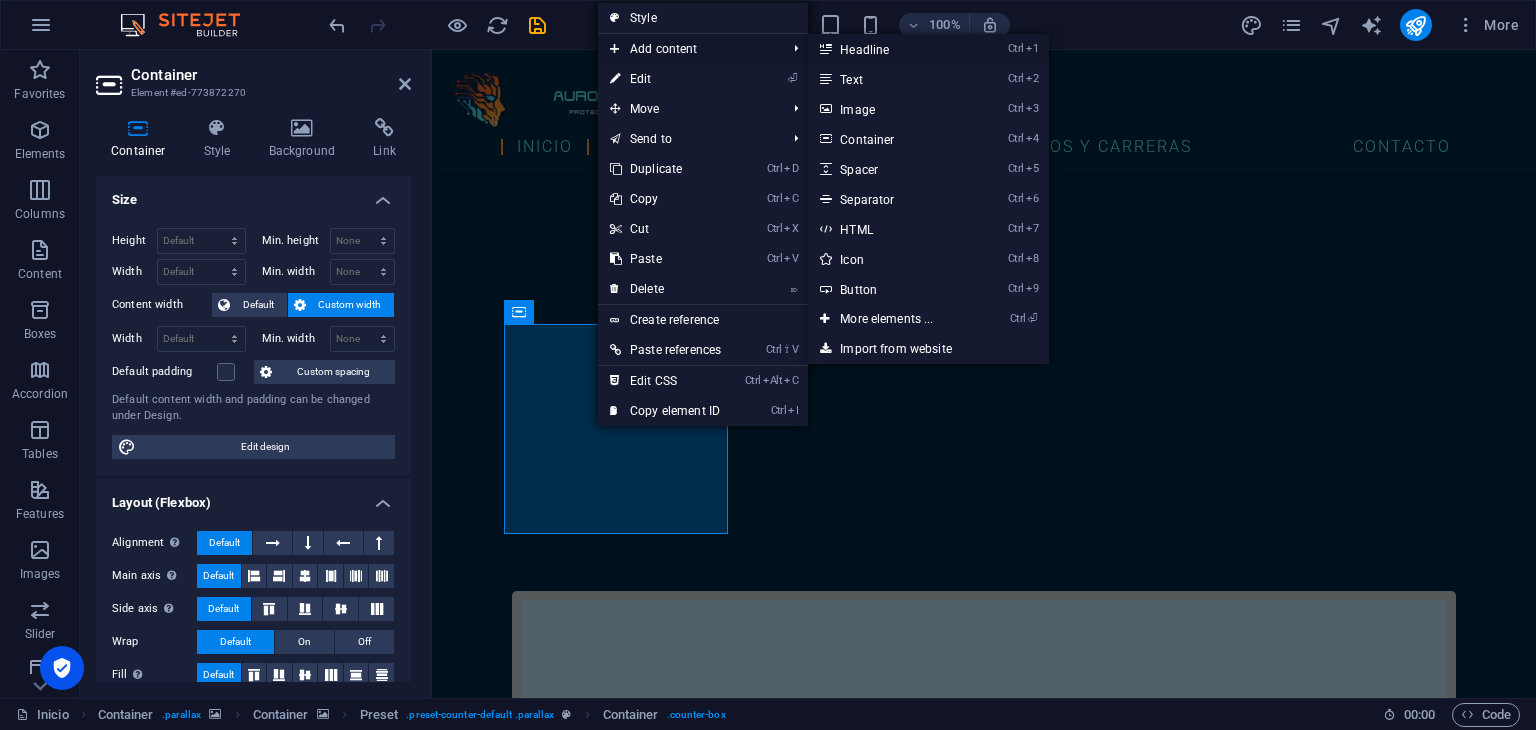 click on "Ctrl 1  Headline" at bounding box center (890, 49) 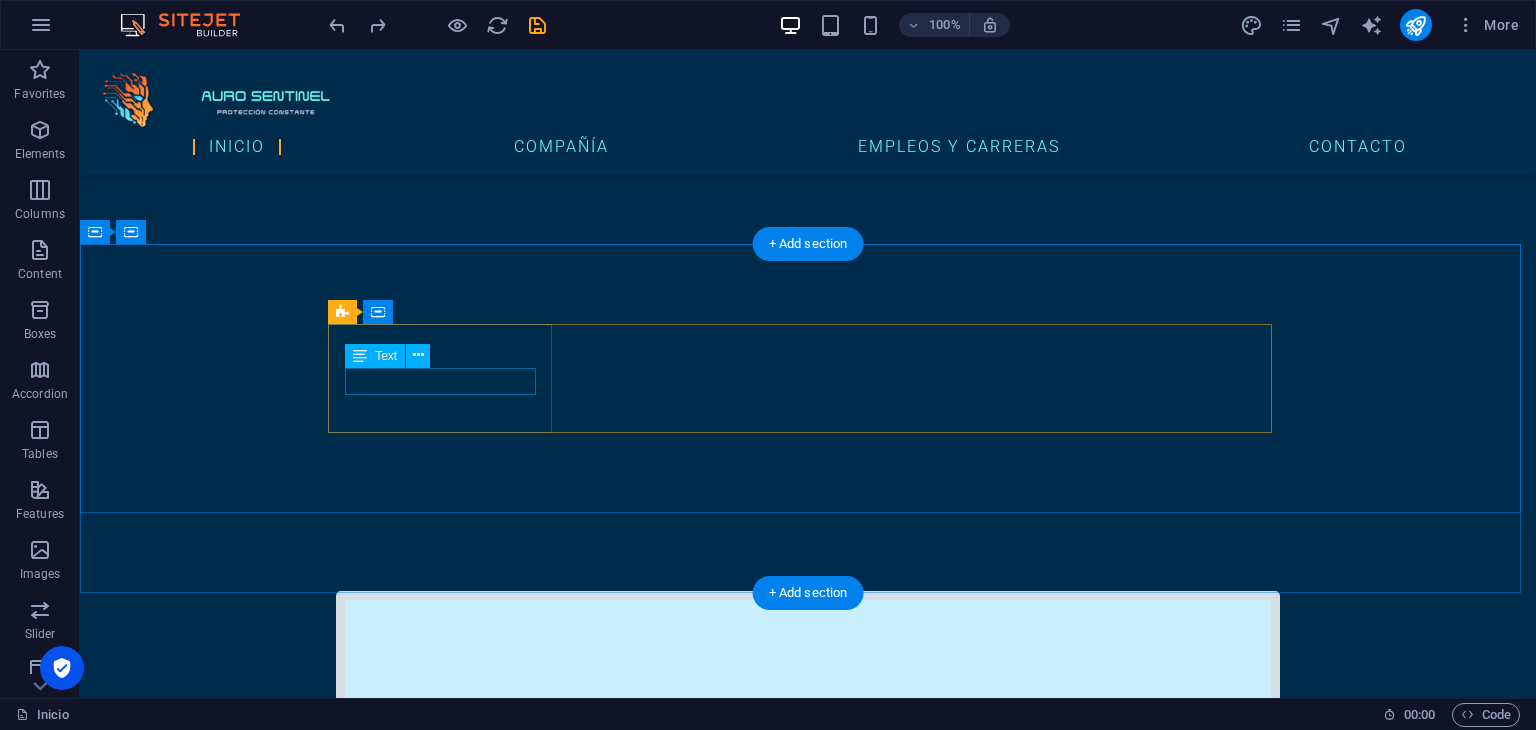 click on "ataques cibernéticos en [GEOGRAPHIC_DATA] por minuto" at bounding box center [808, 4023] 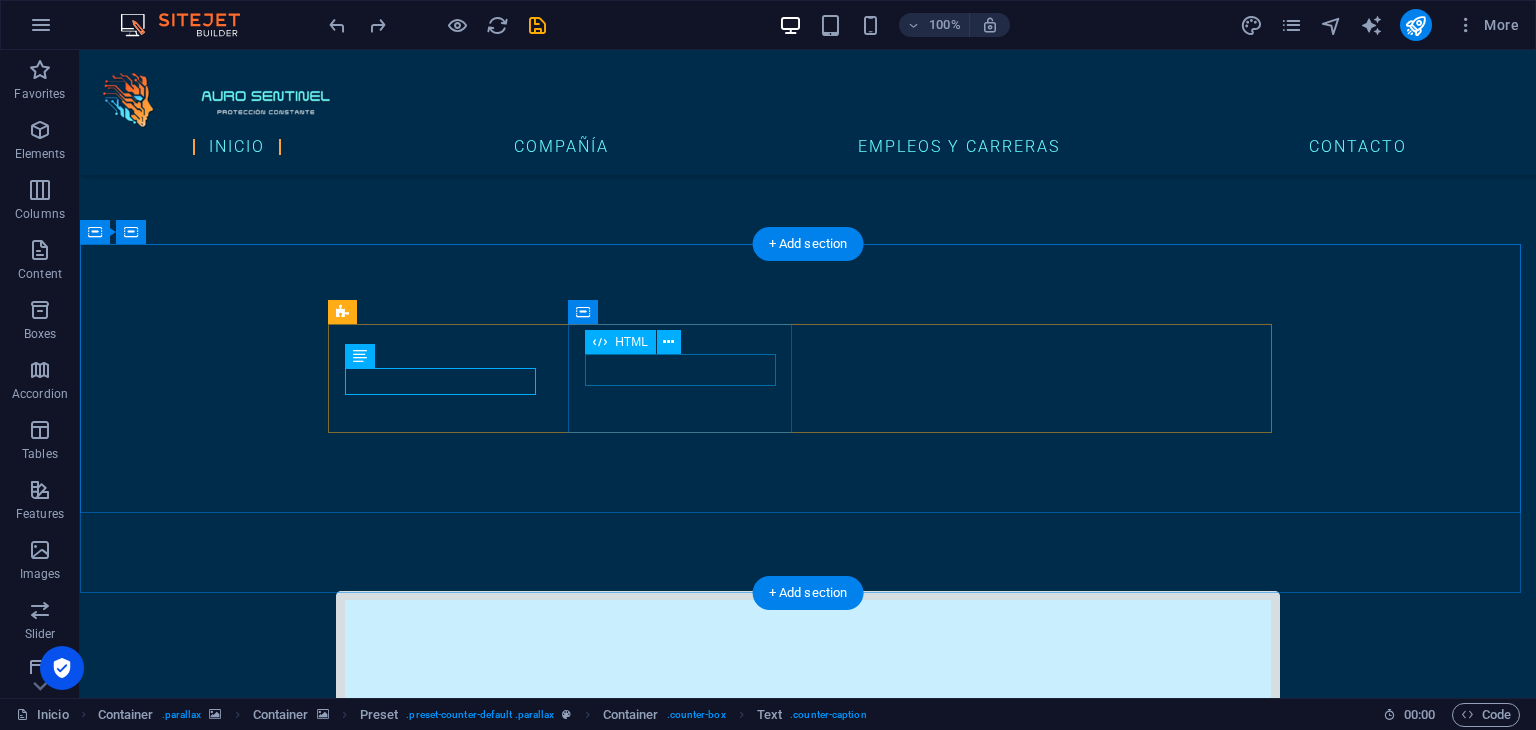 click on "18" at bounding box center (808, 4101) 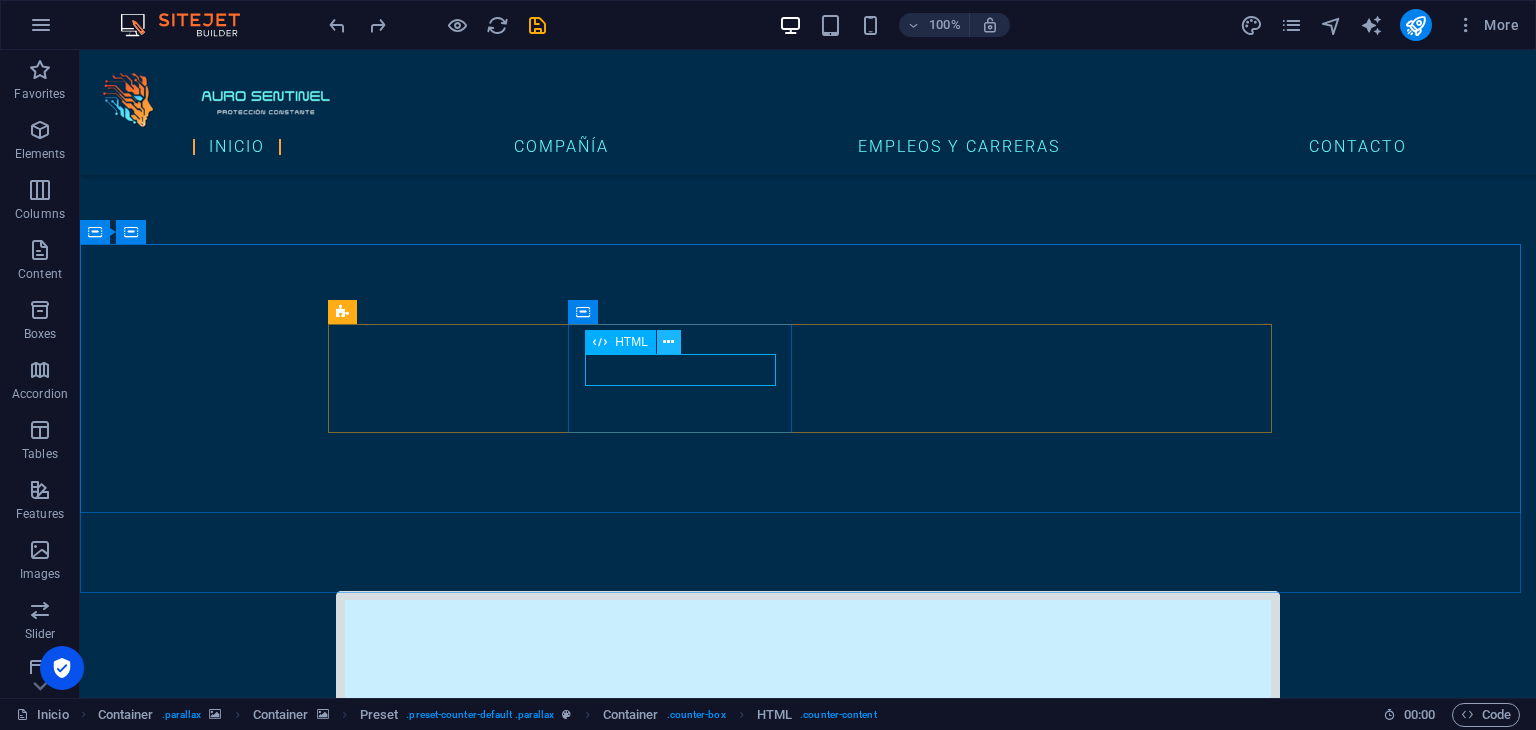 click at bounding box center [668, 342] 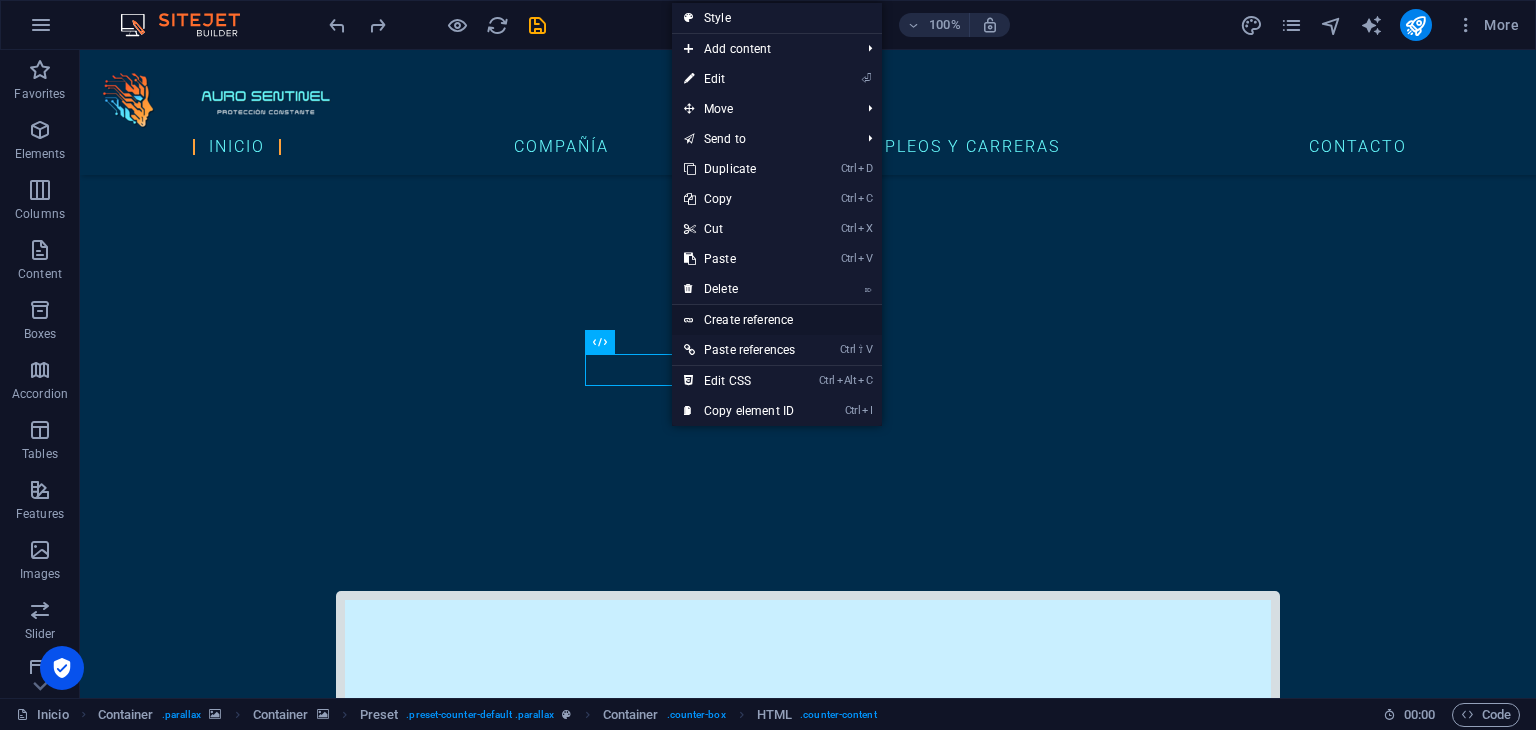 click on "Create reference" at bounding box center (777, 320) 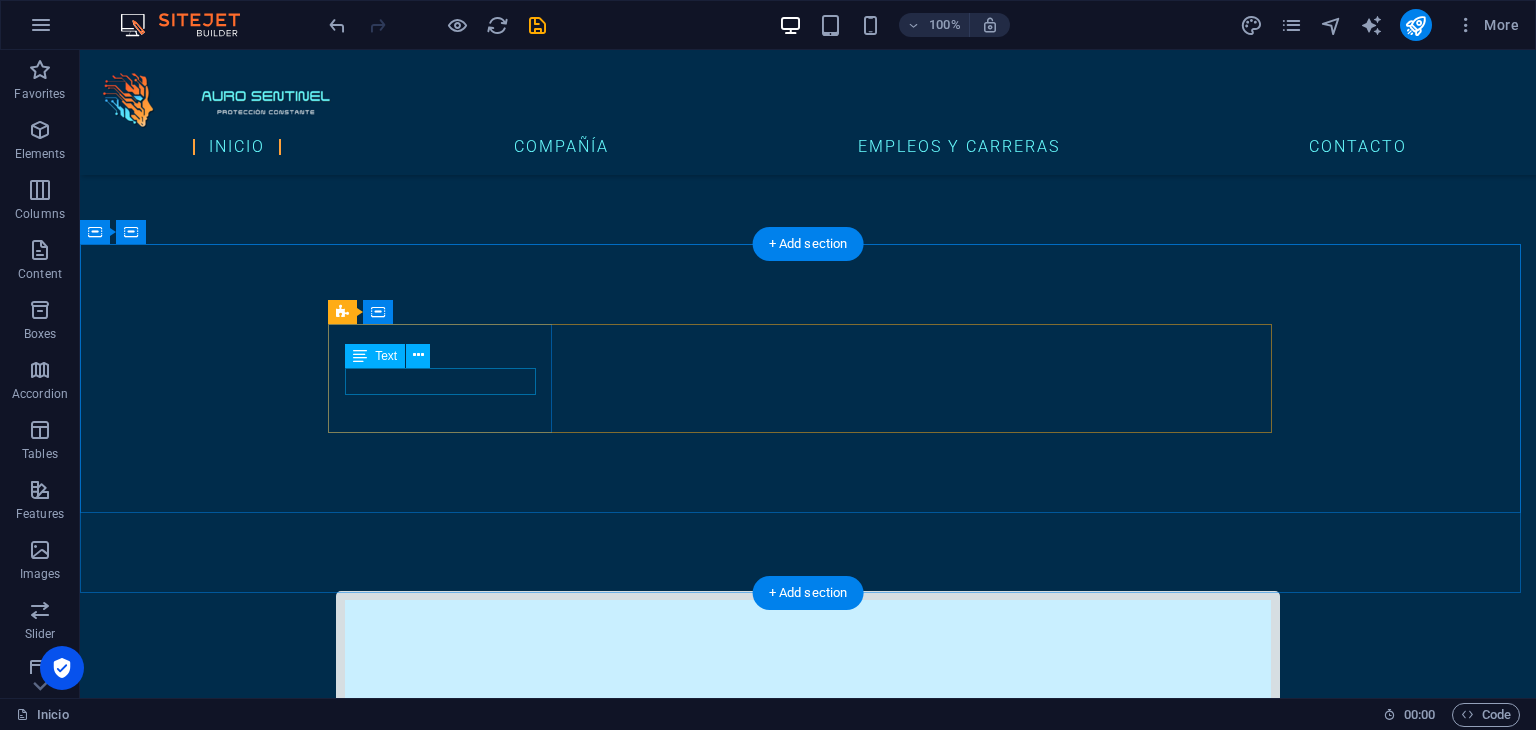 click on "ataques cibernéticos en [GEOGRAPHIC_DATA] por minuto" at bounding box center (808, 4023) 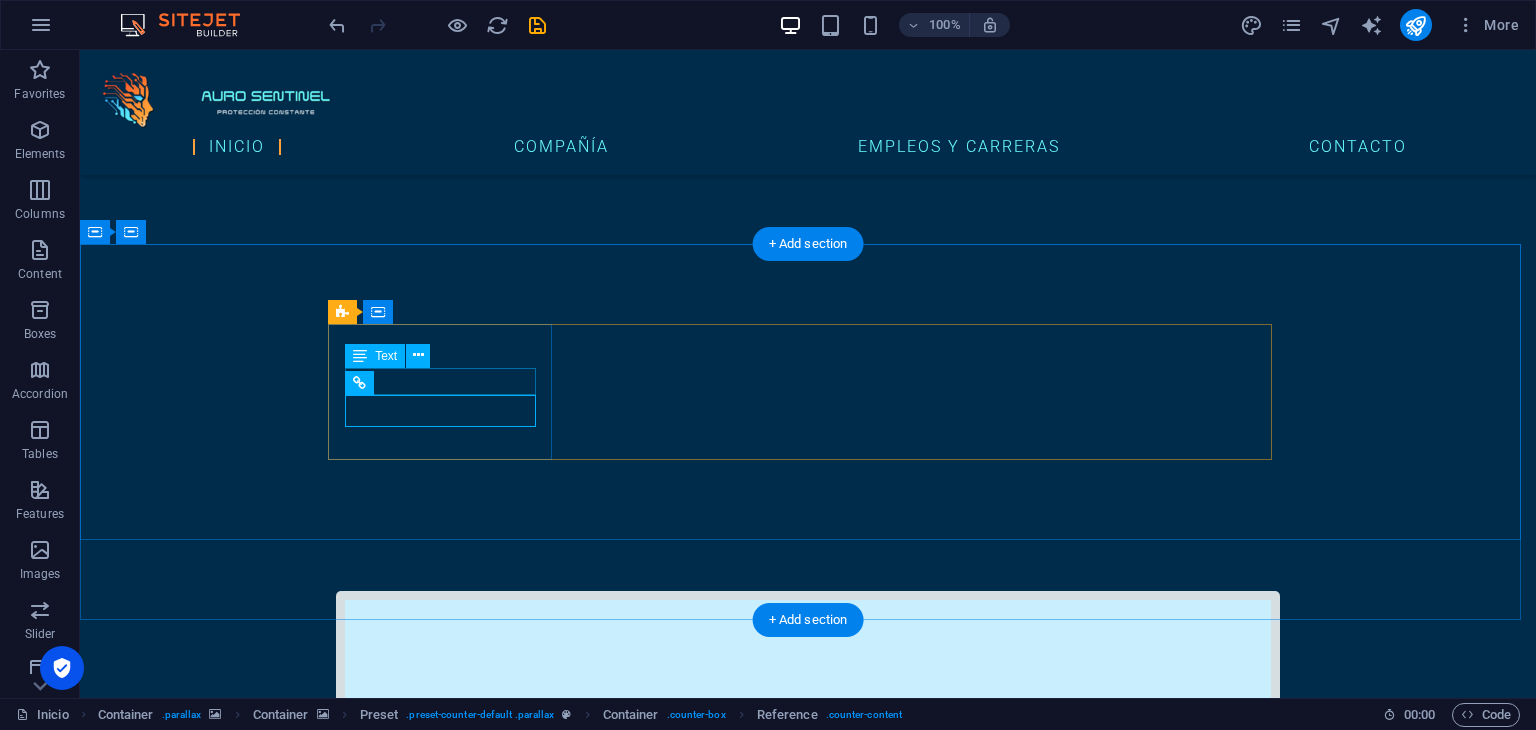 click on "ataques cibernéticos en [GEOGRAPHIC_DATA] por minuto" at bounding box center (808, 4063) 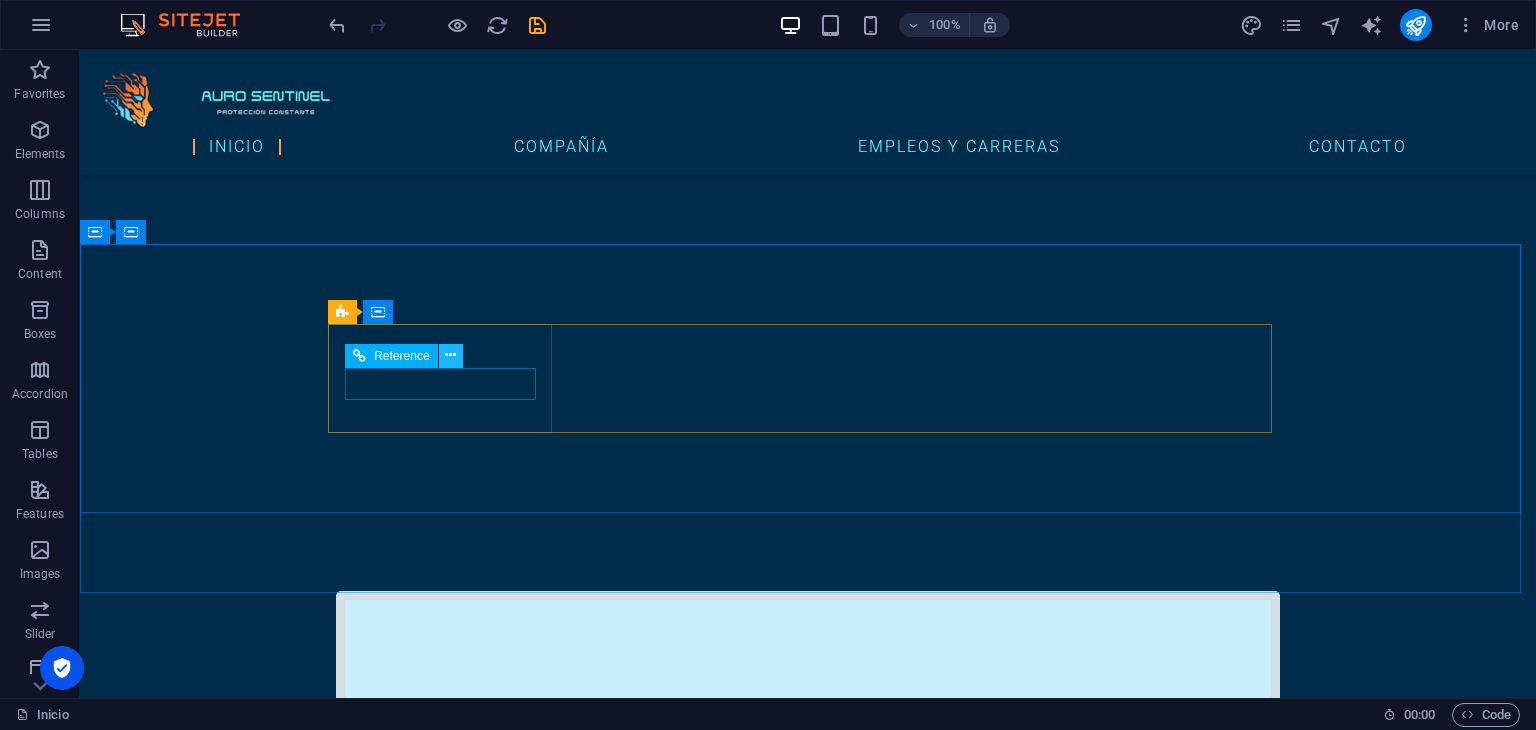 click at bounding box center [451, 356] 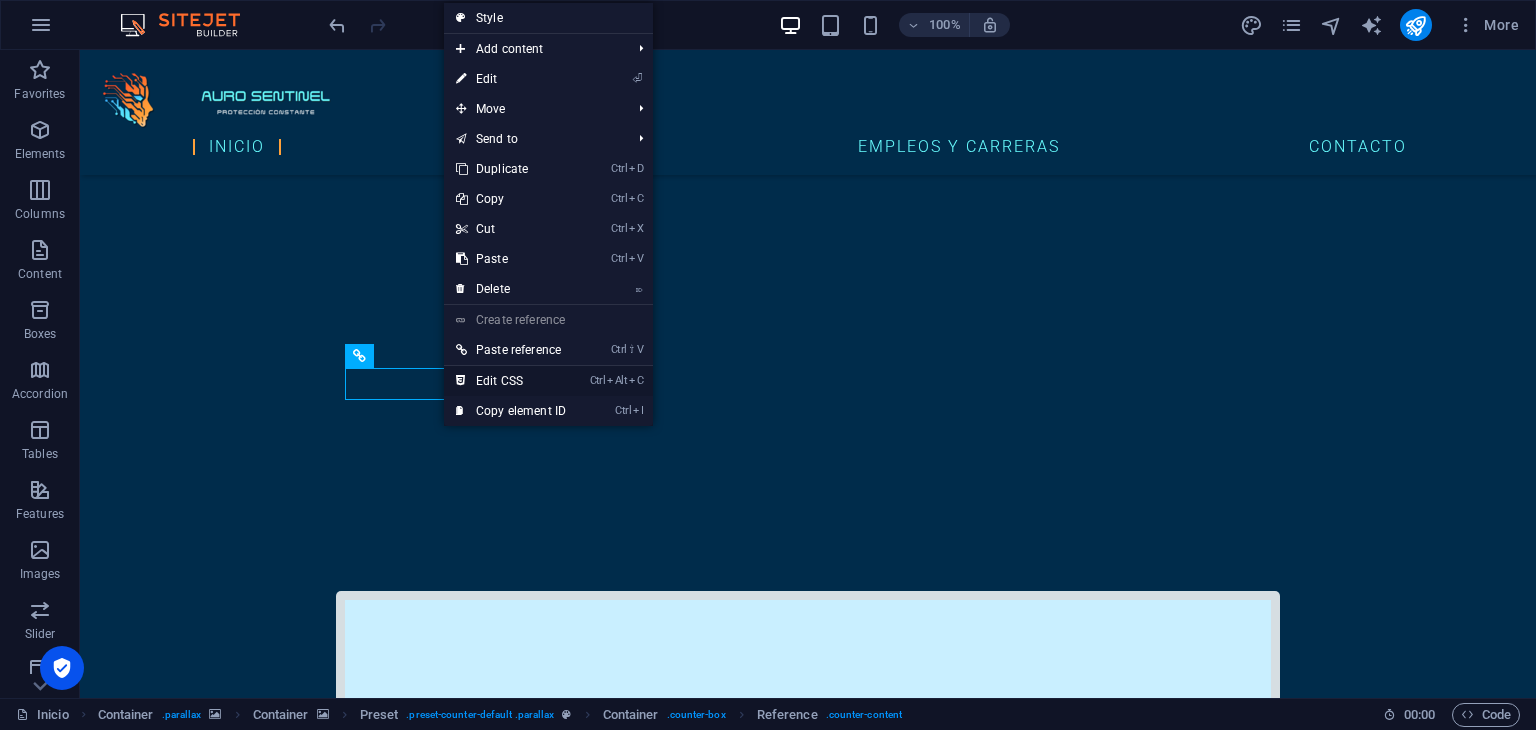 click on "Ctrl Alt C  Edit CSS" at bounding box center (511, 381) 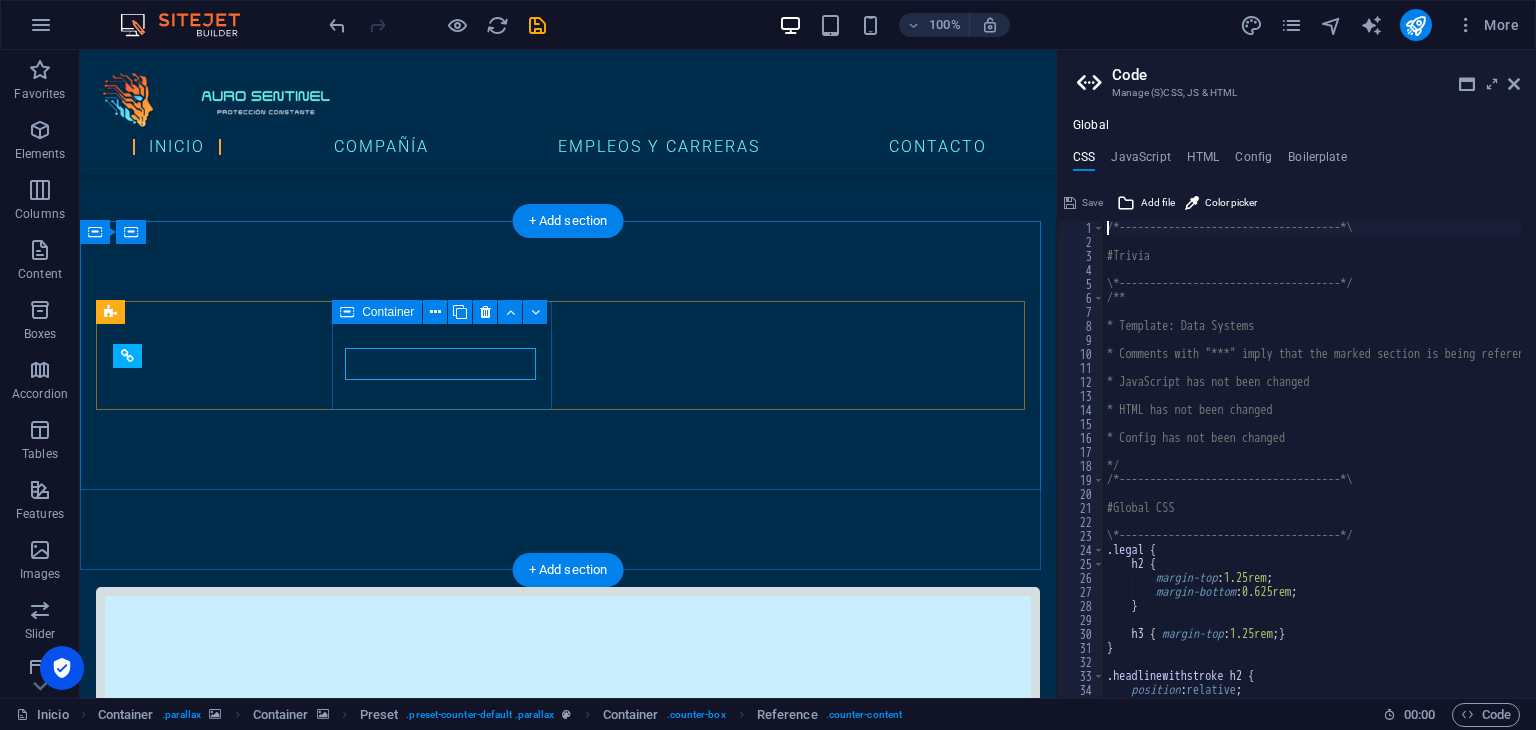 scroll, scrollTop: 995, scrollLeft: 0, axis: vertical 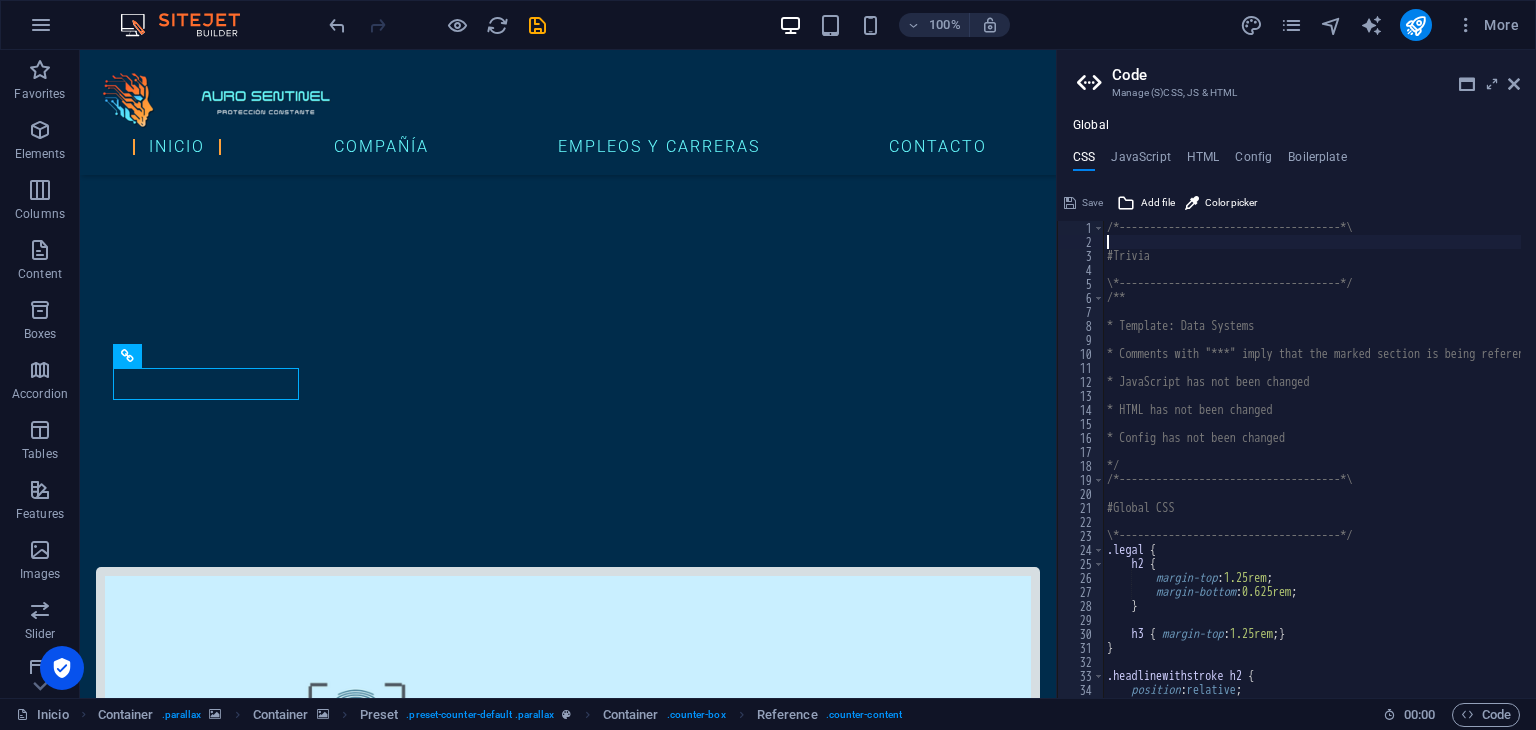 type on "#Trivia" 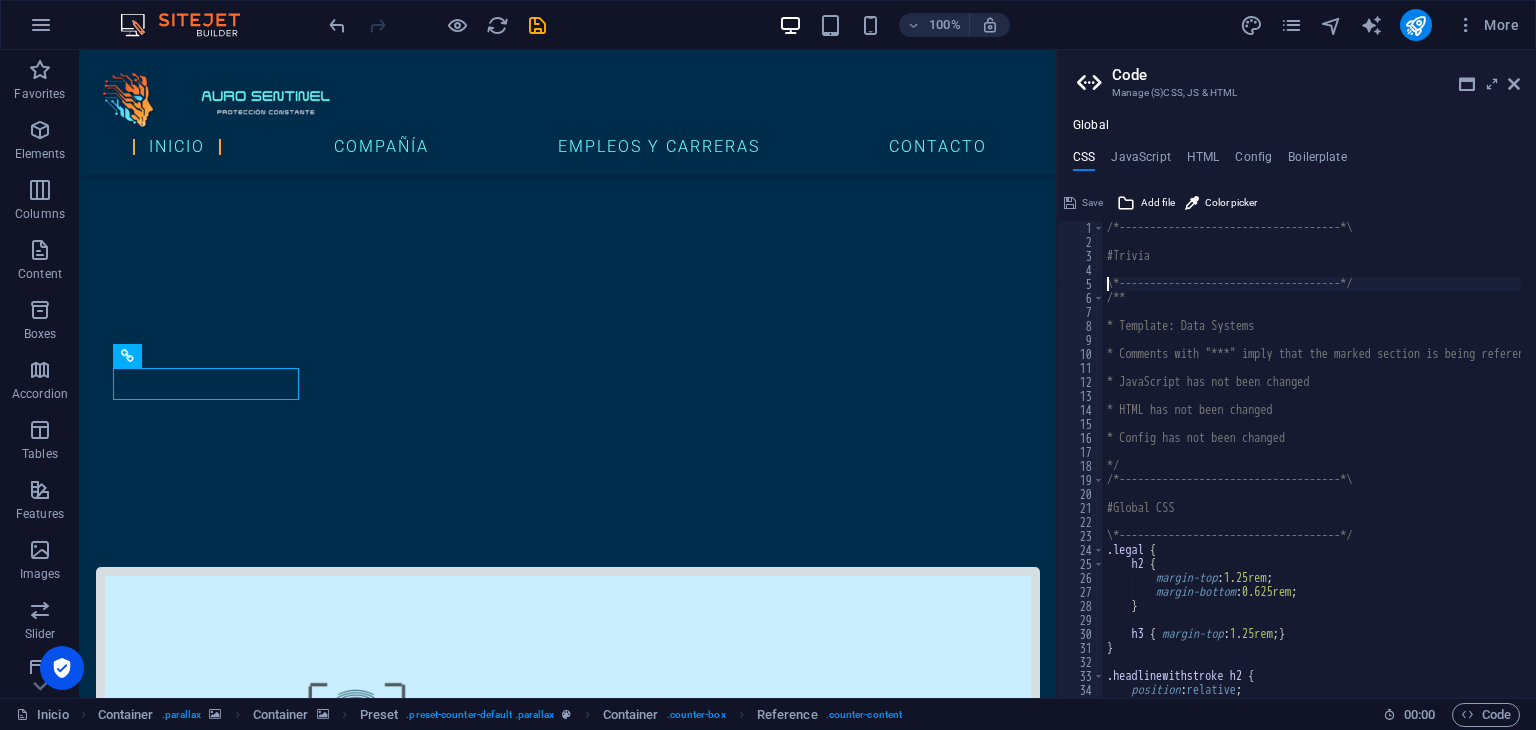 type on "/**" 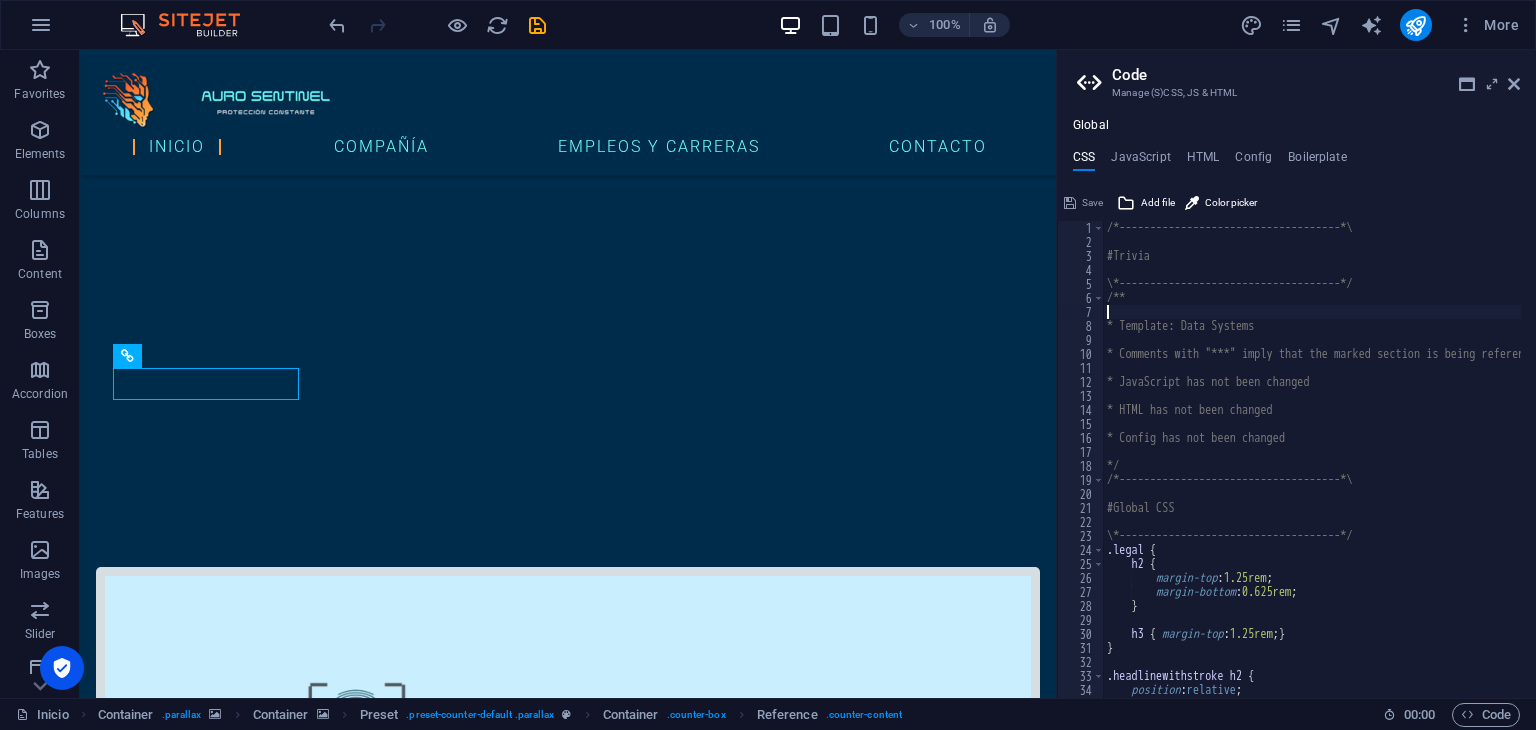 type on "* Template: Data Systems" 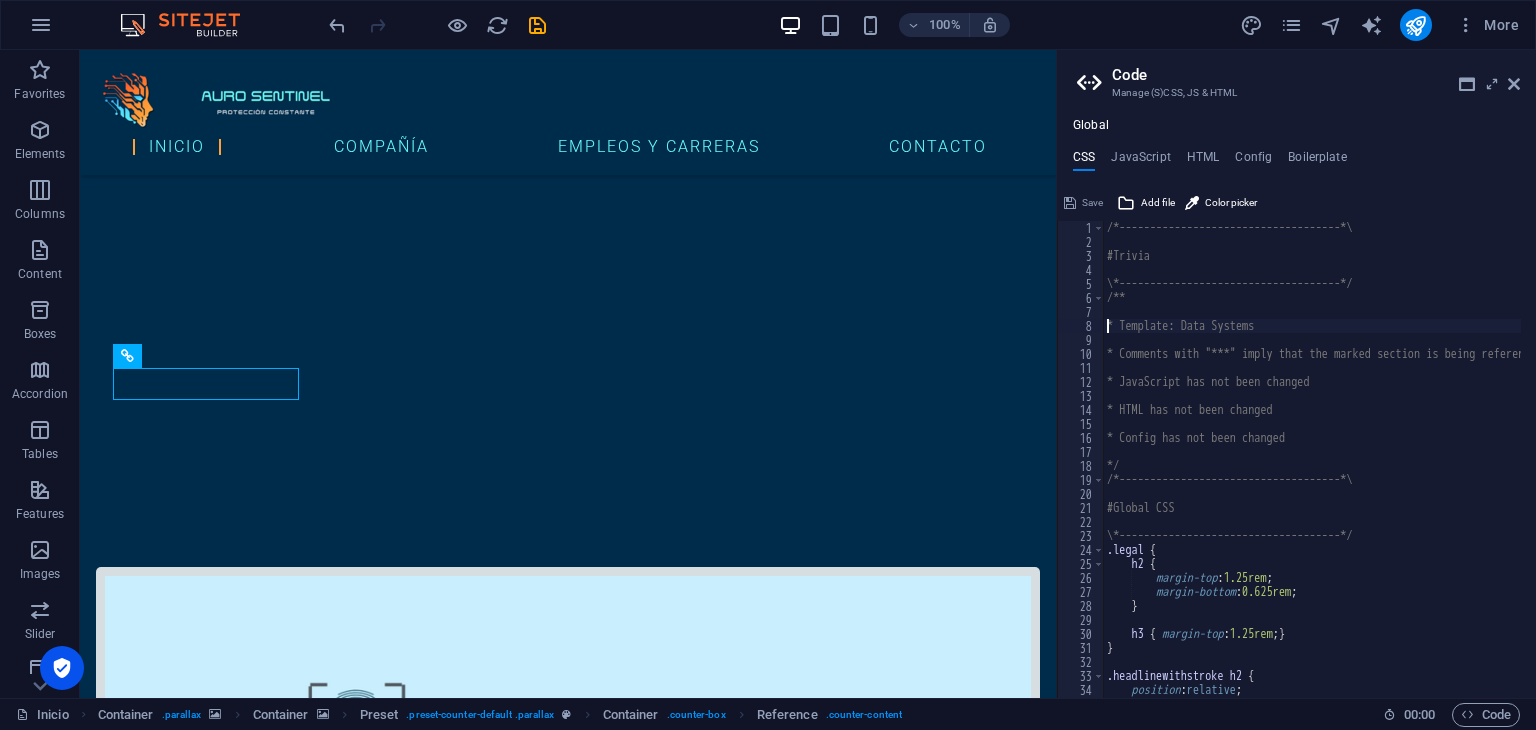 type on "* Comments with "***" imply that the marked section is being referenced somewhere else" 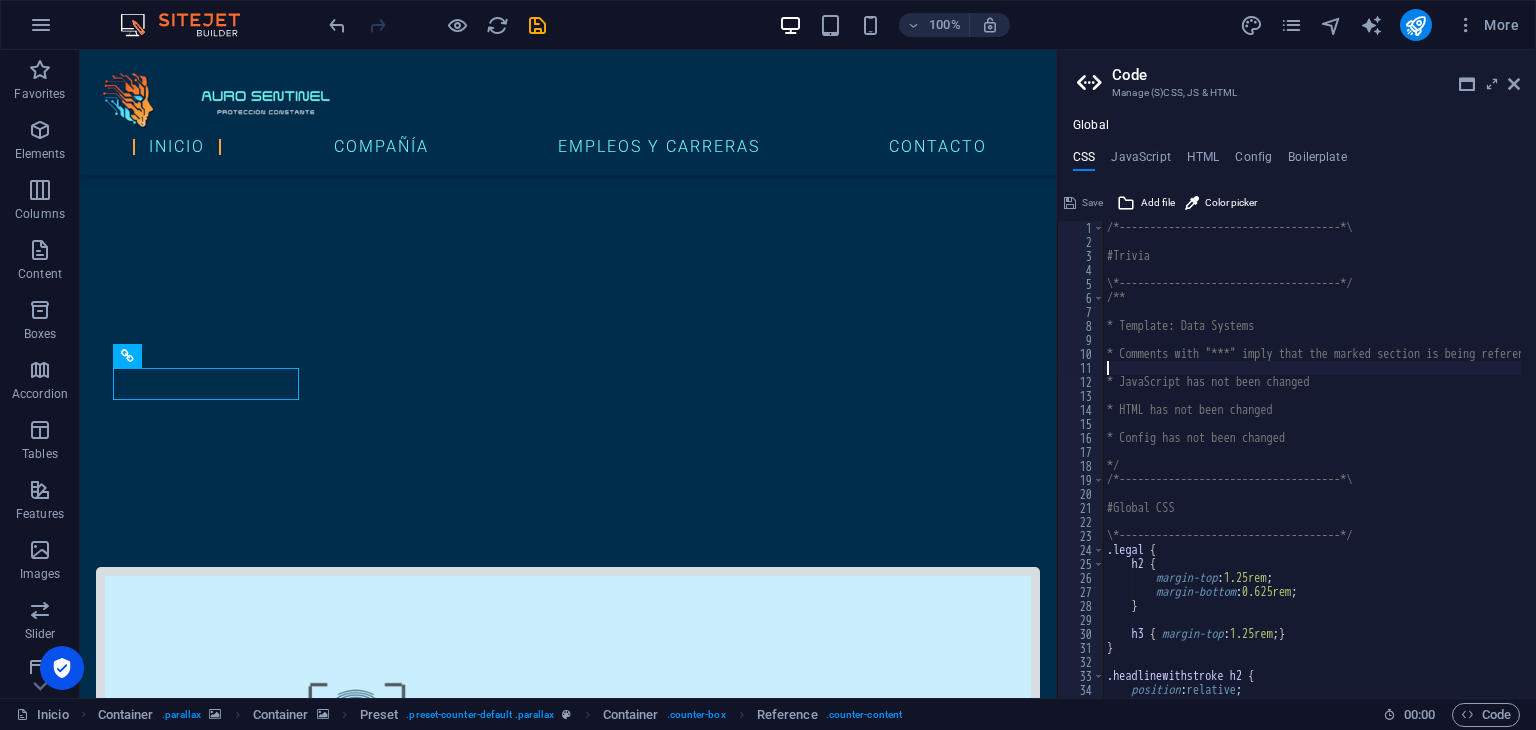 type on "* JavaScript has not been changed" 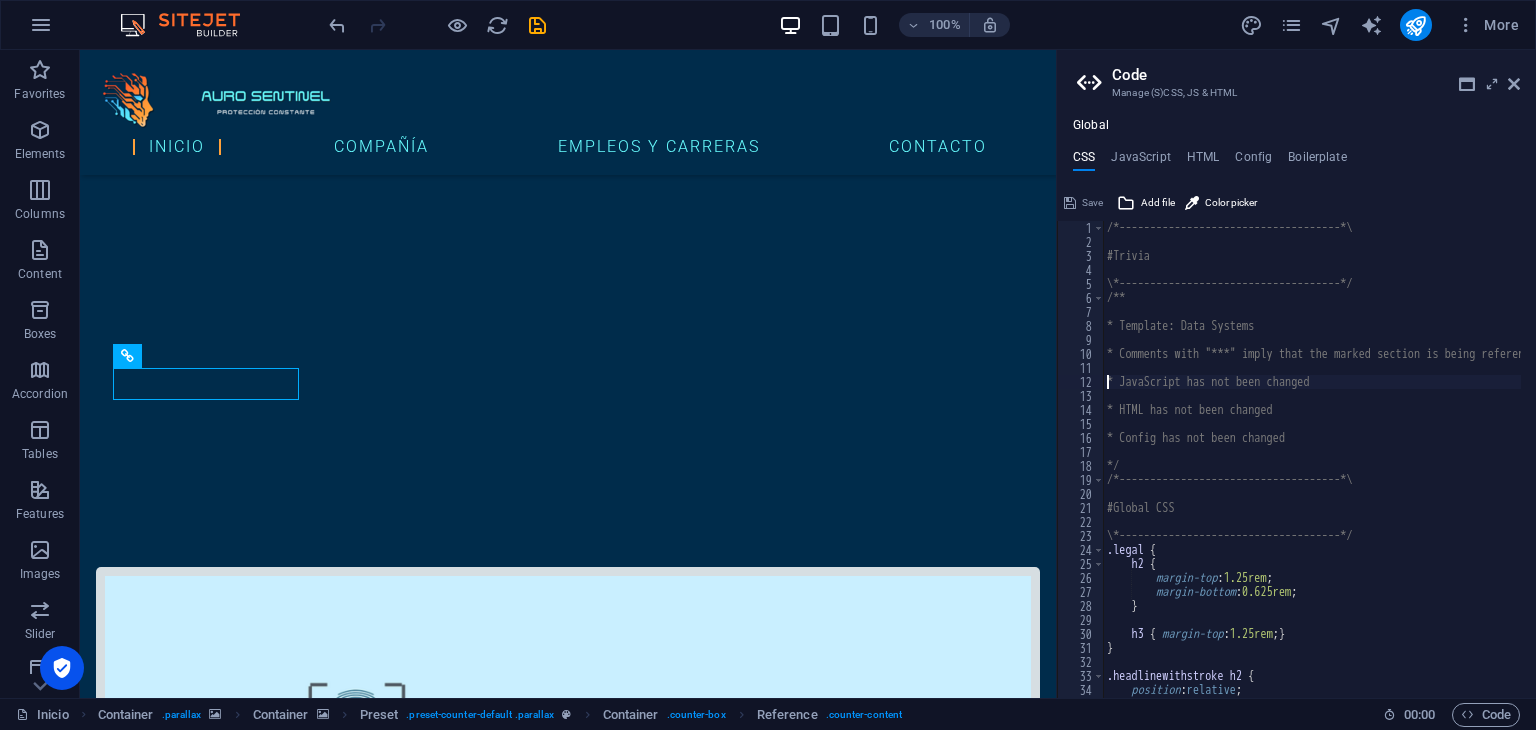 type on "* HTML has not been changed" 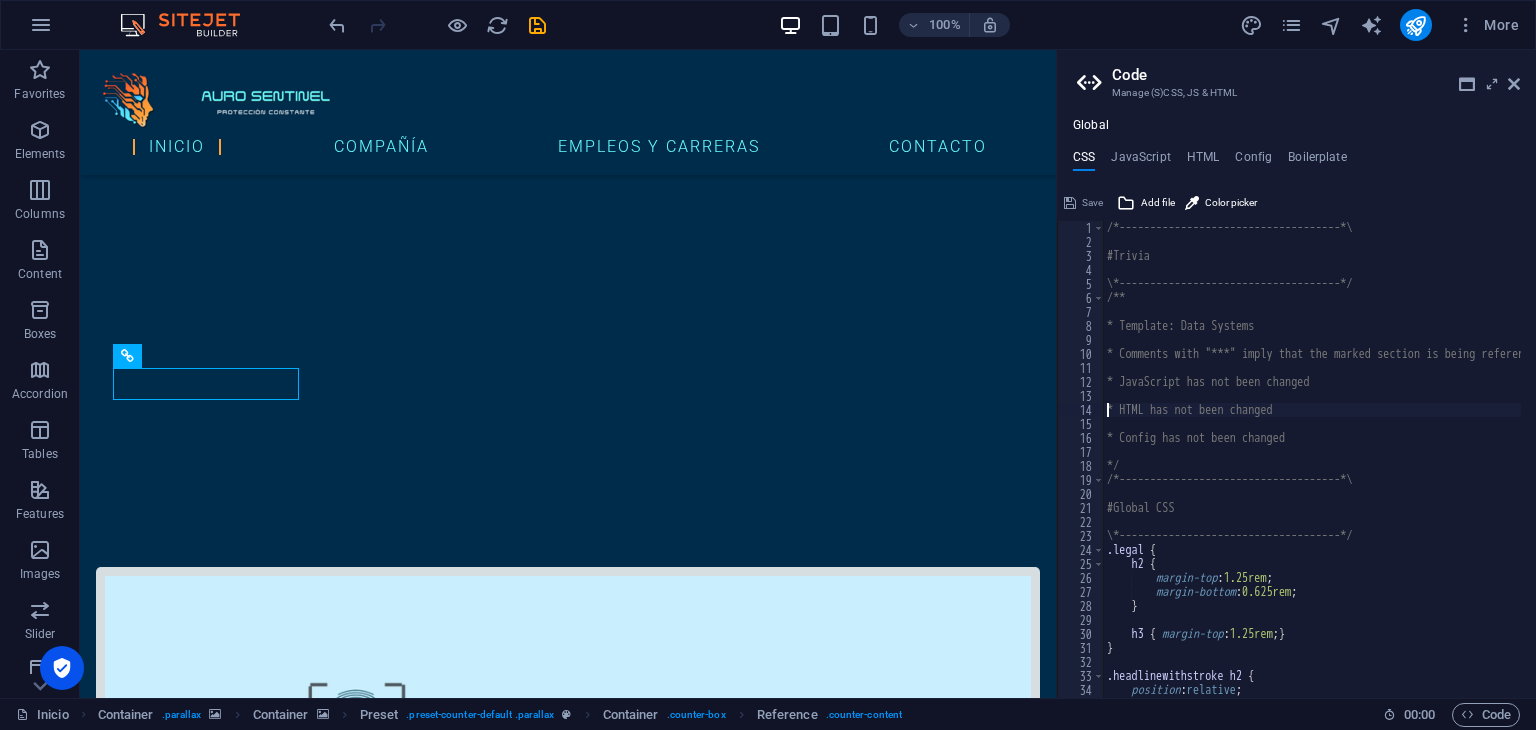type on "* Config has not been changed" 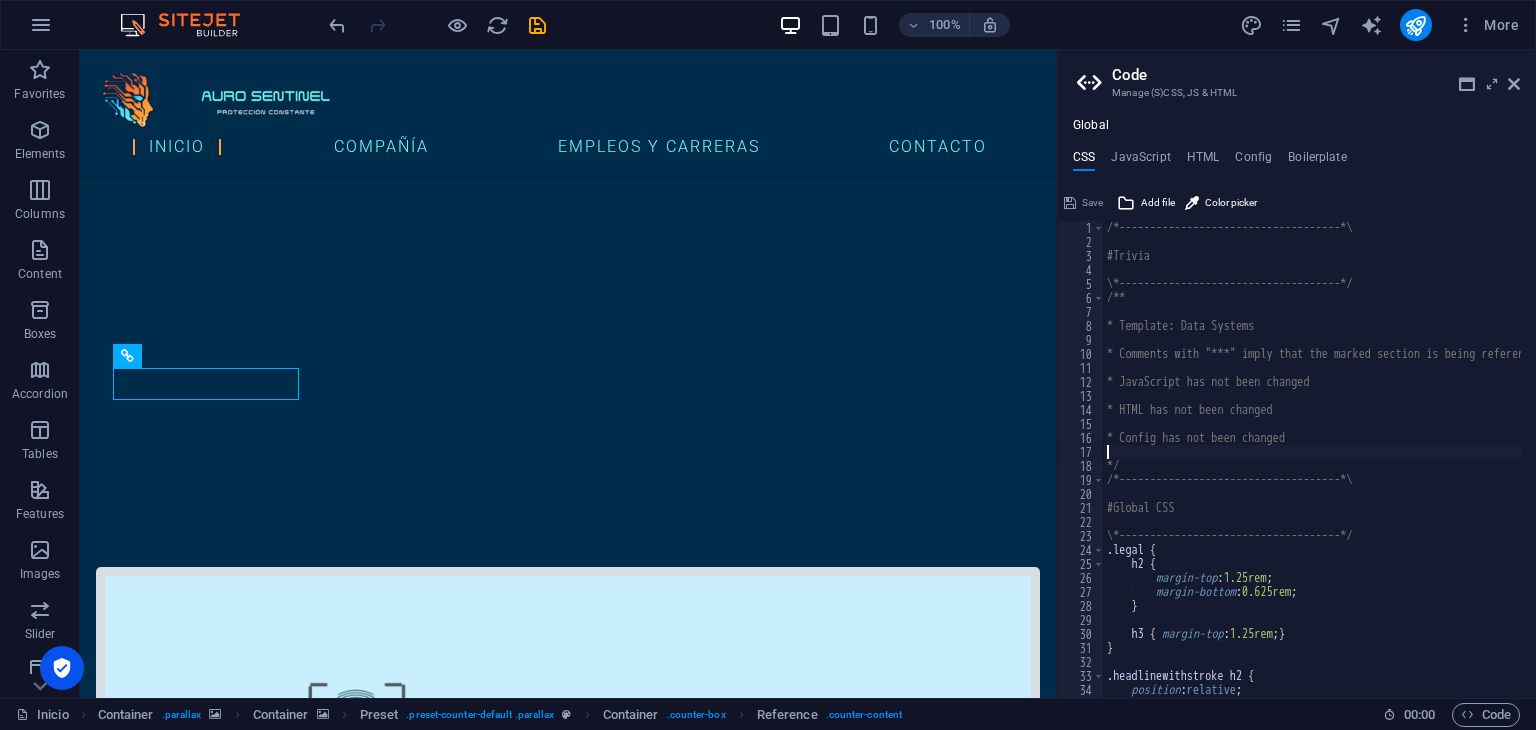 type on "/*------------------------------------*\" 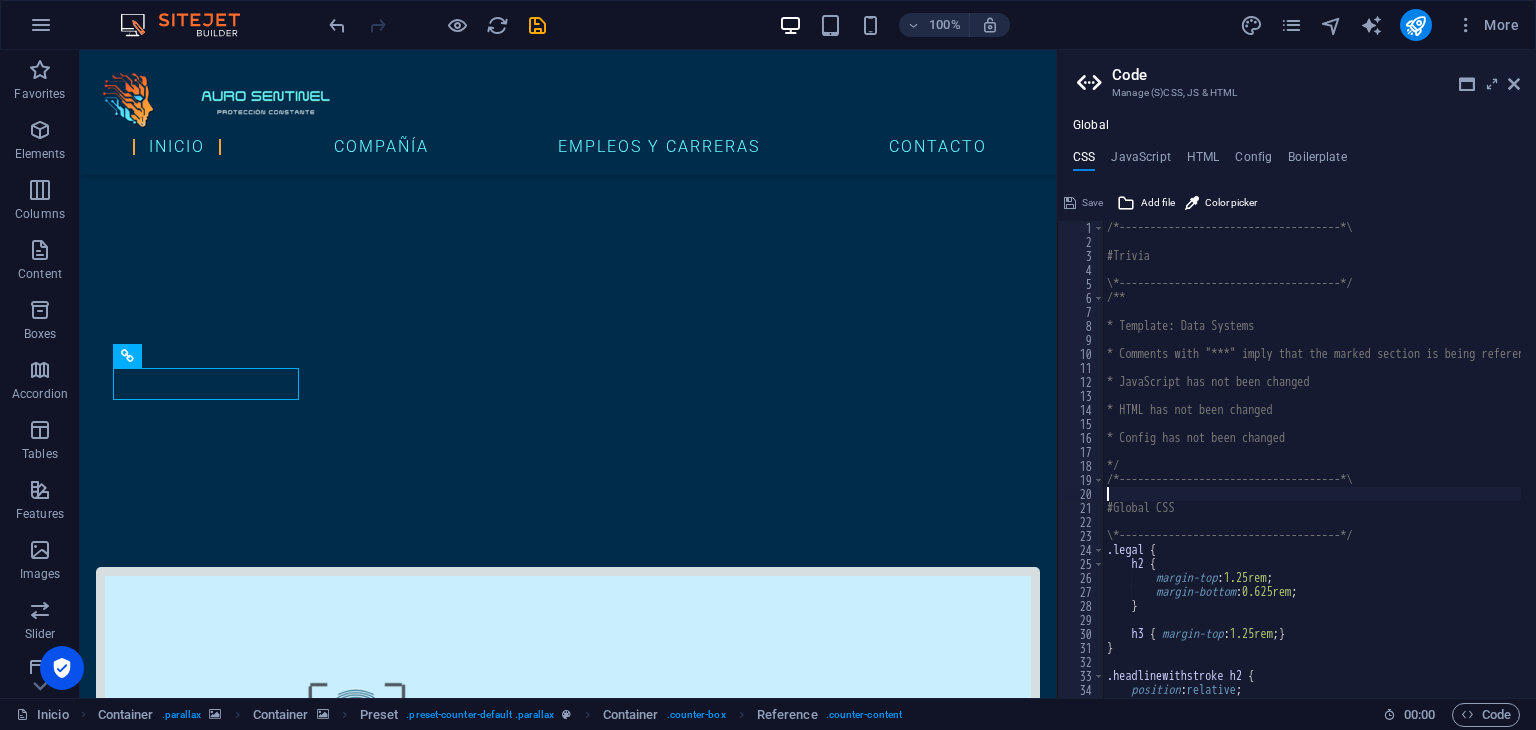 type on "#Global CSS" 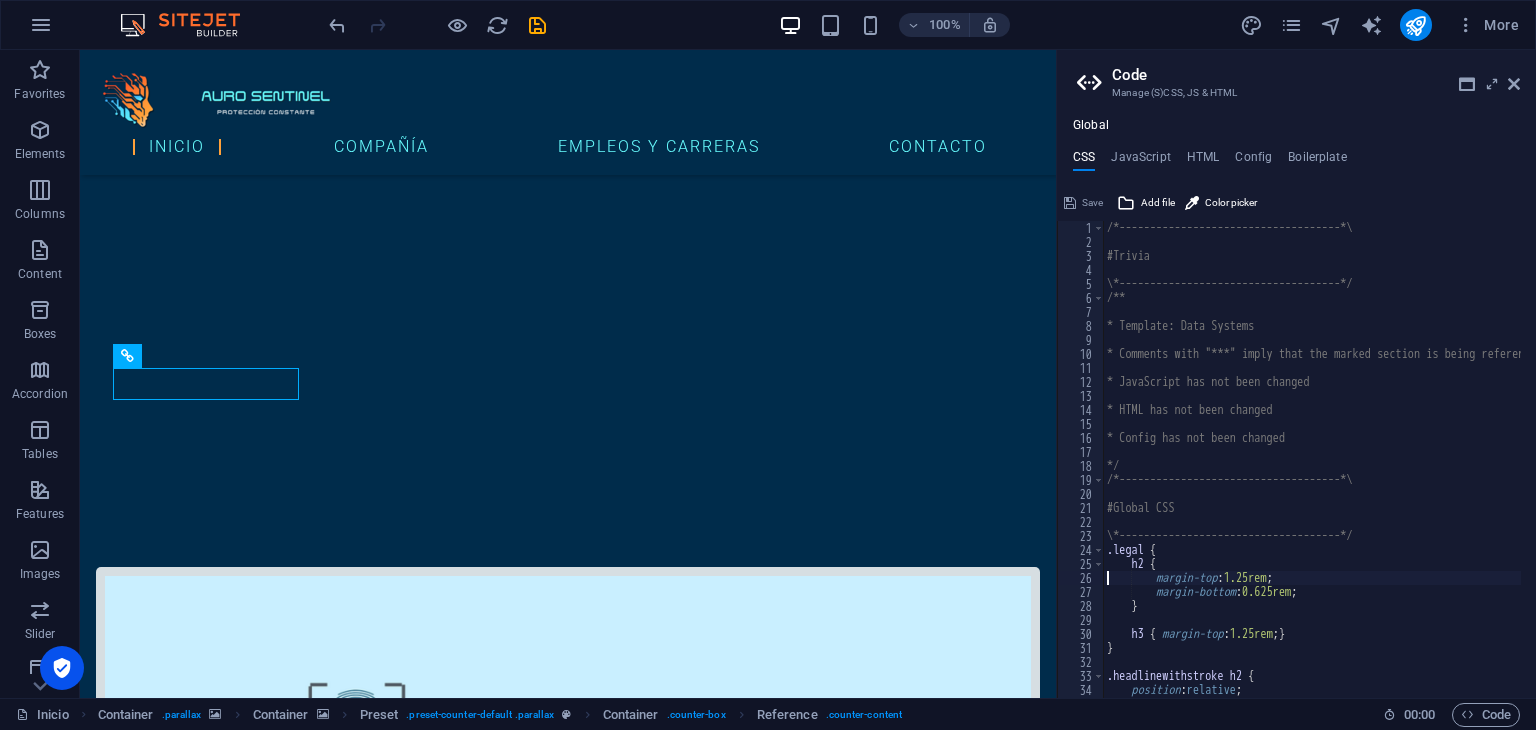 type on "}" 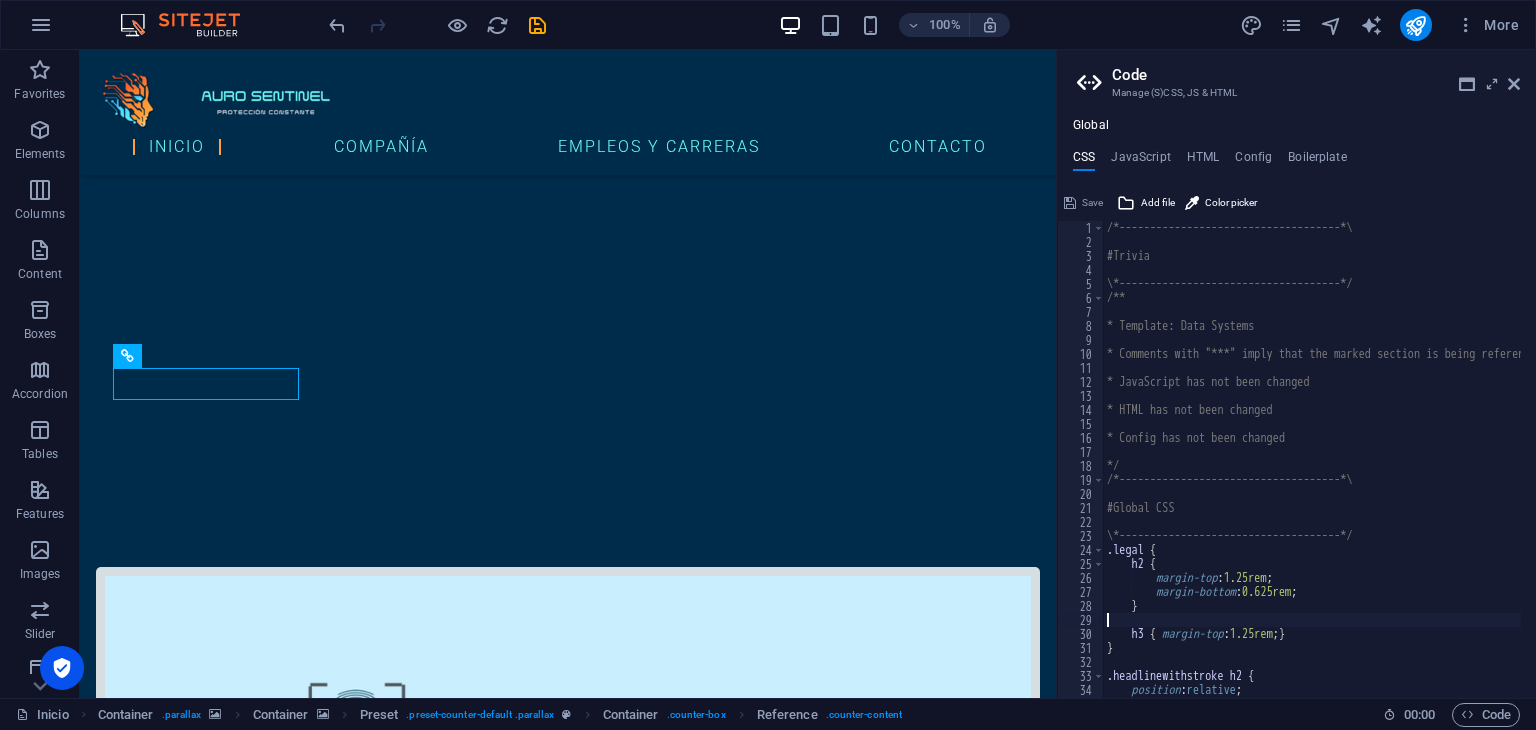 type on "}" 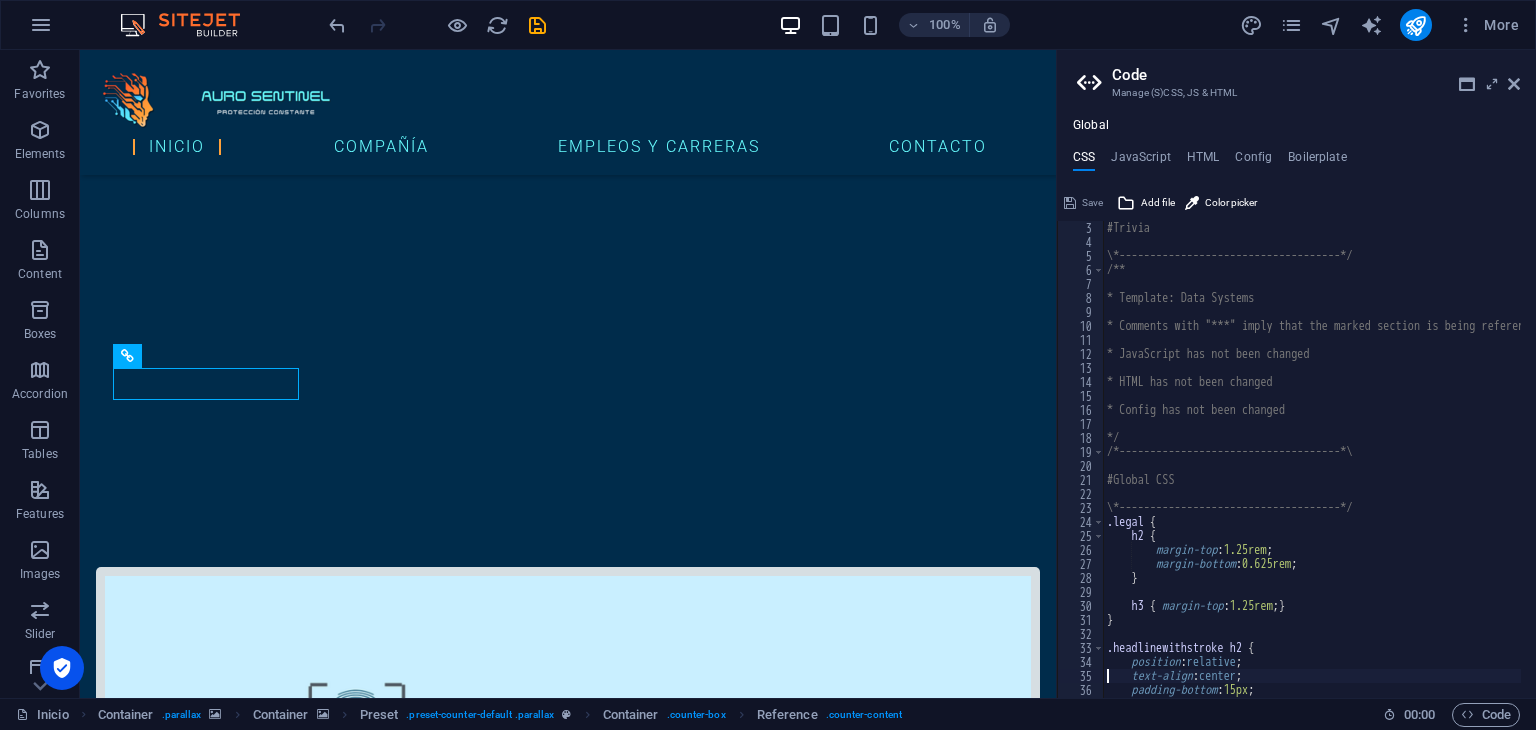 type on "margin-bottom: 15px;" 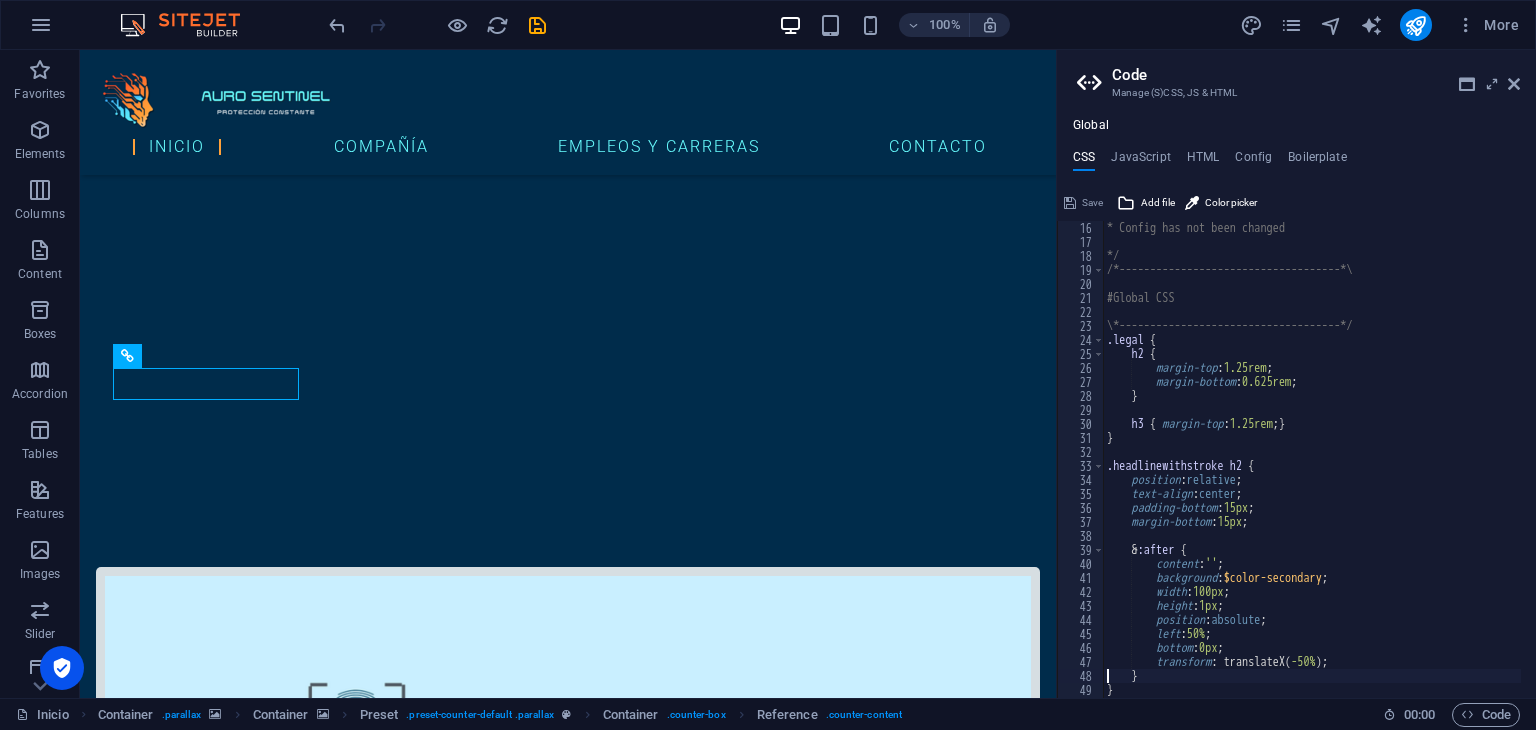 type on "}" 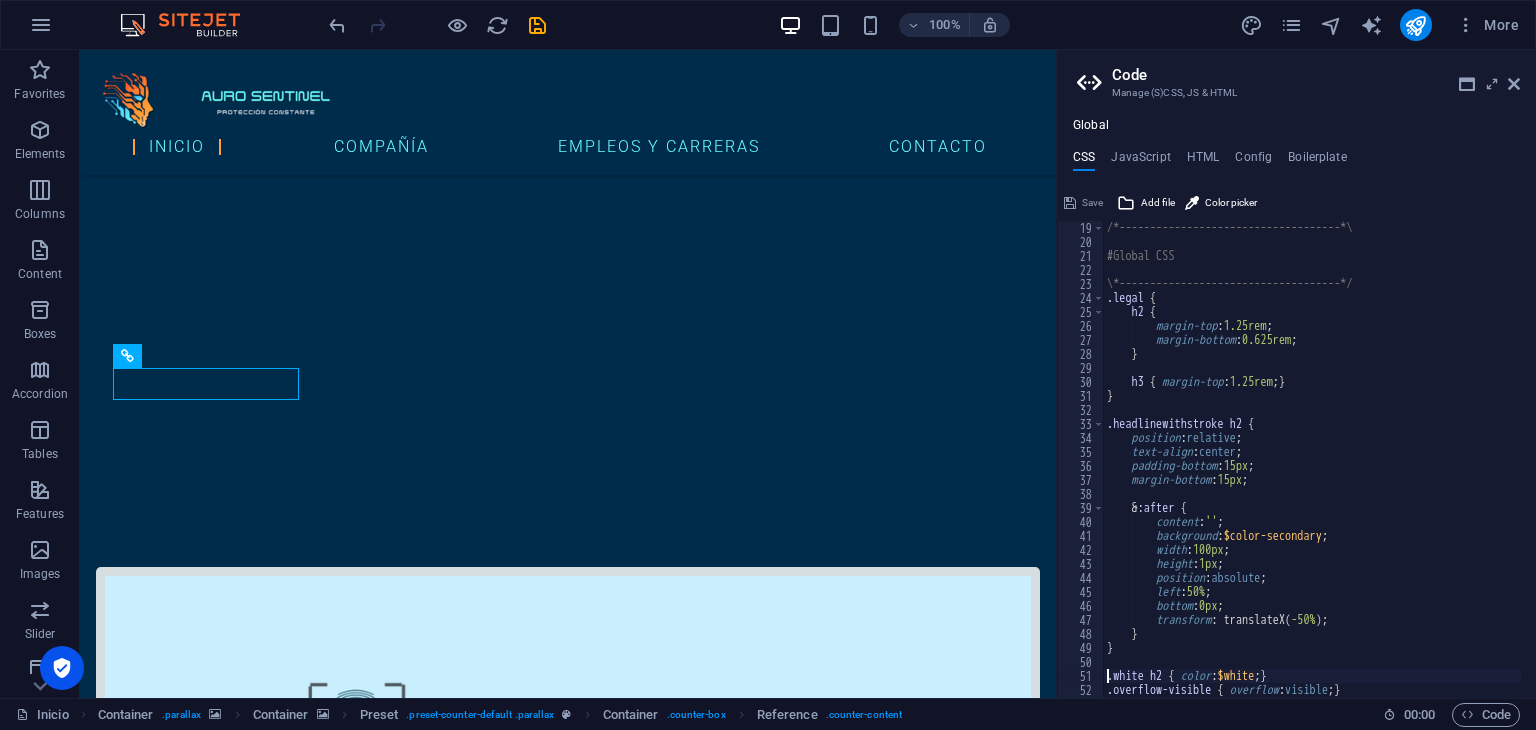 type on ".overflow-visible { overflow: visible; }" 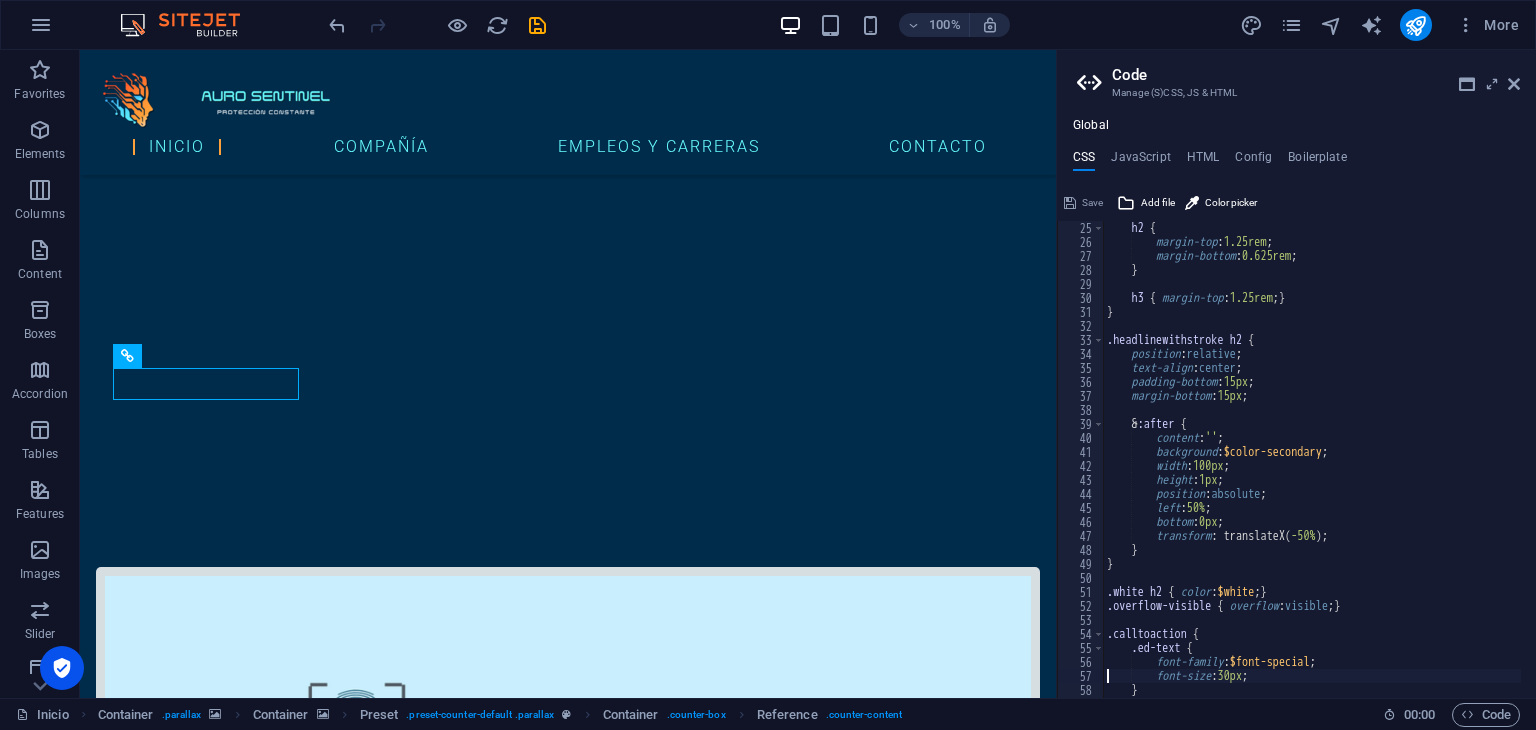 type on "}" 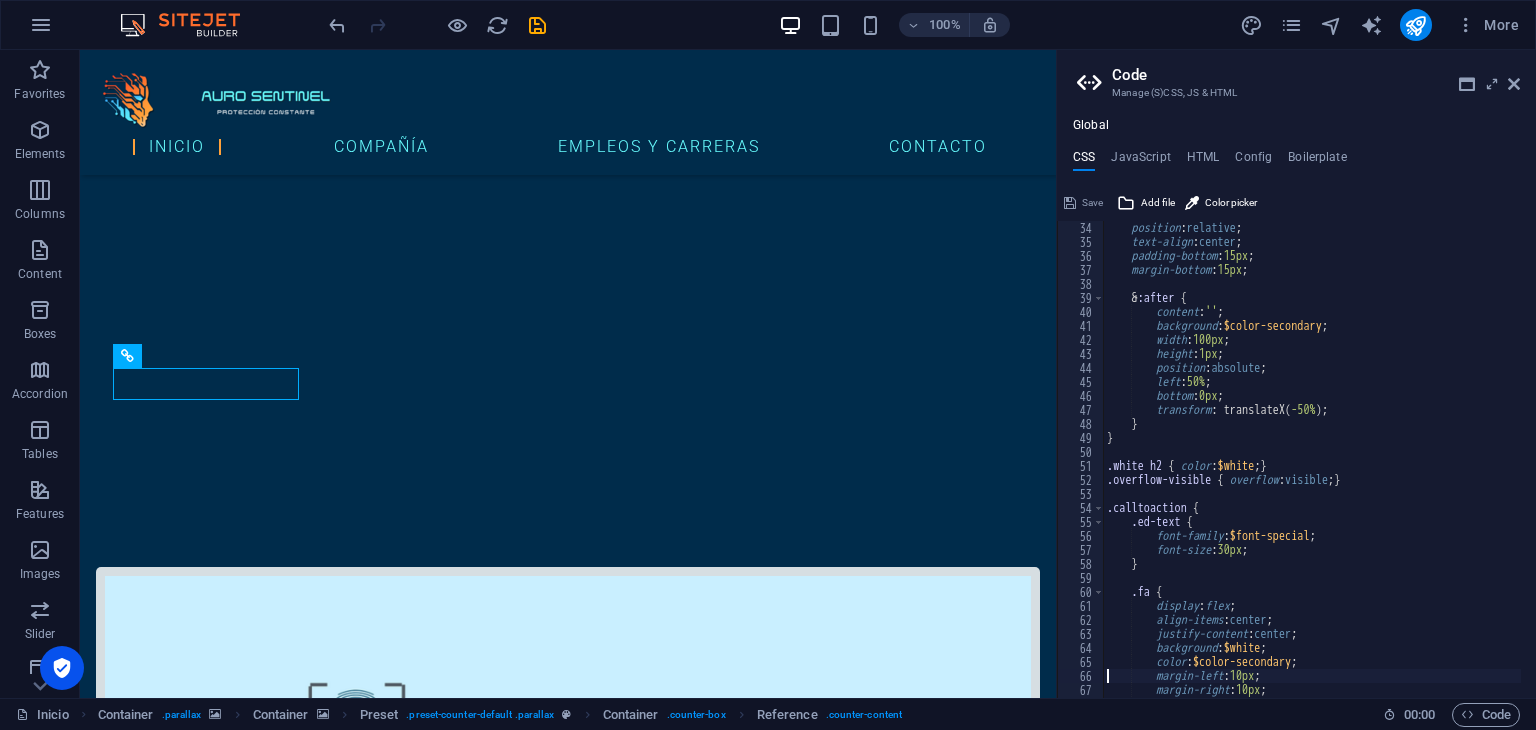 type on "width: 80px;" 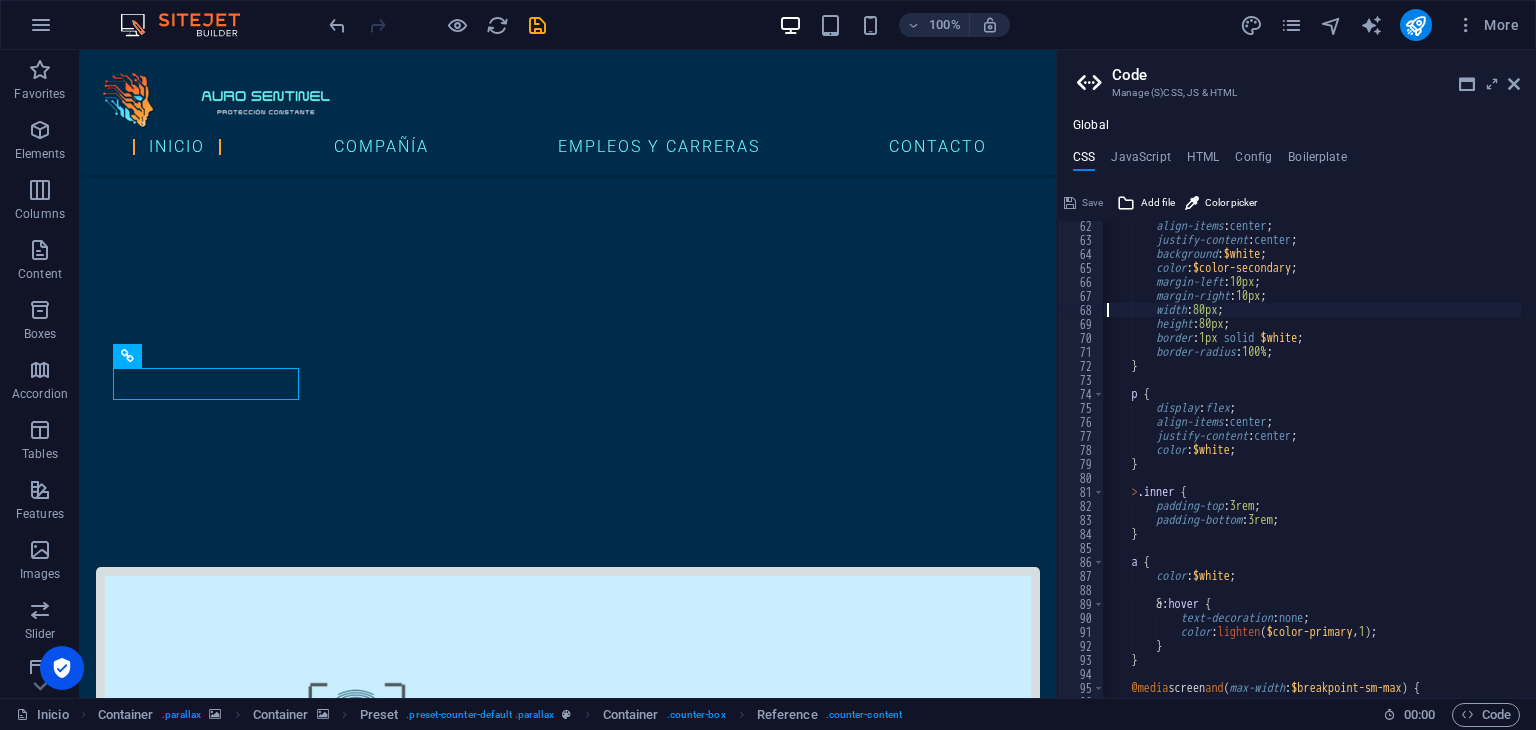 scroll, scrollTop: 926, scrollLeft: 0, axis: vertical 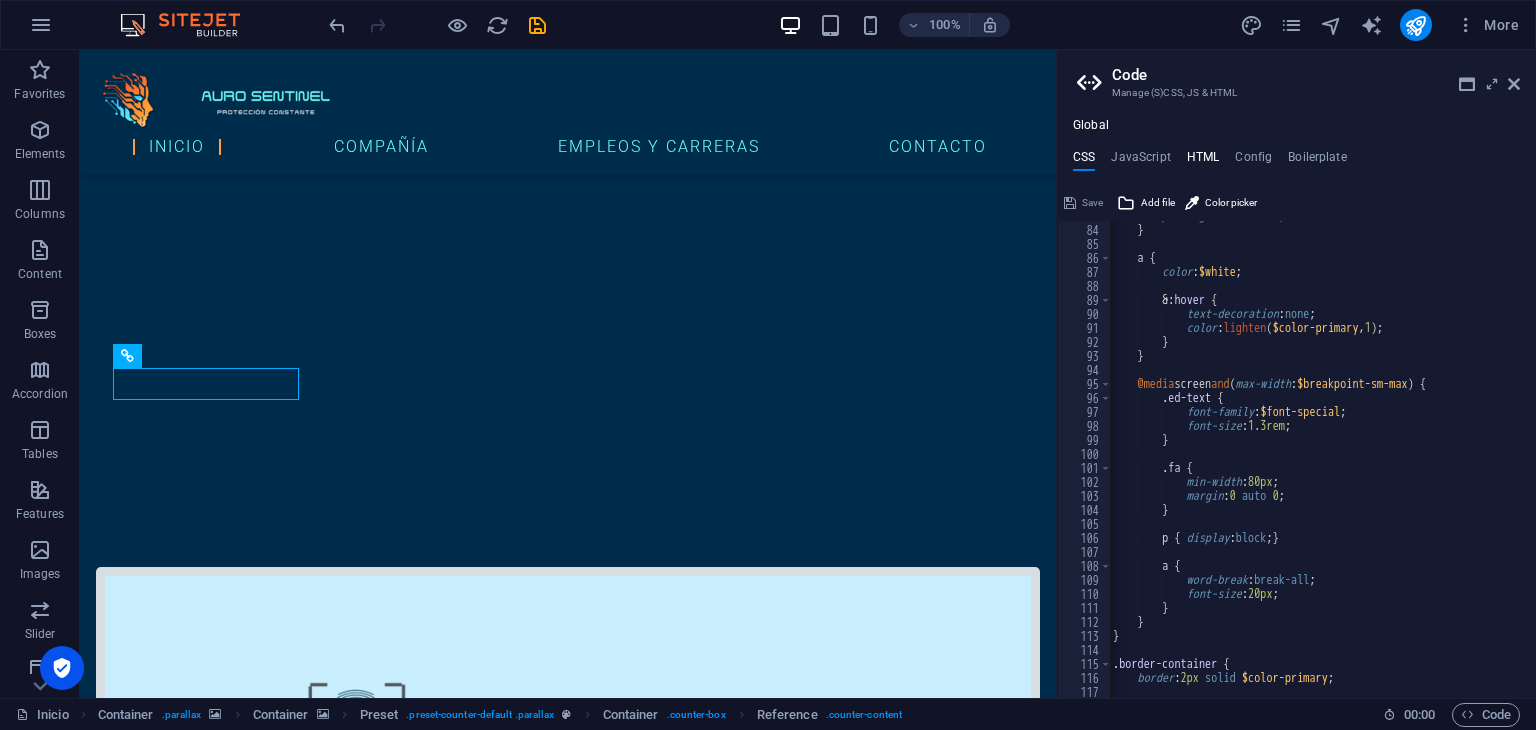 click on "HTML" at bounding box center [1203, 161] 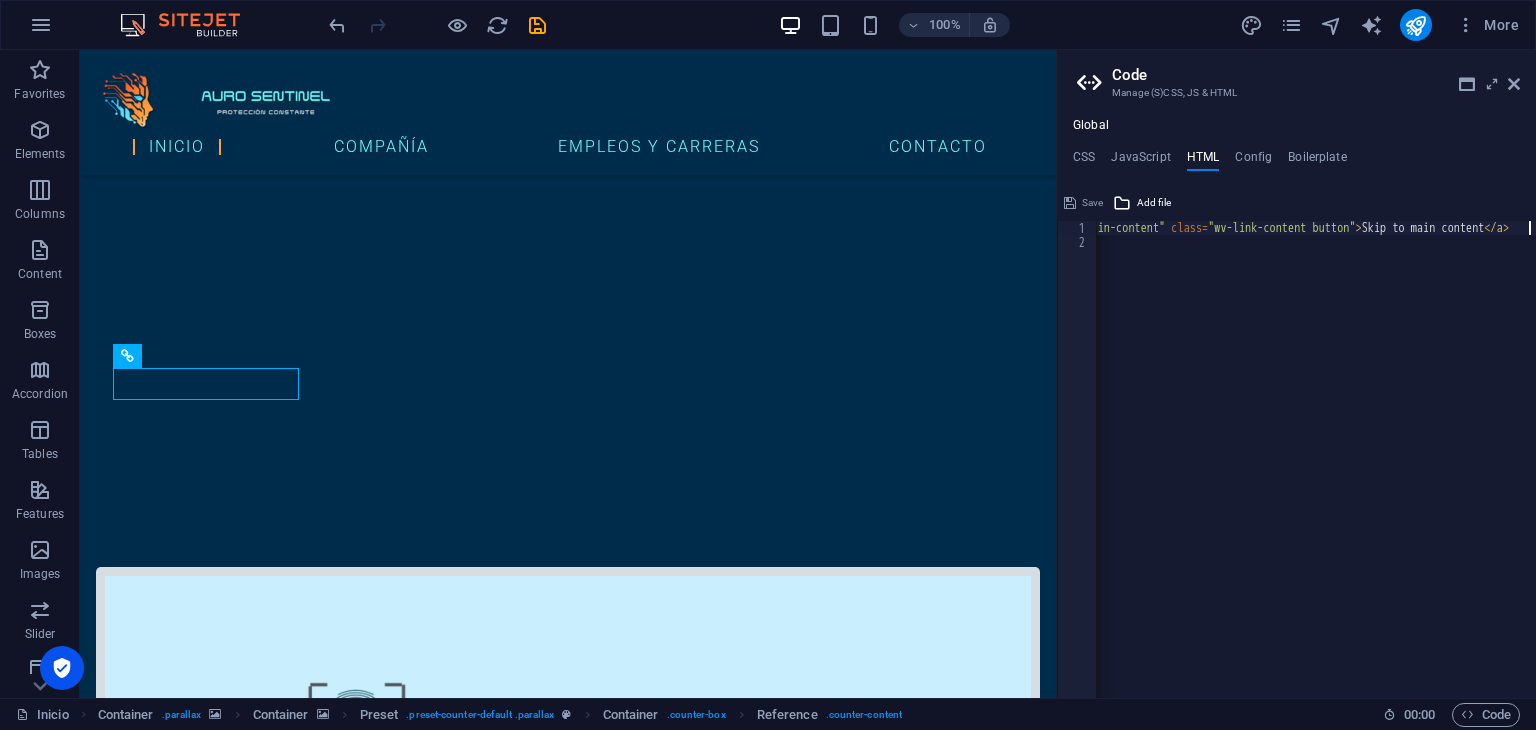 scroll, scrollTop: 0, scrollLeft: 0, axis: both 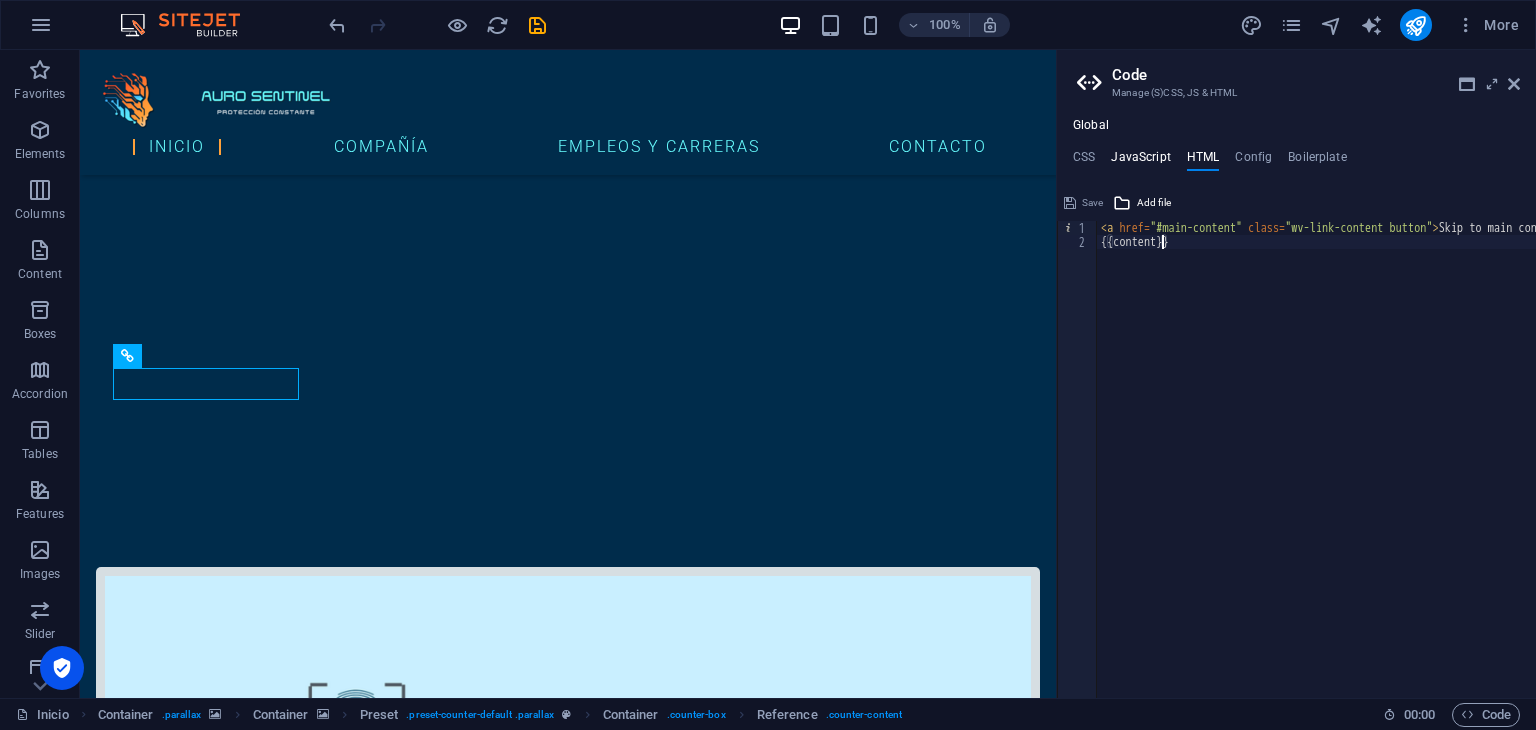 click on "JavaScript" at bounding box center (1140, 161) 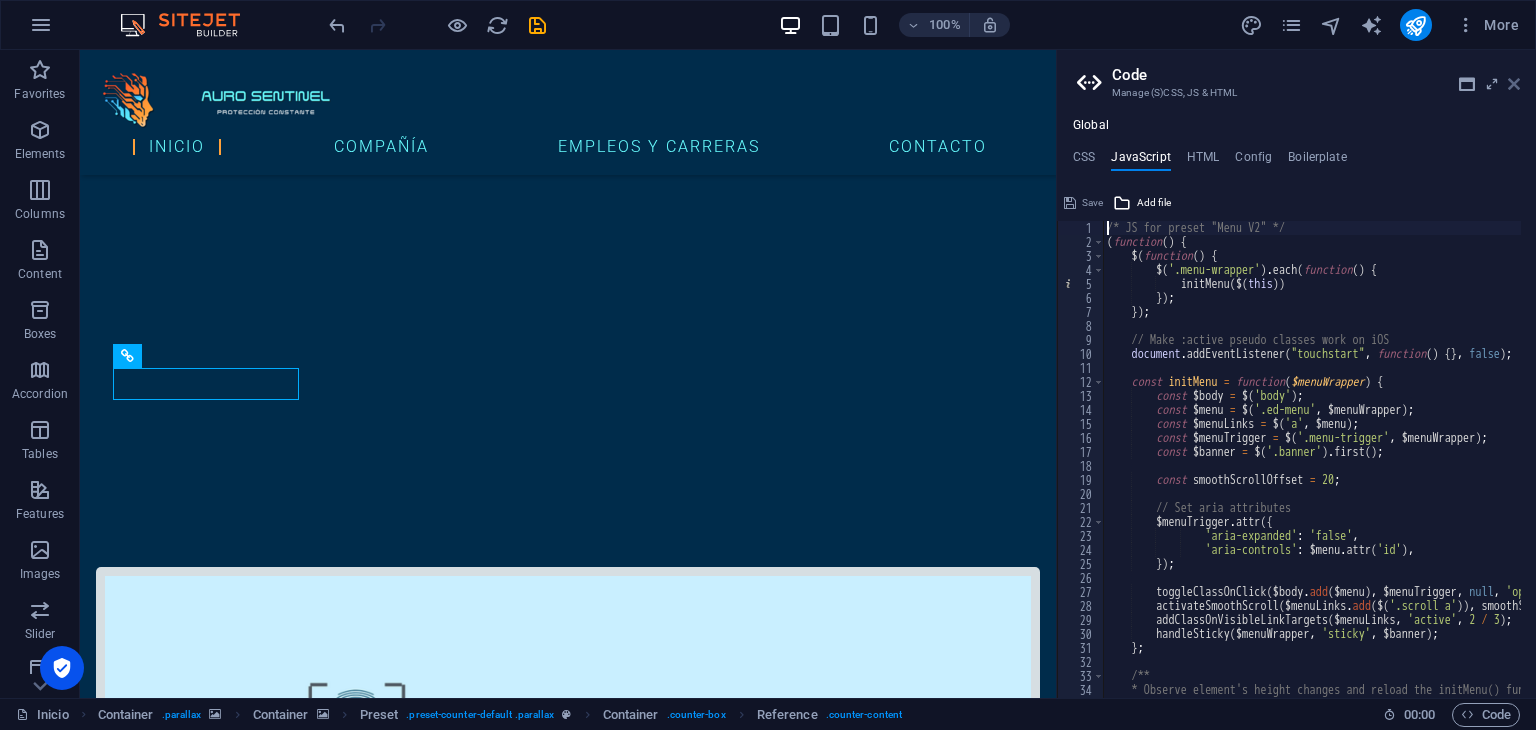 click at bounding box center (1514, 84) 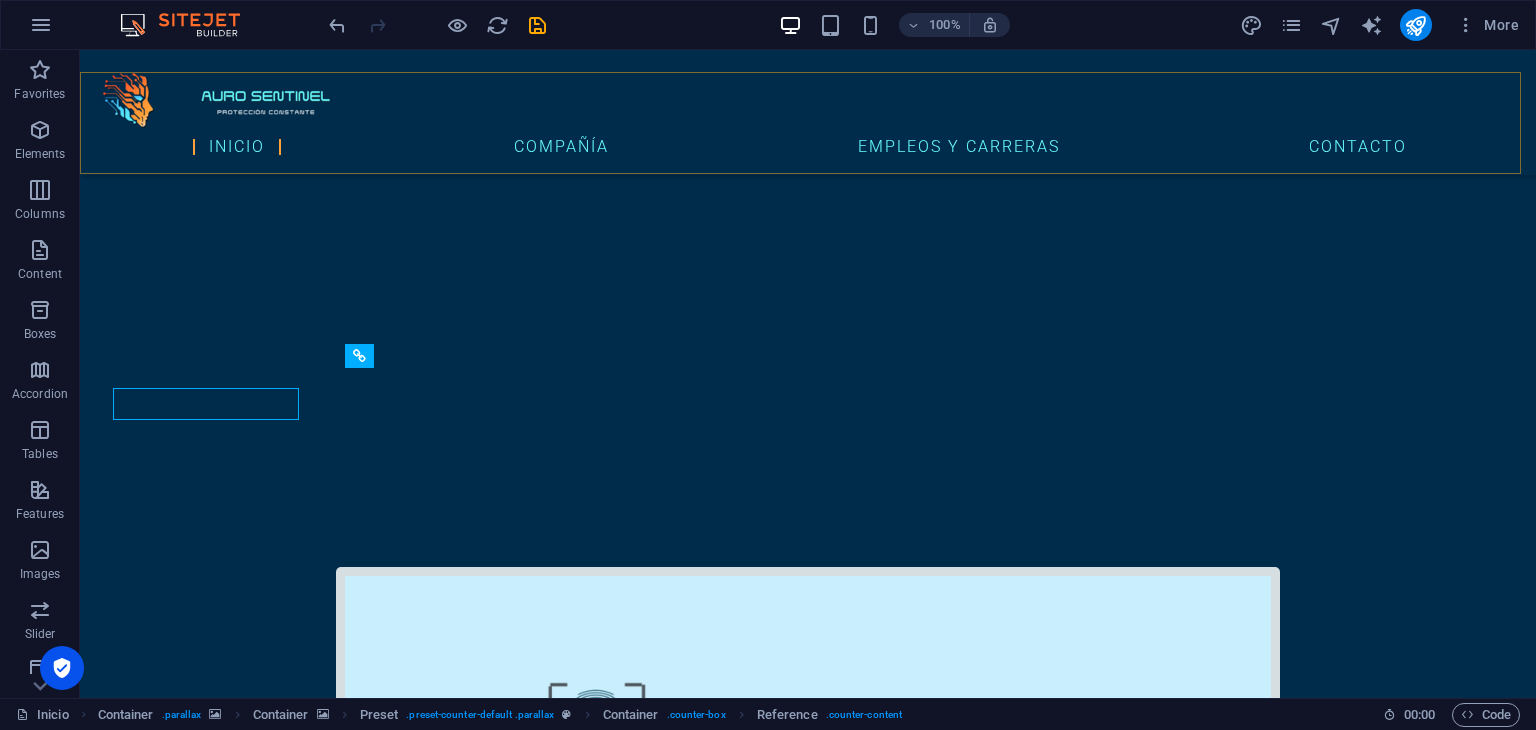scroll, scrollTop: 975, scrollLeft: 0, axis: vertical 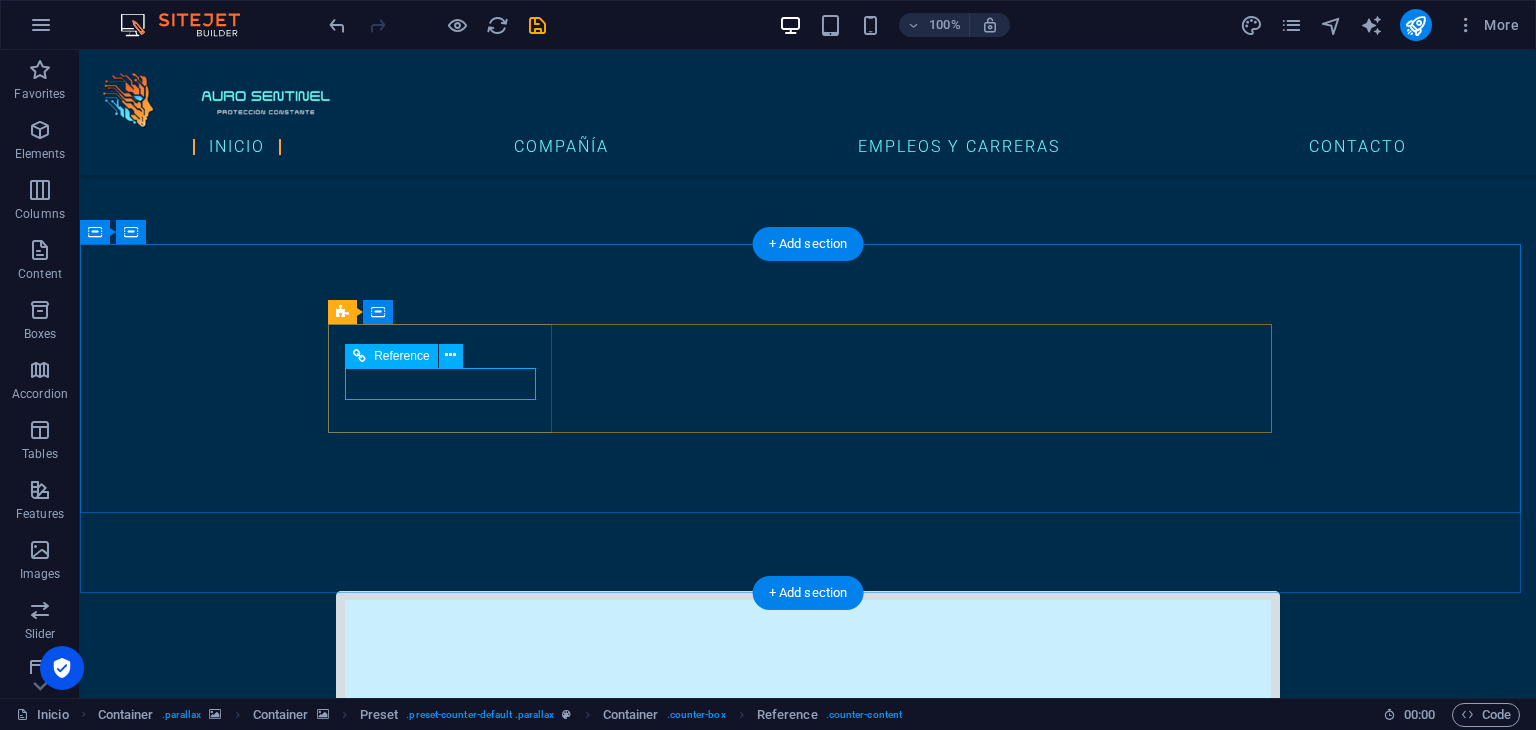 click on "18" at bounding box center [808, 4032] 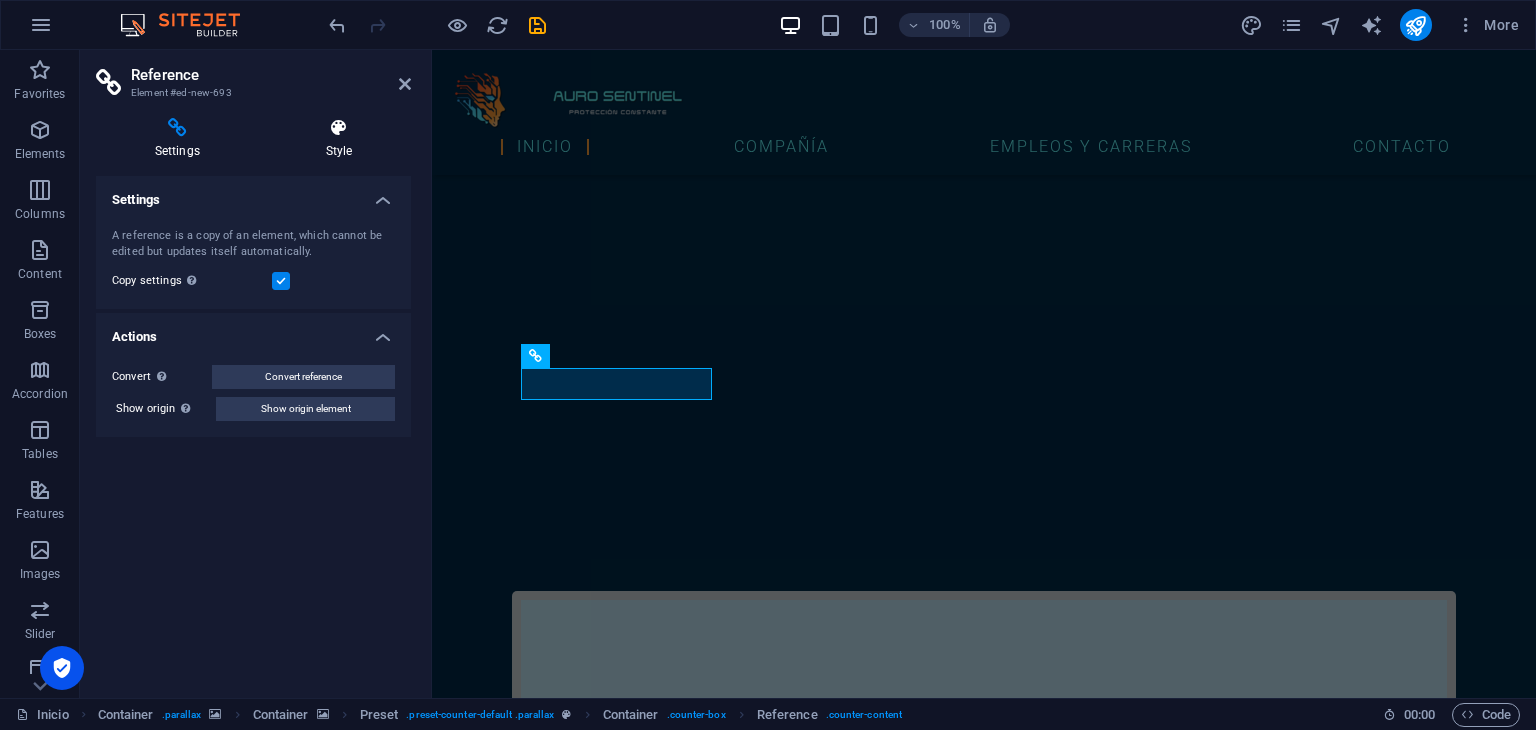 click on "Style" at bounding box center [339, 139] 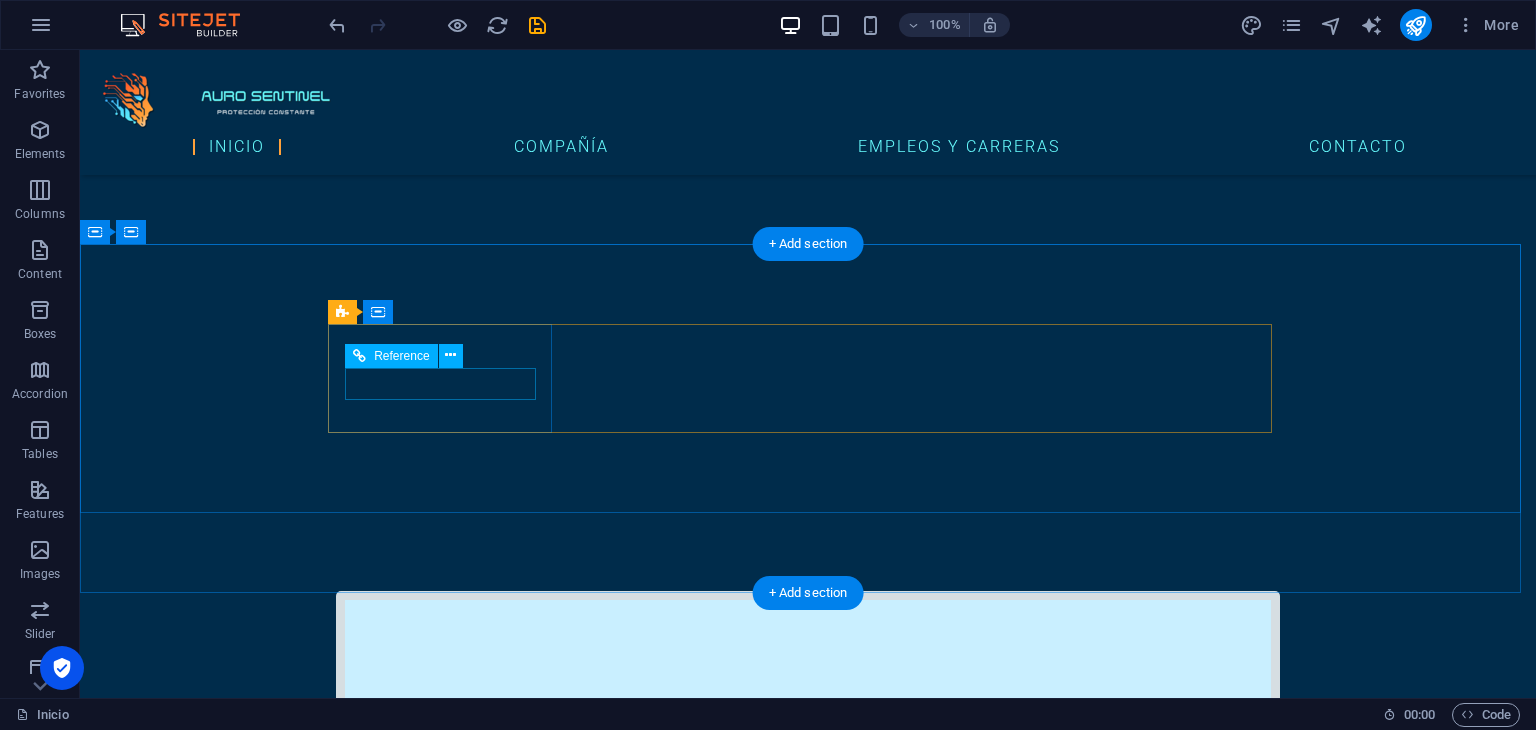click on "18" at bounding box center [808, 4032] 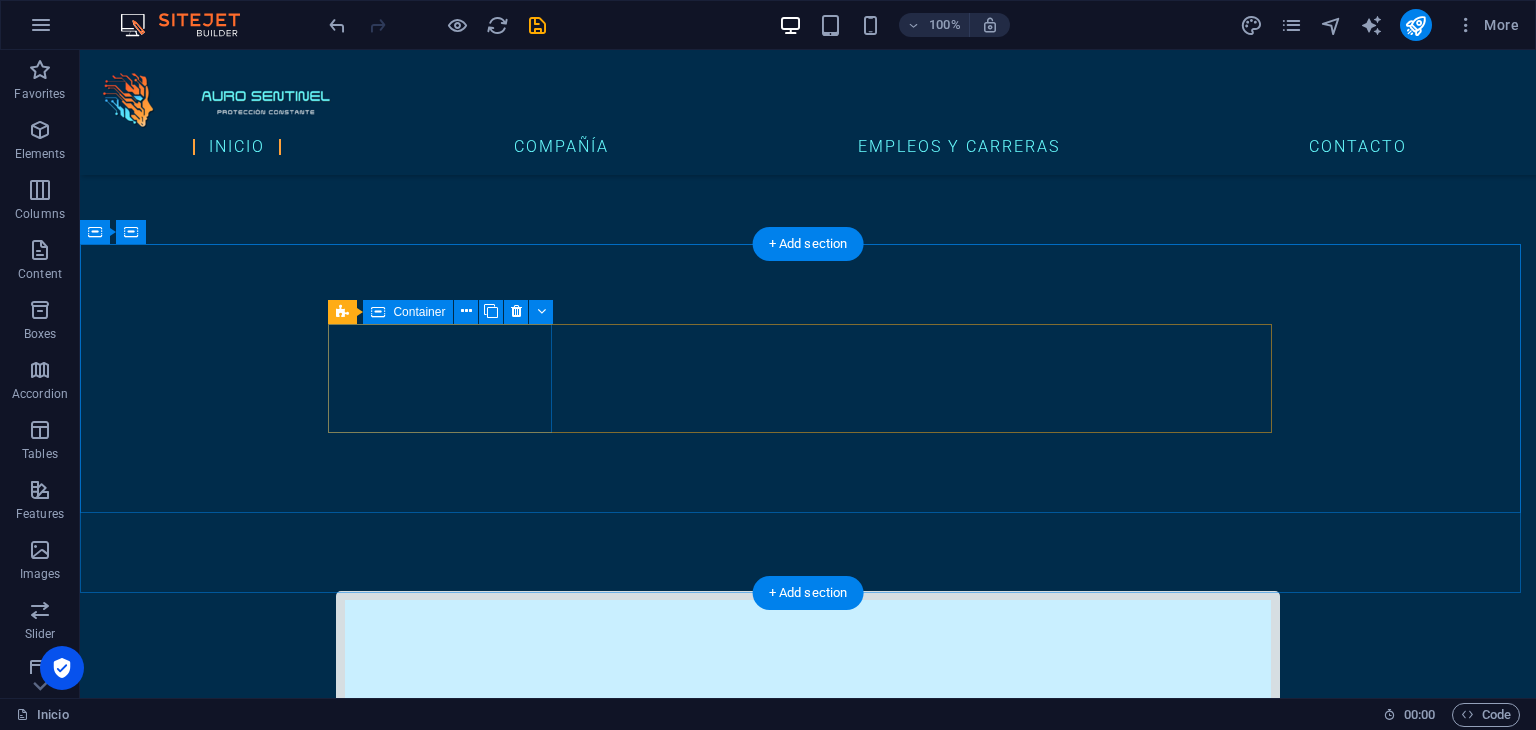 click on "ataques cibernéticos en [GEOGRAPHIC_DATA] por minuto" at bounding box center (808, 4009) 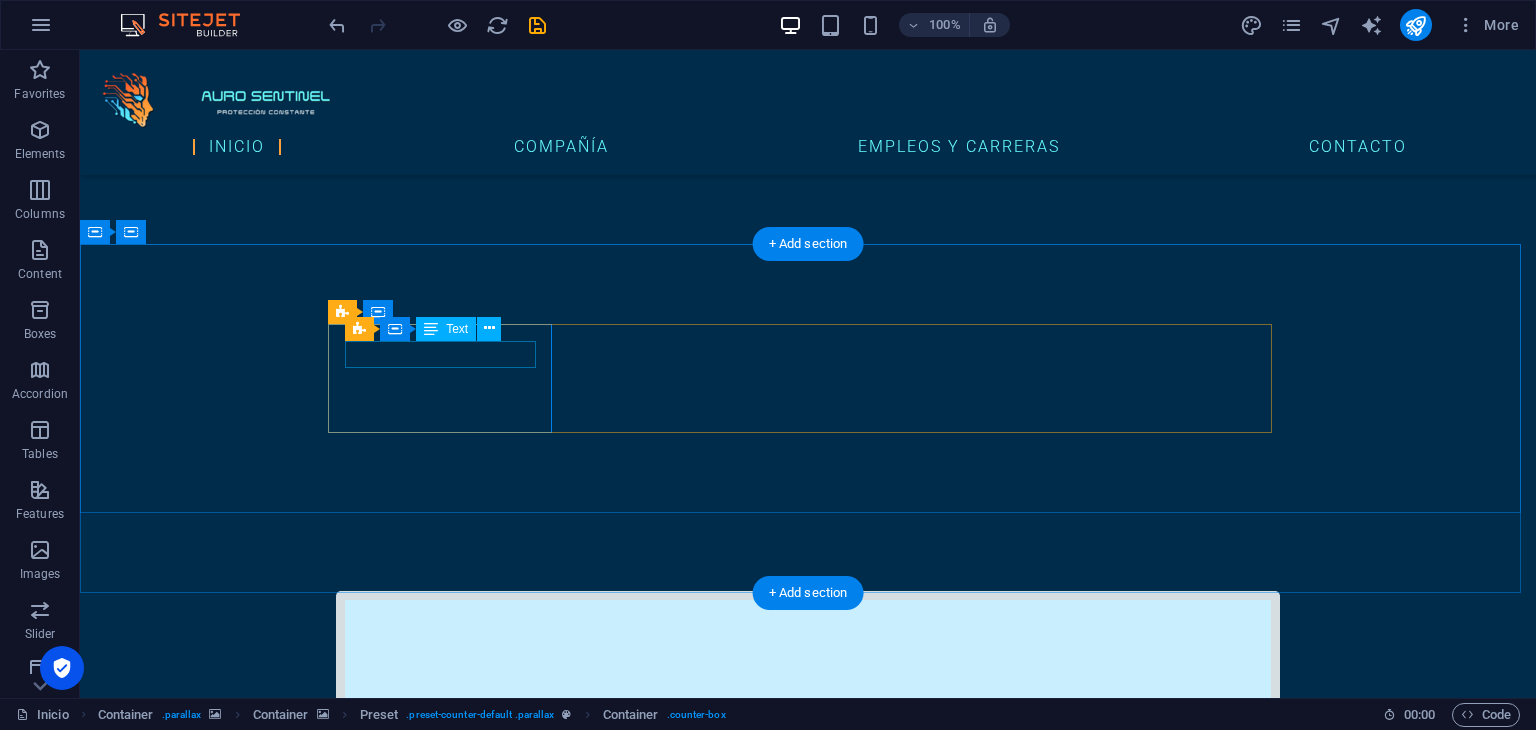 click on "ataques cibernéticos en [GEOGRAPHIC_DATA] por minuto" at bounding box center (808, 4009) 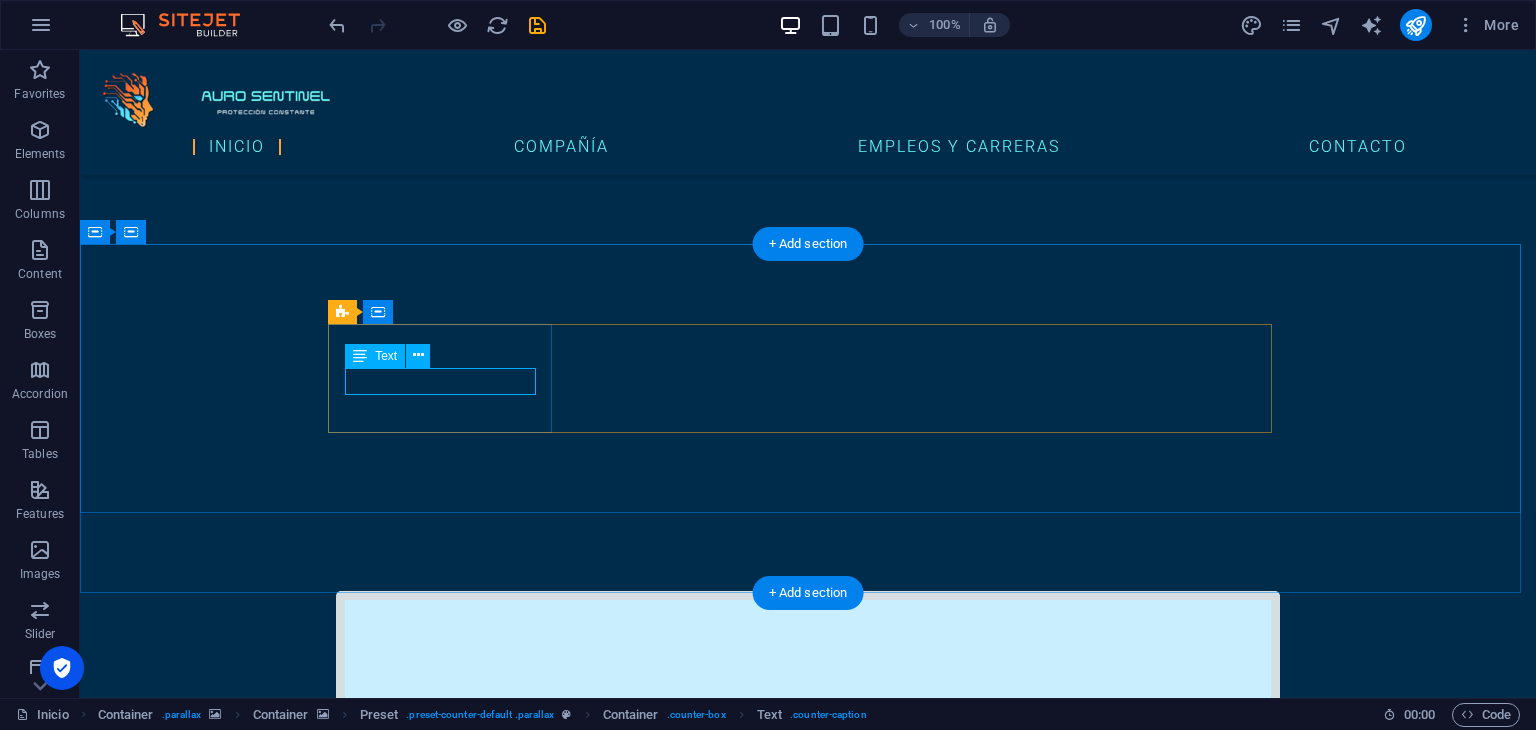 click on "ataques cibernéticos en [GEOGRAPHIC_DATA] por minuto" at bounding box center [808, 4023] 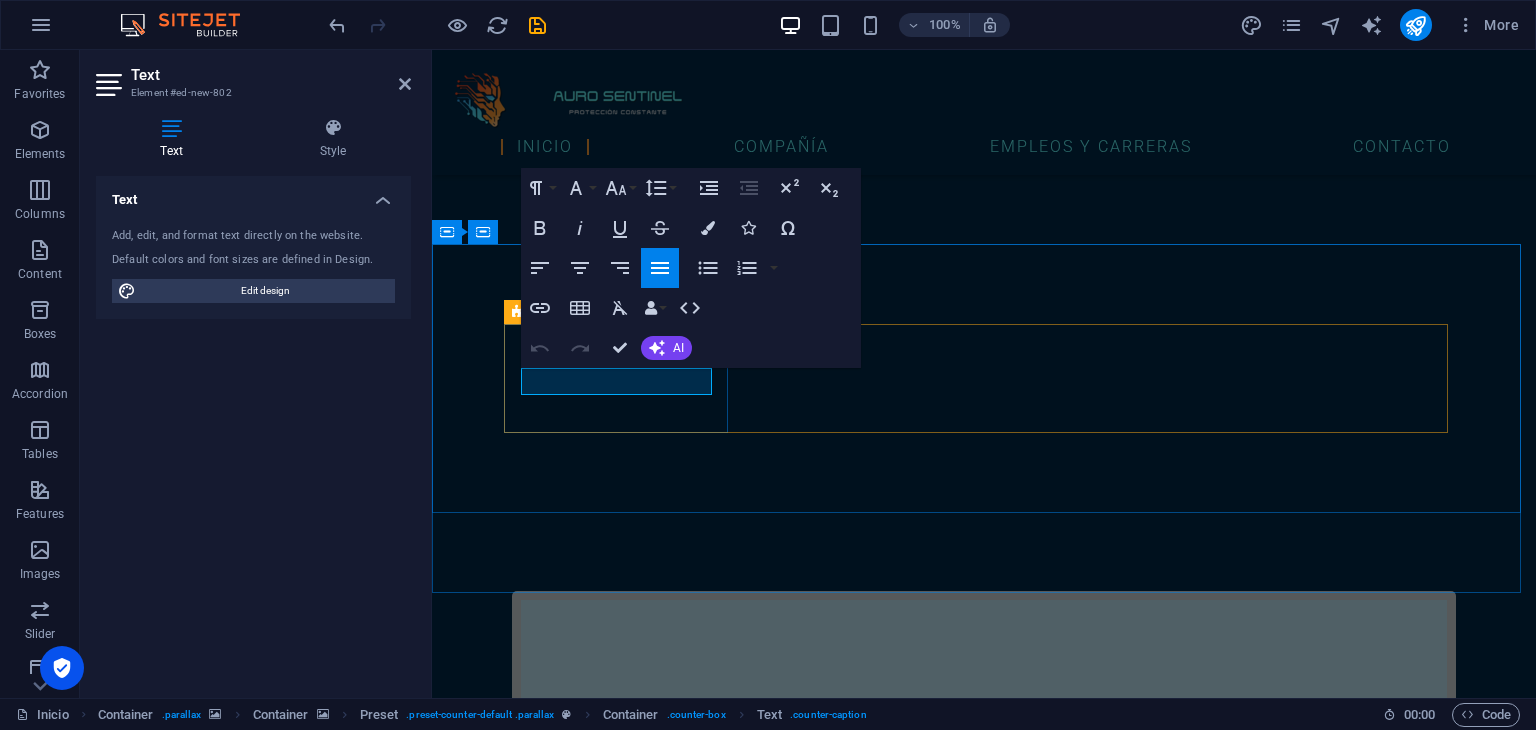 drag, startPoint x: 657, startPoint y: 388, endPoint x: 517, endPoint y: 378, distance: 140.35669 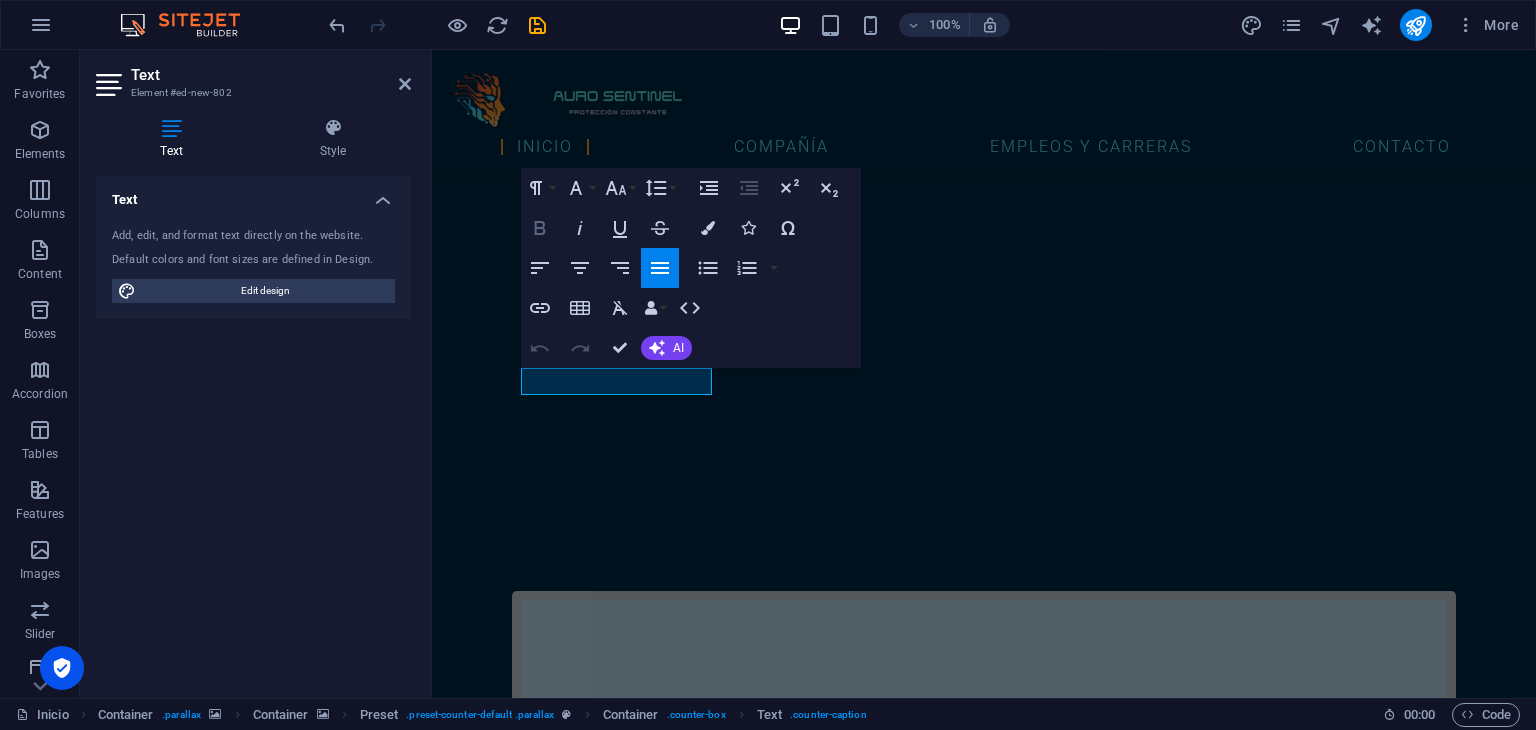 click 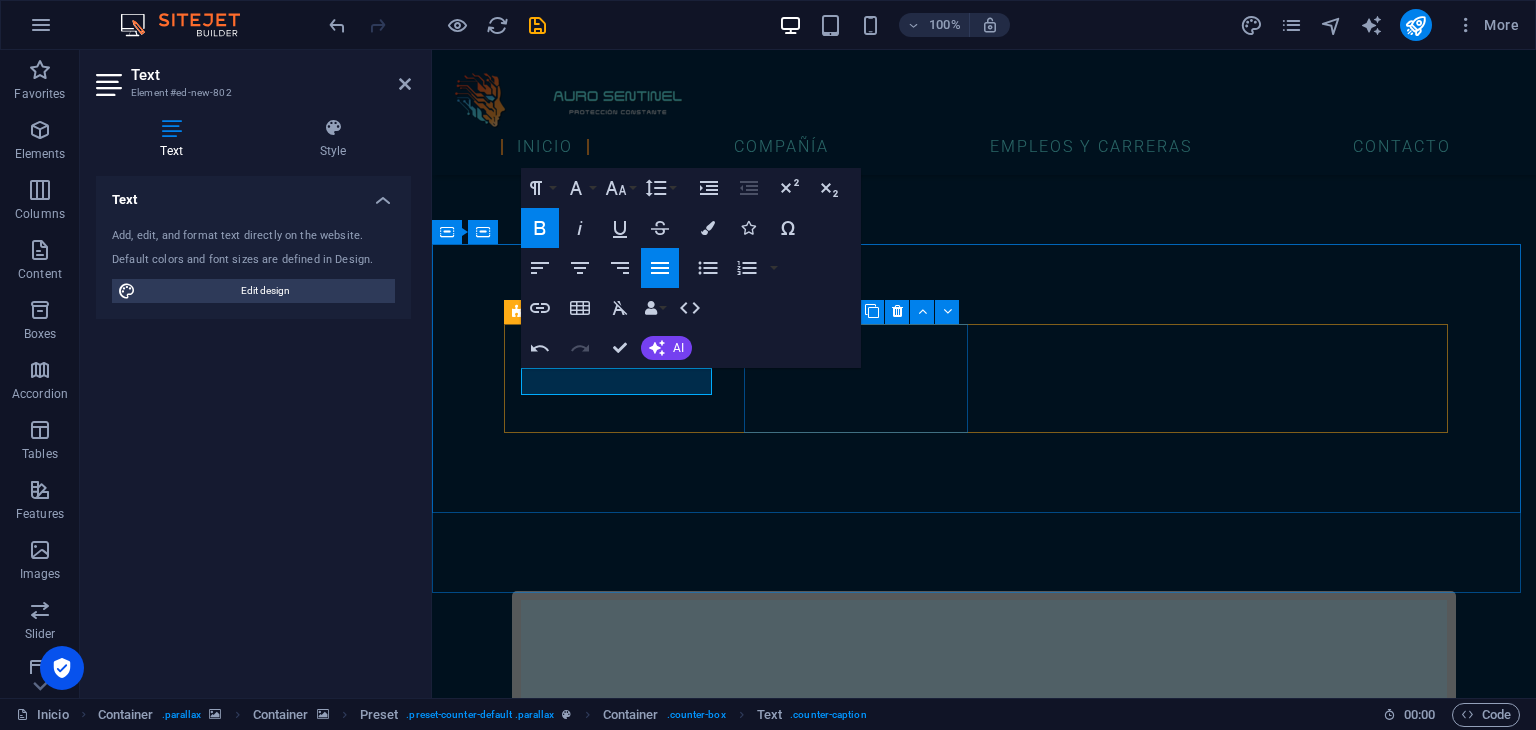 type 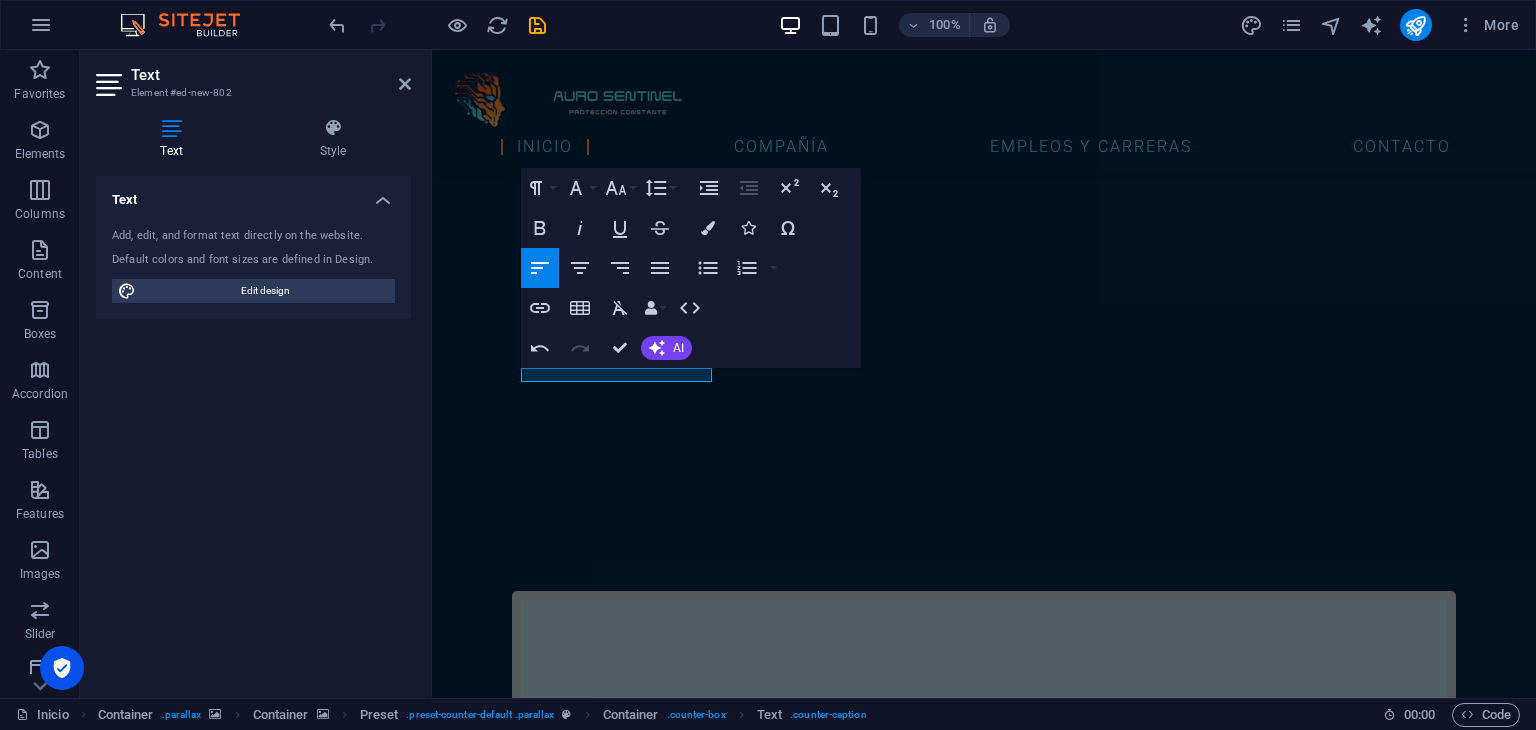 click at bounding box center [984, 3770] 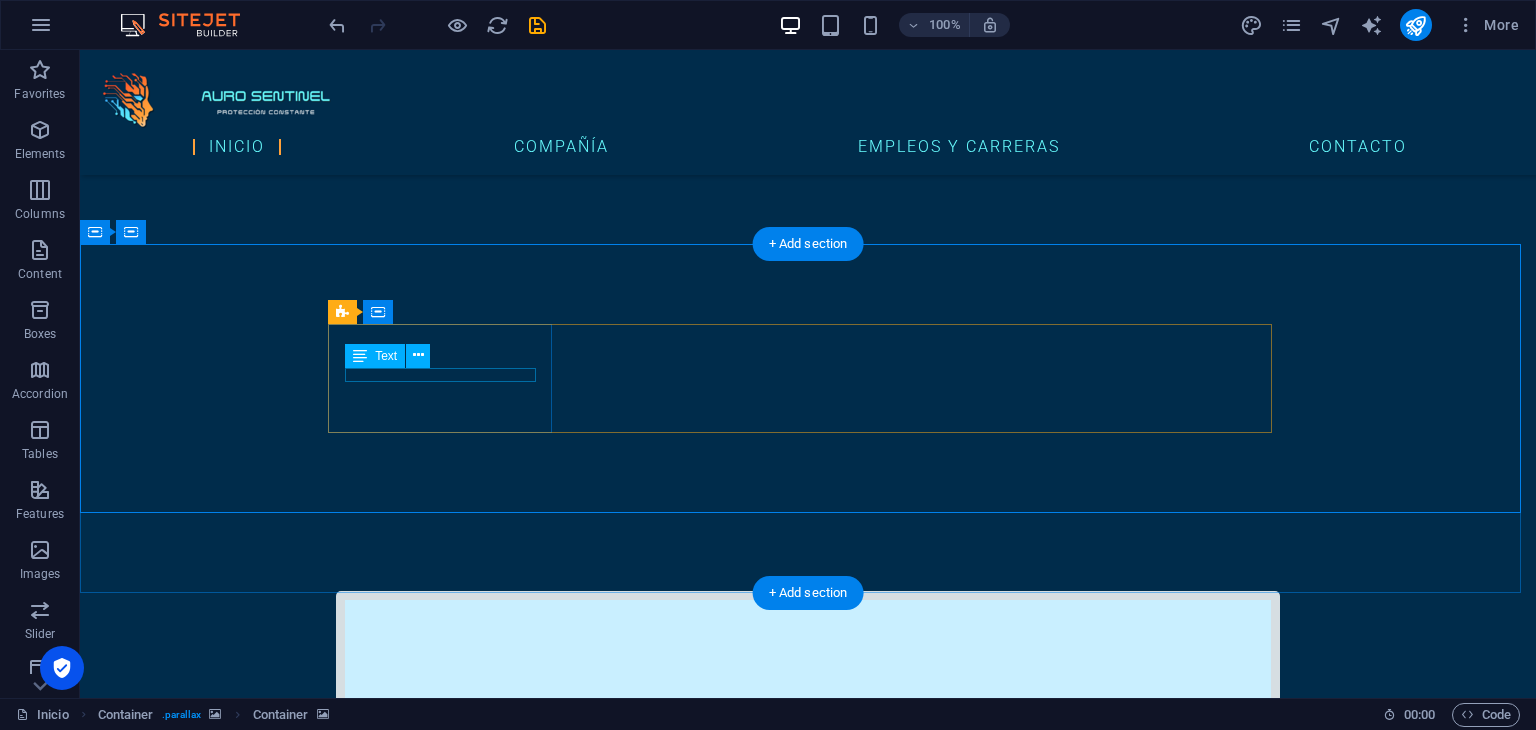 click on "52.000" at bounding box center [808, 4023] 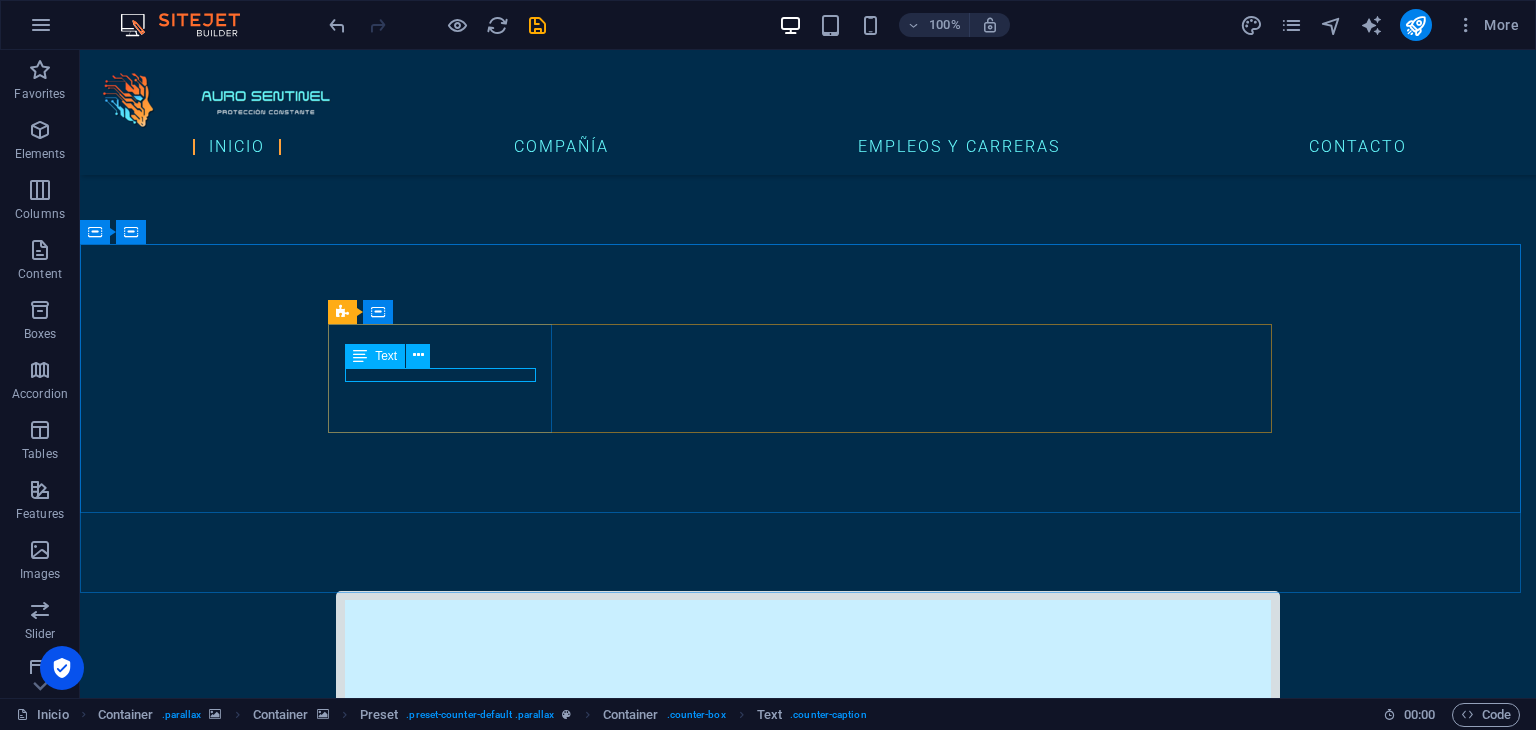 click on "Text" at bounding box center [386, 356] 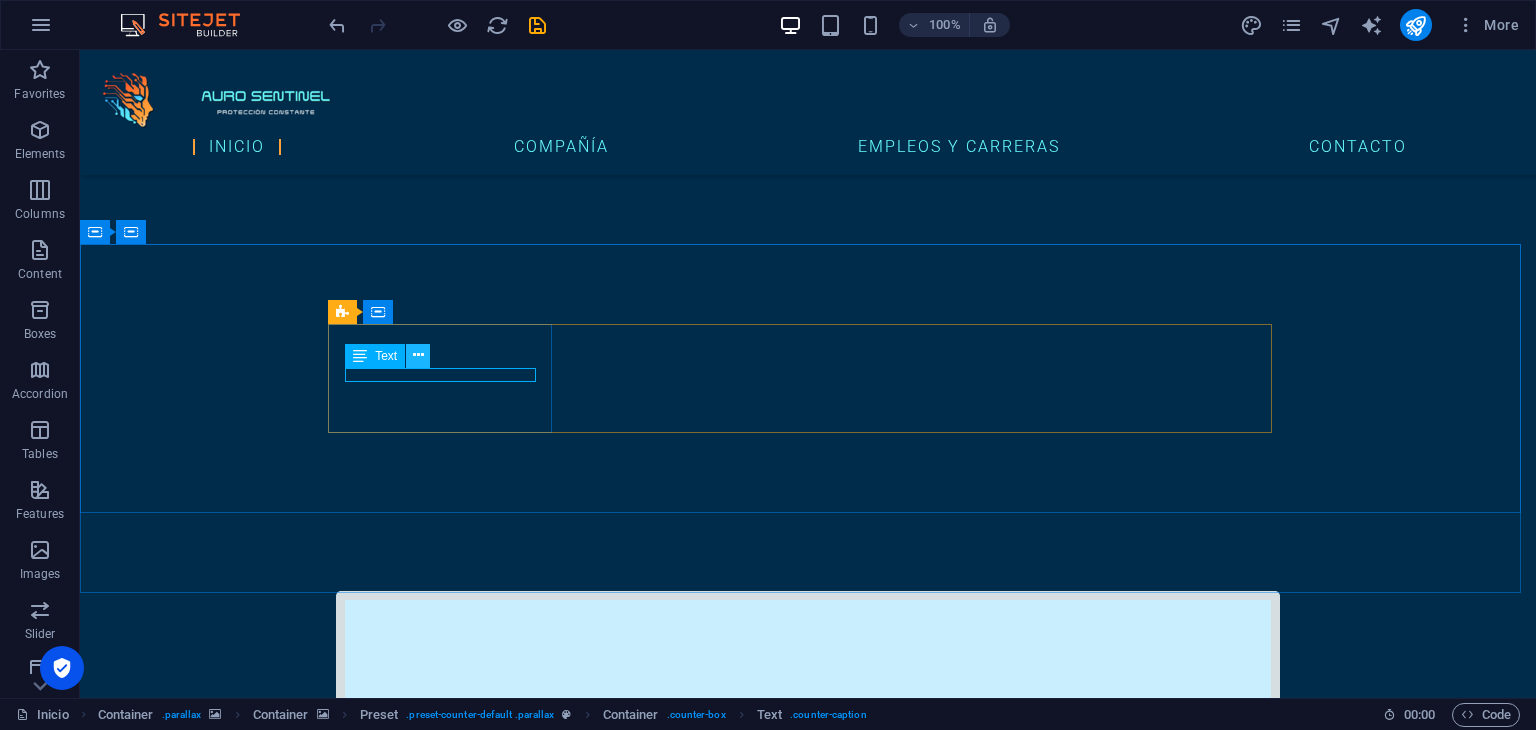 click at bounding box center (418, 355) 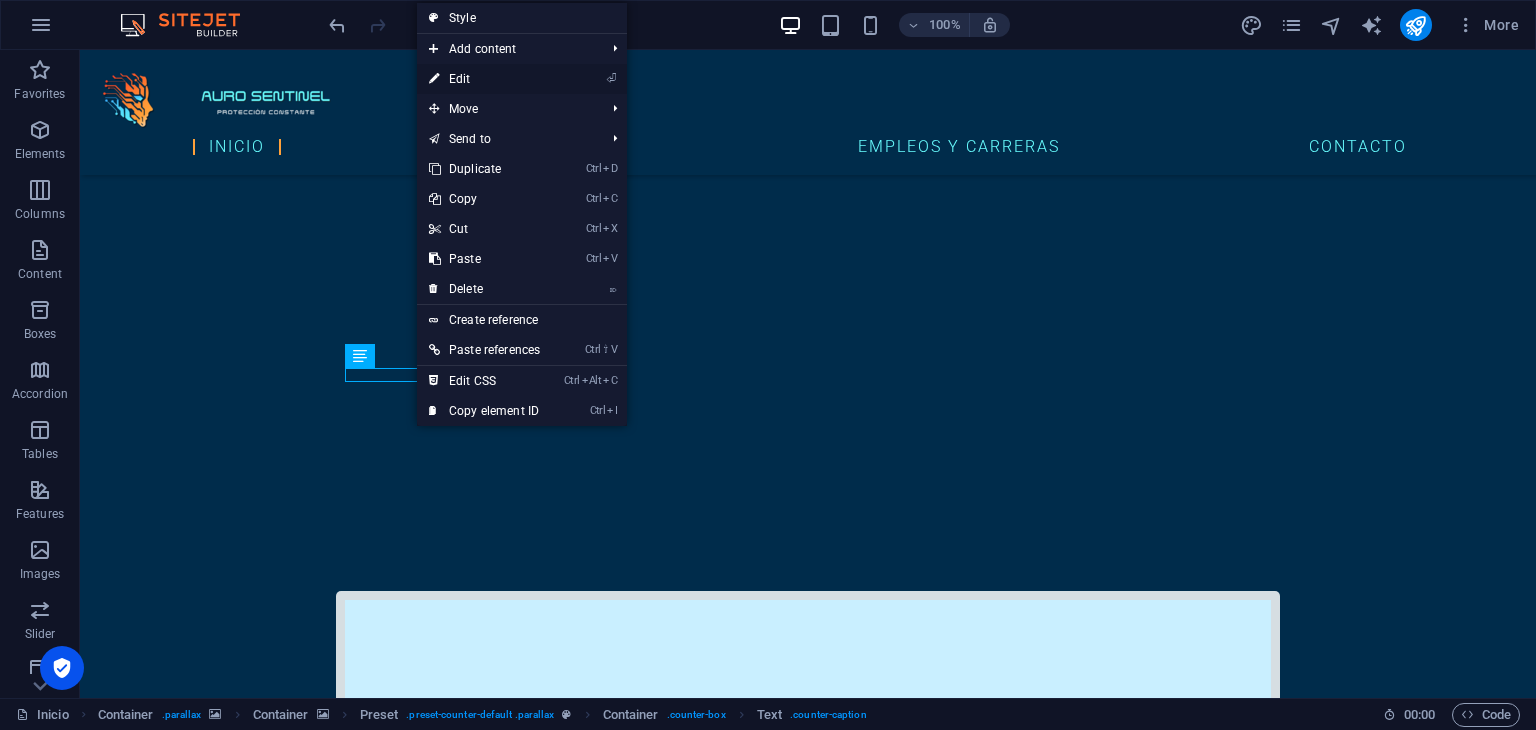 click on "⏎  Edit" at bounding box center (522, 79) 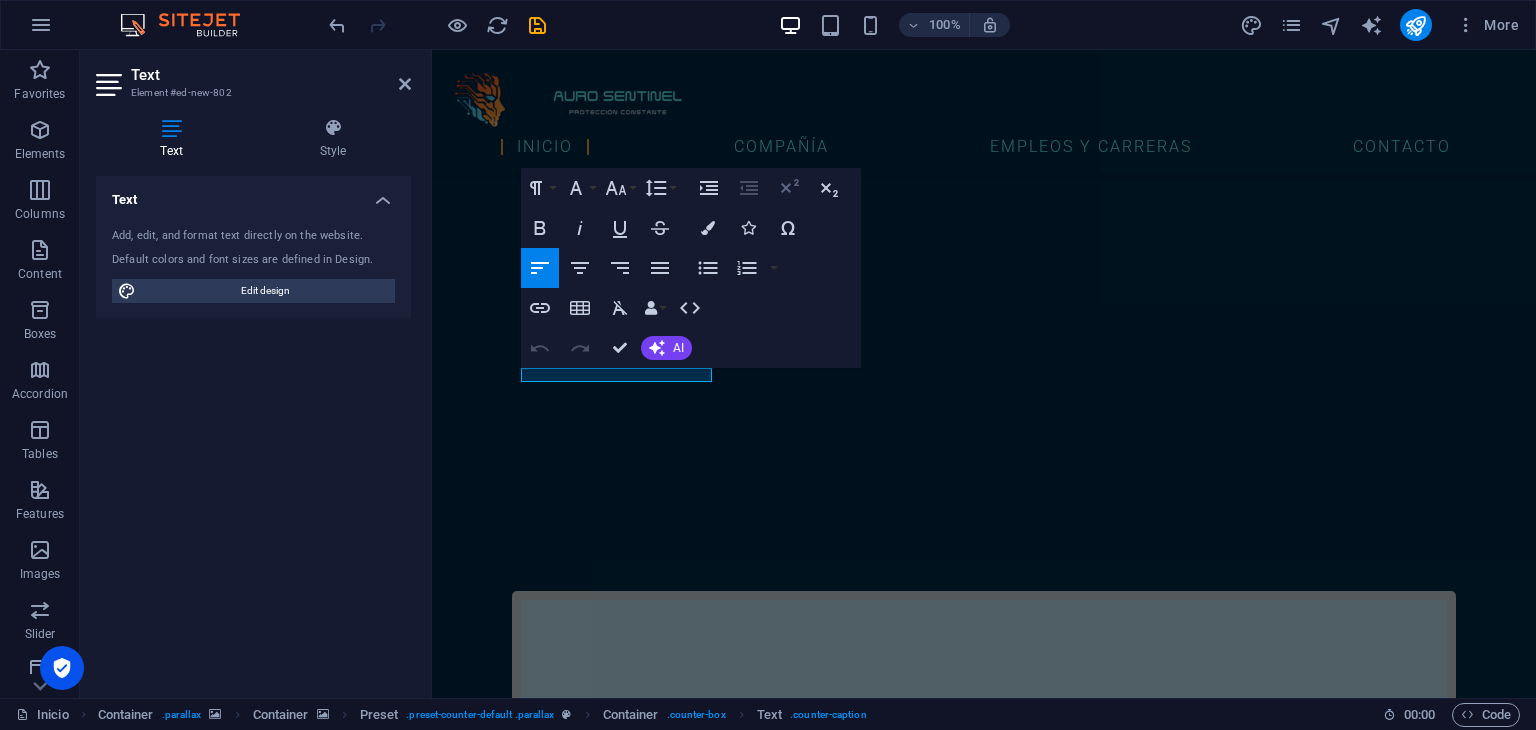 click 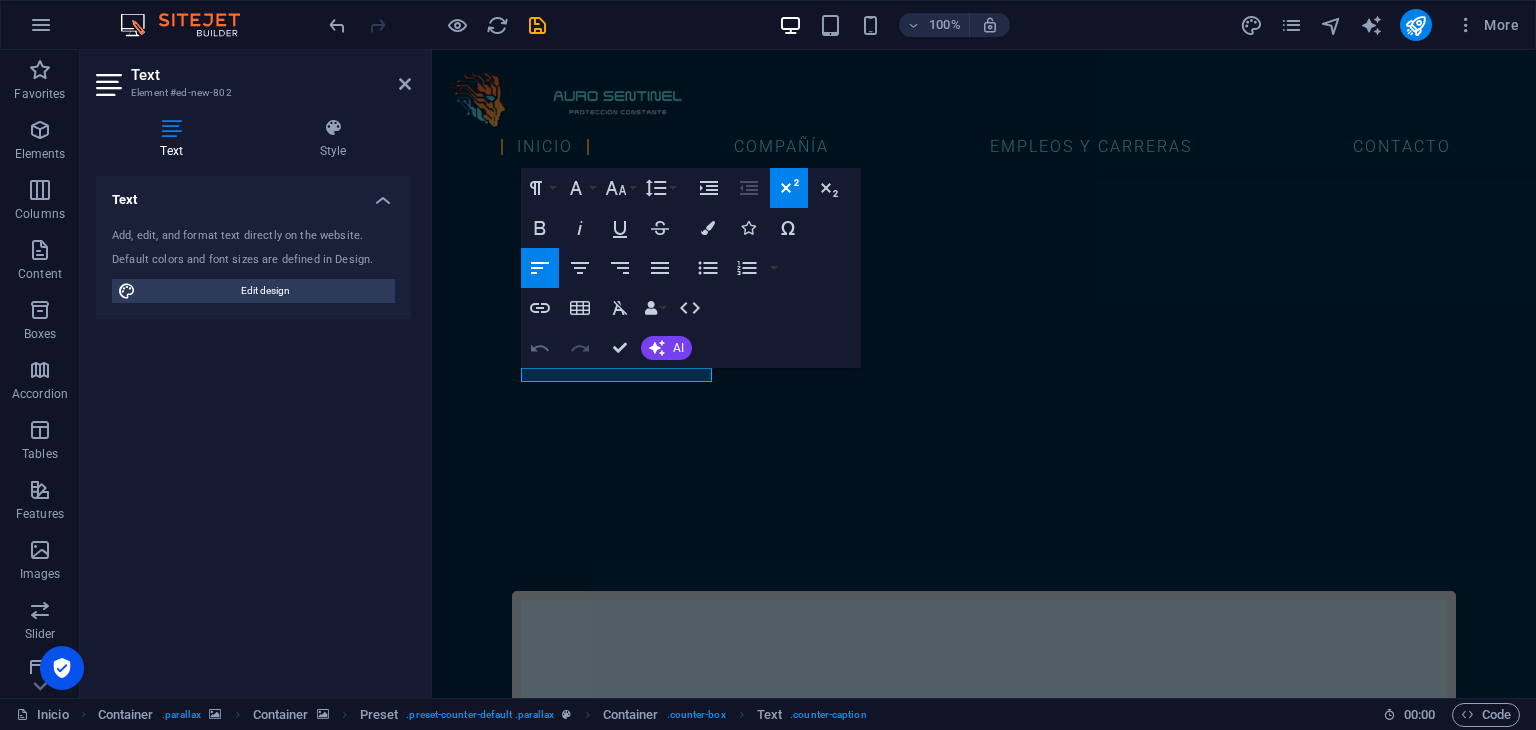 click 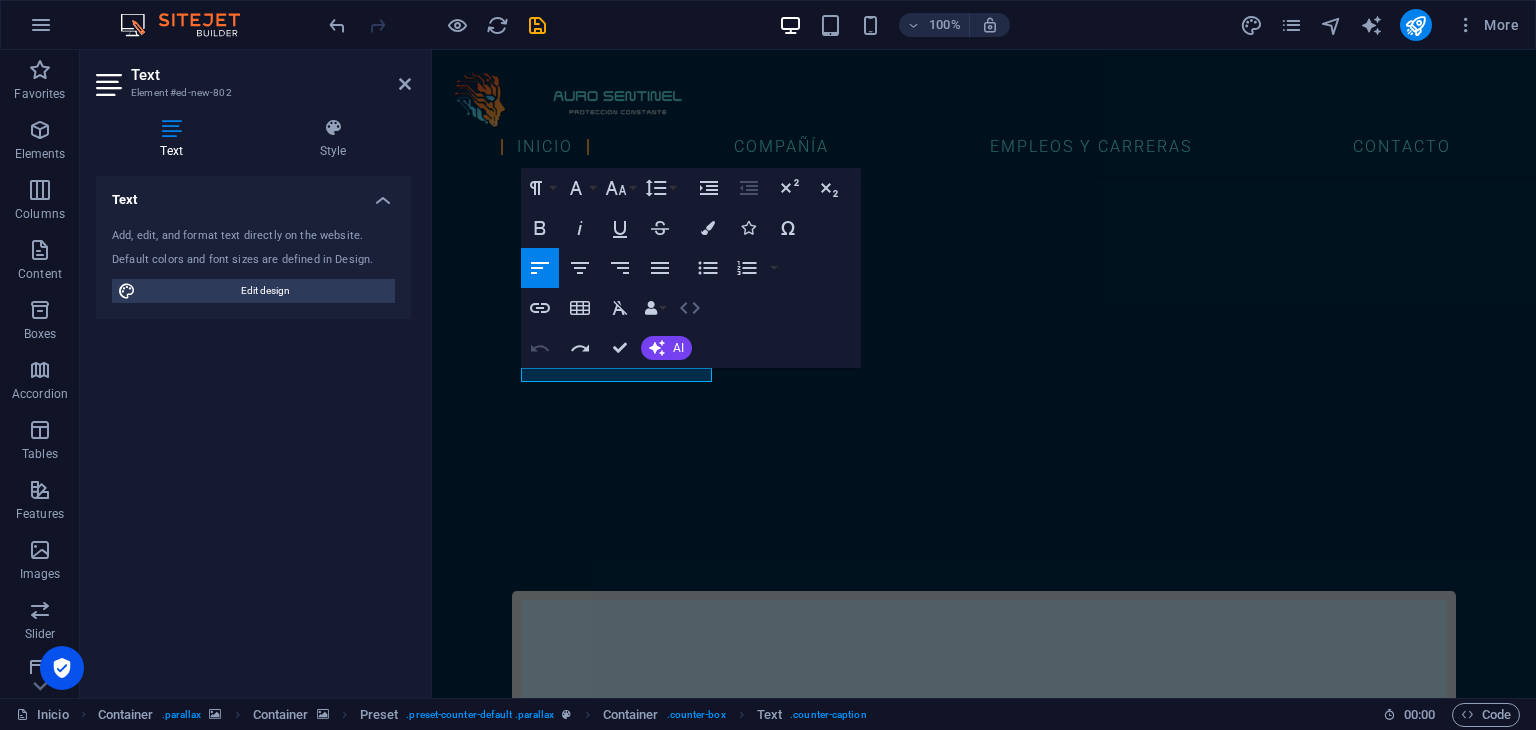 click 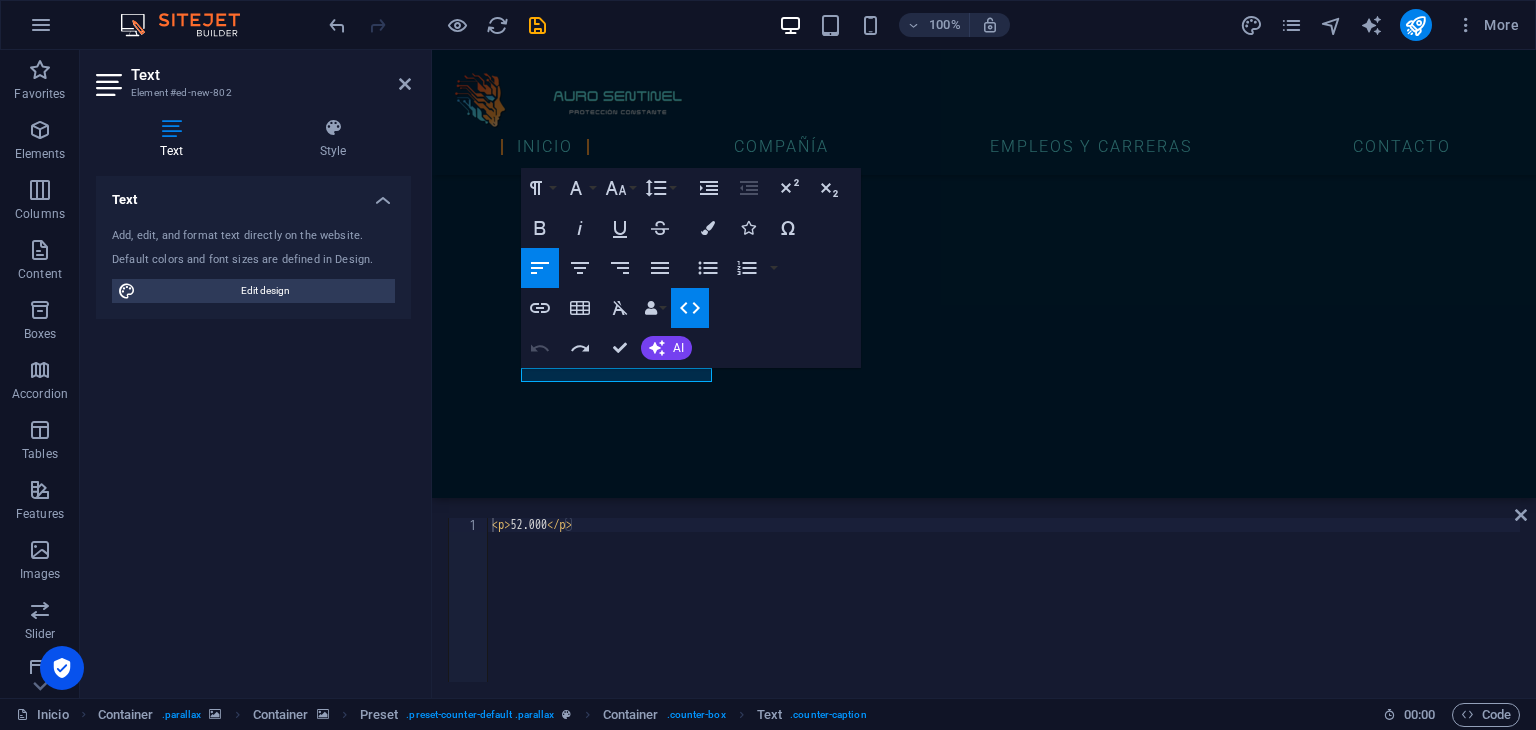 click 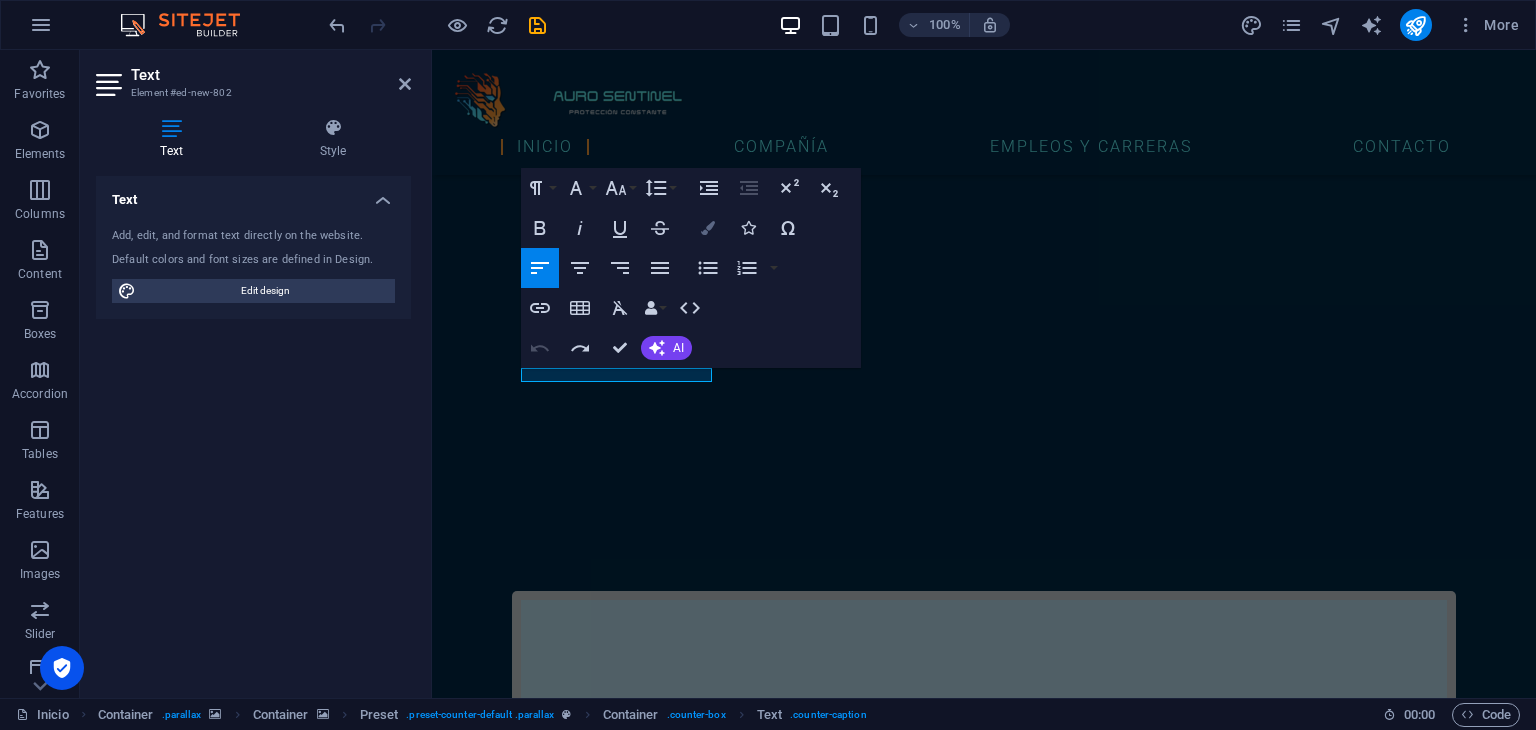 click on "Colors" at bounding box center [708, 228] 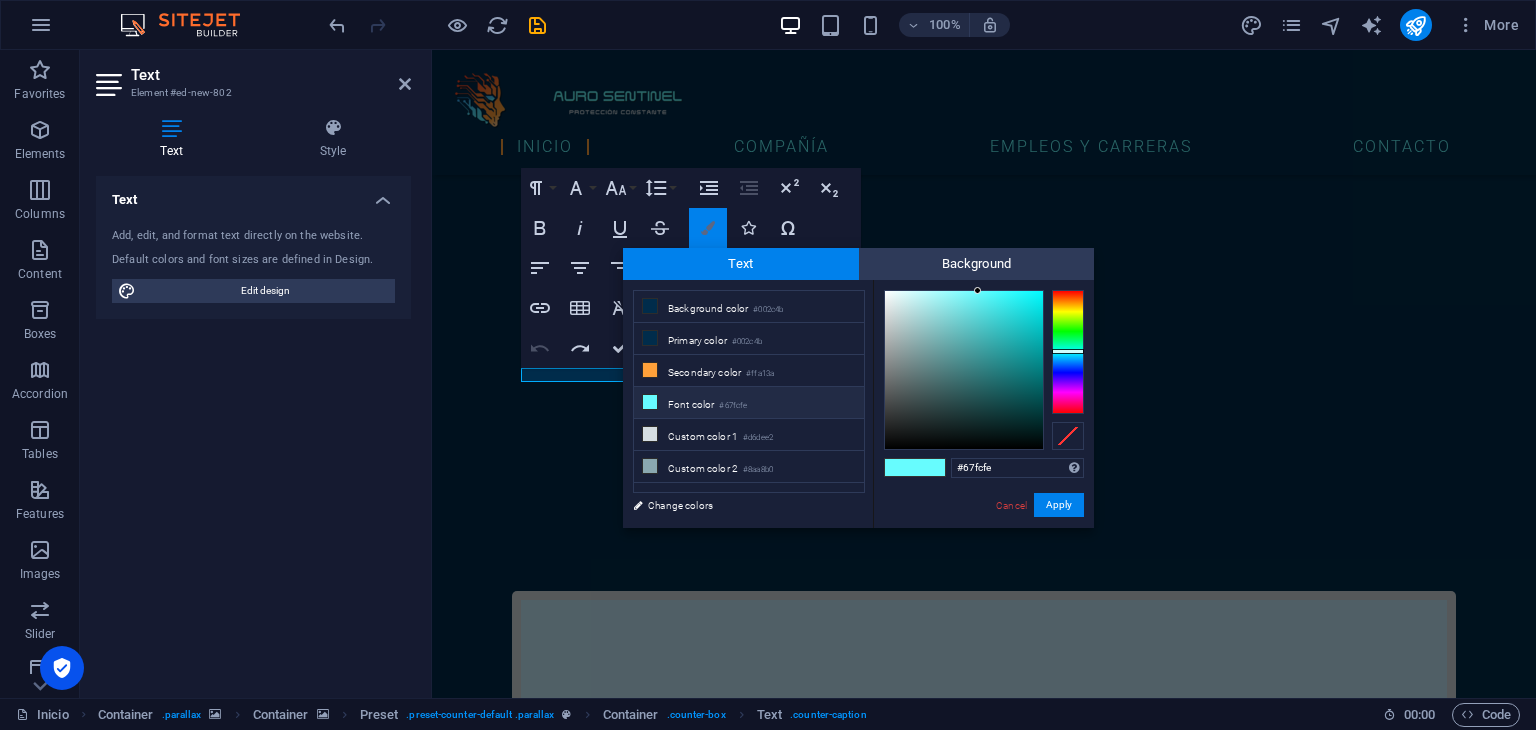 click at bounding box center [708, 228] 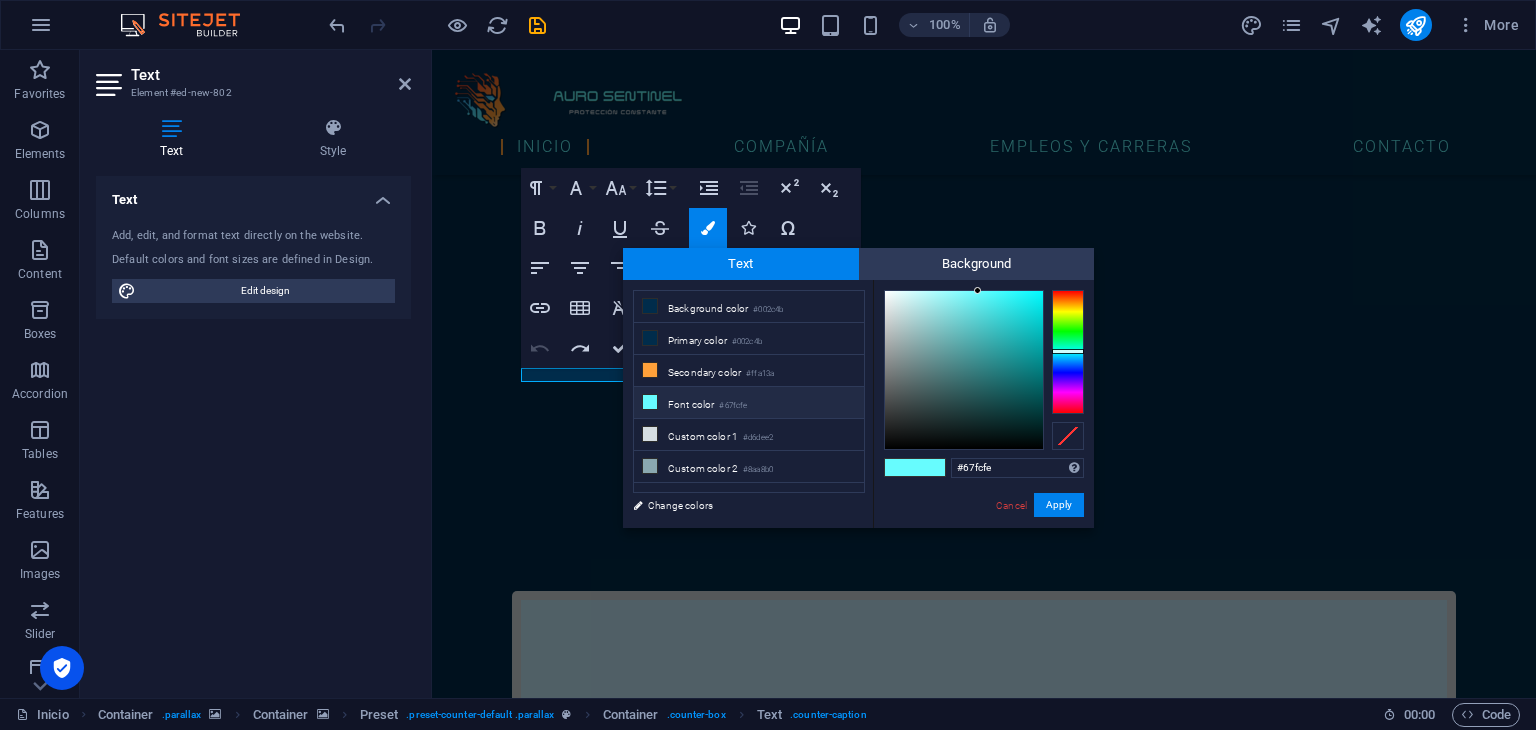 click on "Paragraph Format Normal Heading 1 Heading 2 Heading 3 Heading 4 Heading 5 Heading 6 Code Font Family Arial [US_STATE] Impact Tahoma Times New [PERSON_NAME] Verdana Roboto Ubuntu Font Size 8 9 10 11 12 14 18 24 30 36 48 60 72 96 Line Height Default Single 1.15 1.5 Double Increase Indent Decrease Indent Superscript Subscript Bold Italic Underline Strikethrough Colors Icons Special Characters Align Left Align Center Align Right Align Justify Unordered List   Default Circle Disc Square    Ordered List   Default Lower Alpha Lower Greek Lower [PERSON_NAME] Upper Alpha Upper [PERSON_NAME]    Insert Link Insert Table Clear Formatting Data Bindings Company First name Last name Street ZIP code City Email Phone Mobile Fax Custom field 1 Custom field 2 Custom field 3 Custom field 4 Custom field 5 Custom field 6 HTML Undo Redo Confirm (Ctrl+⏎) AI Improve Make shorter Make longer Fix spelling & grammar Translate to English Generate text" at bounding box center [691, 268] 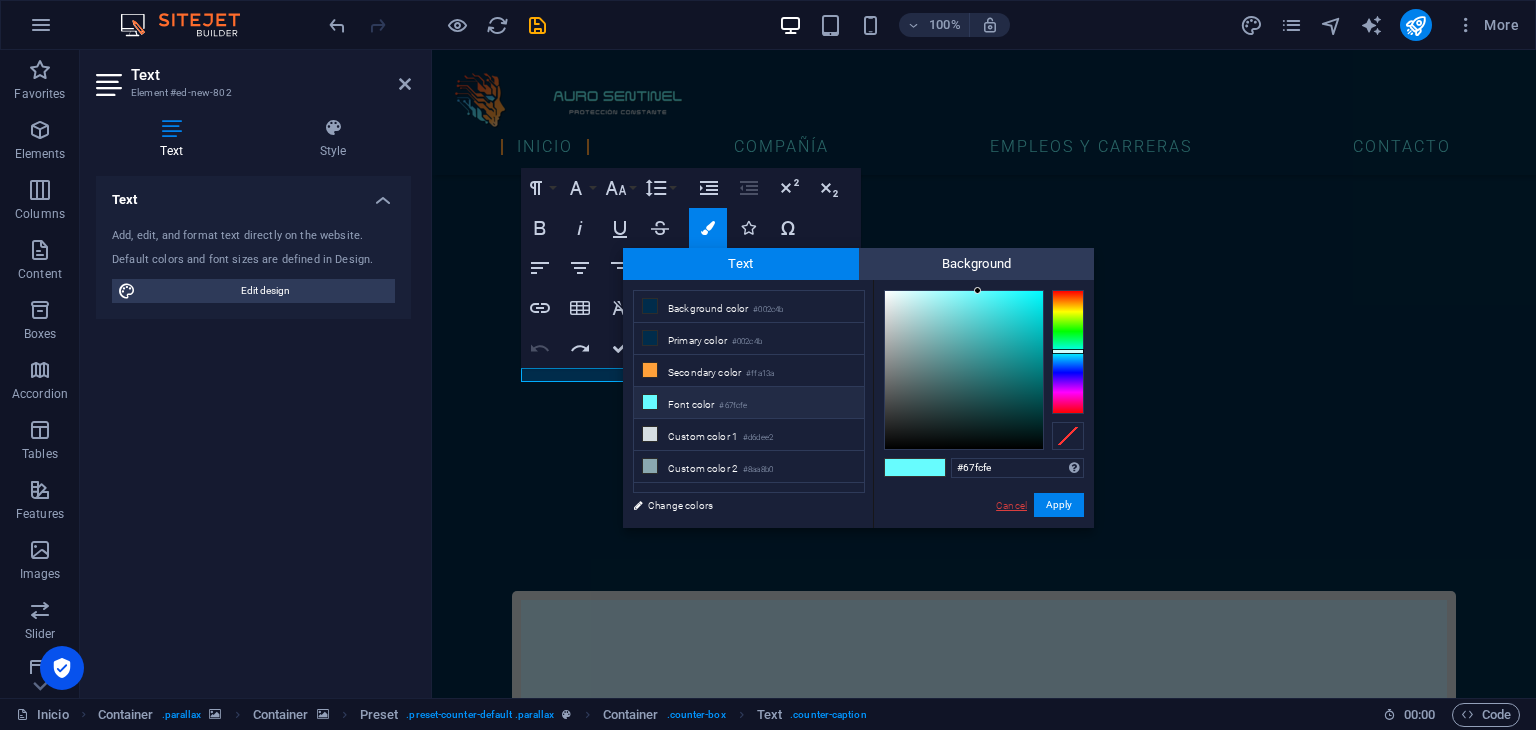 click on "Cancel" at bounding box center (1011, 505) 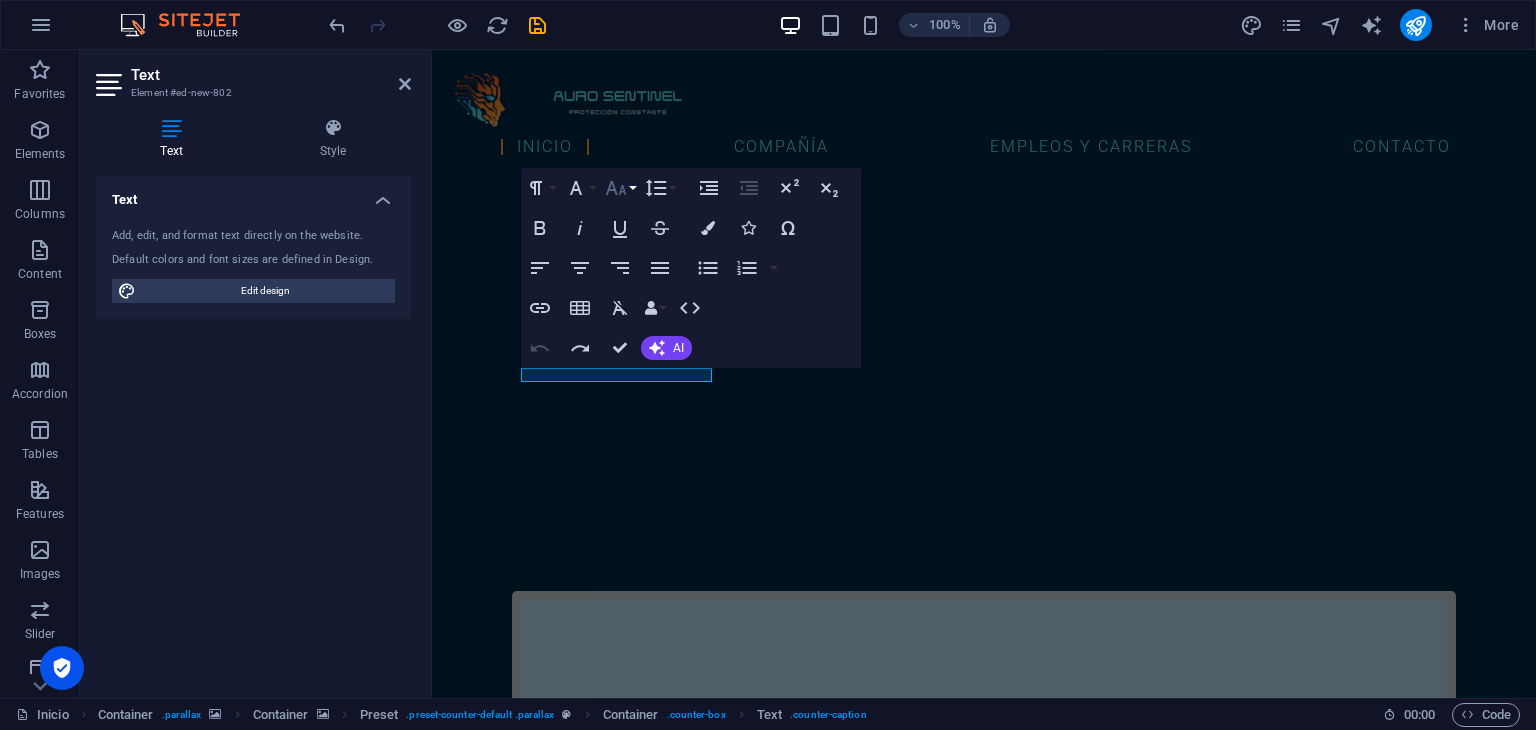 click on "Font Size" at bounding box center [620, 188] 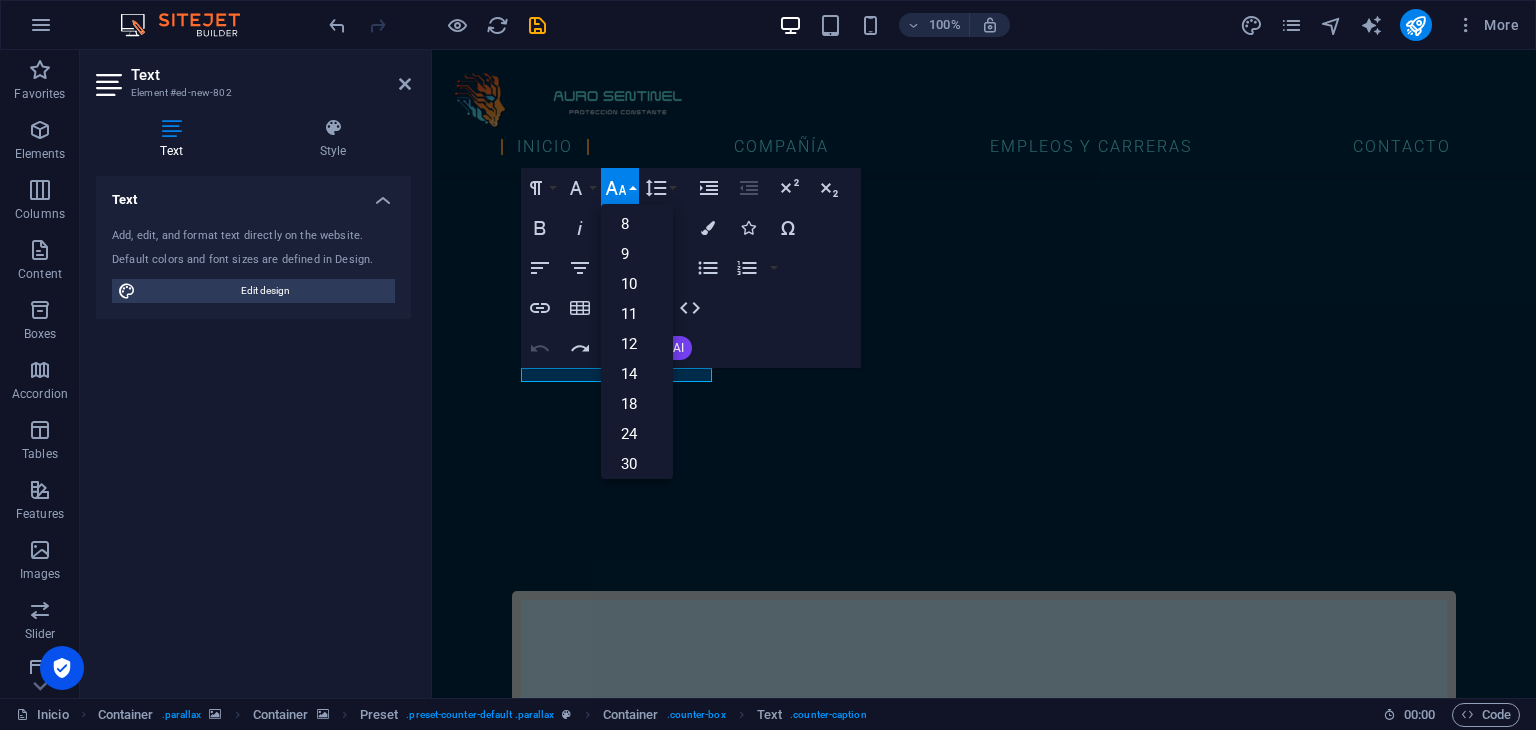 scroll, scrollTop: 0, scrollLeft: 0, axis: both 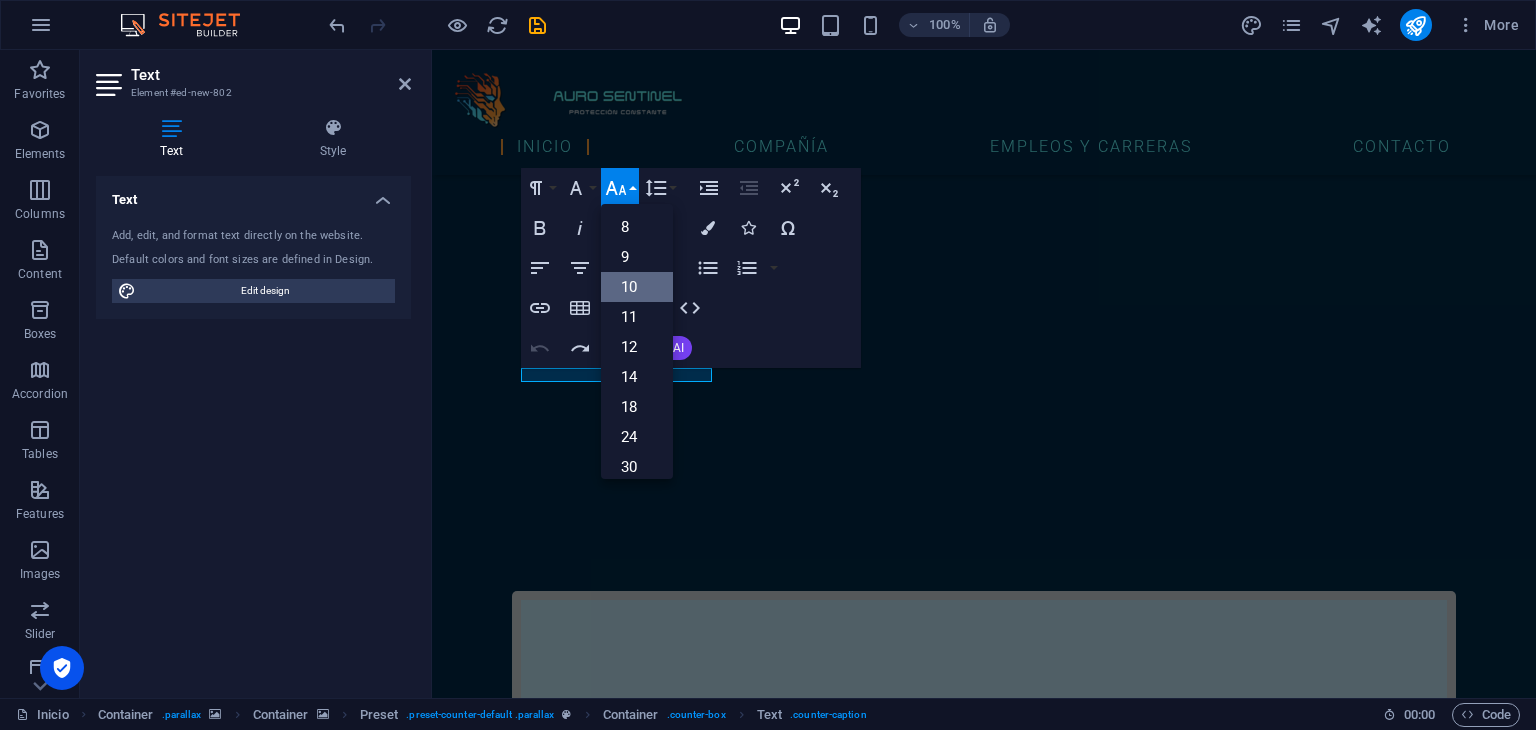 click on "10" at bounding box center (637, 287) 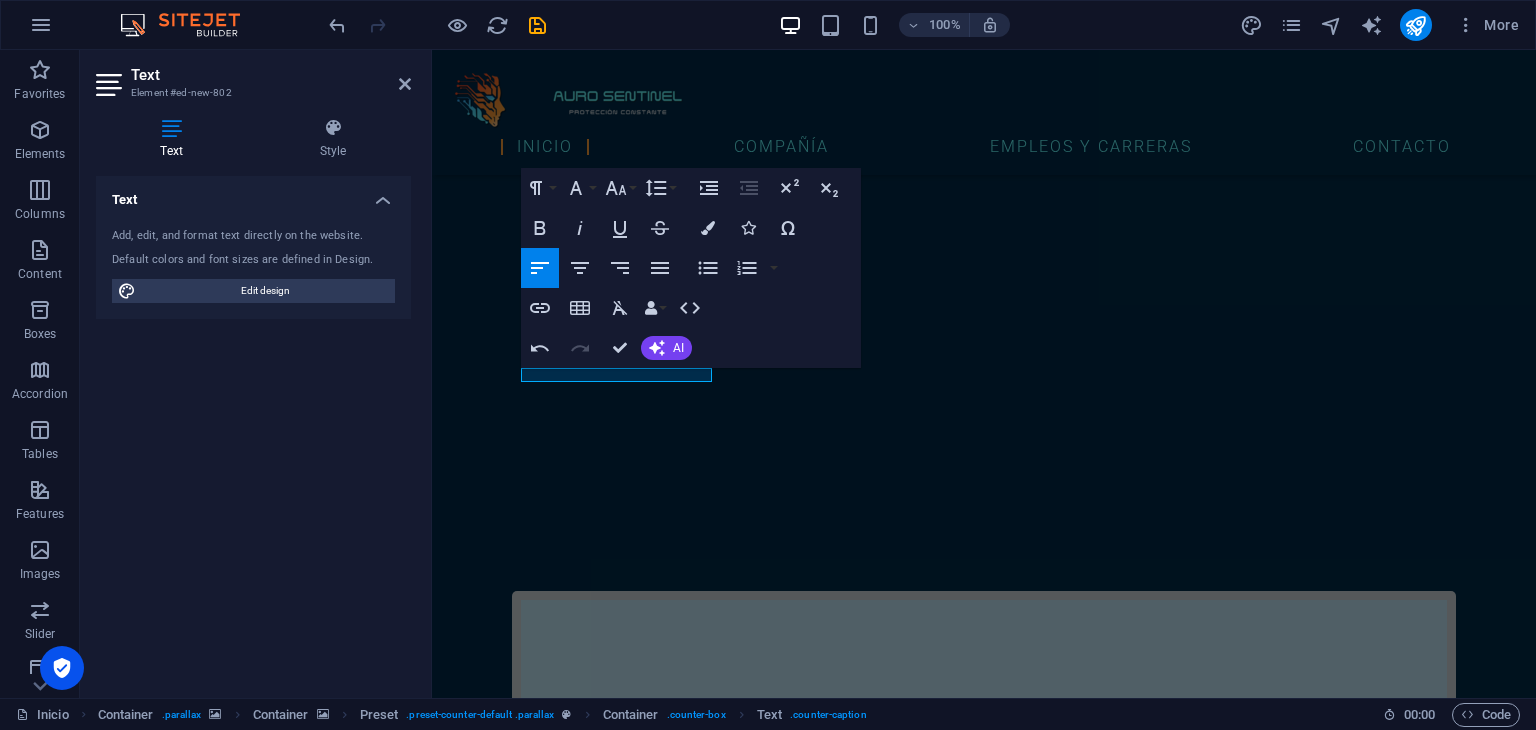 drag, startPoint x: 573, startPoint y: 376, endPoint x: 492, endPoint y: 375, distance: 81.00617 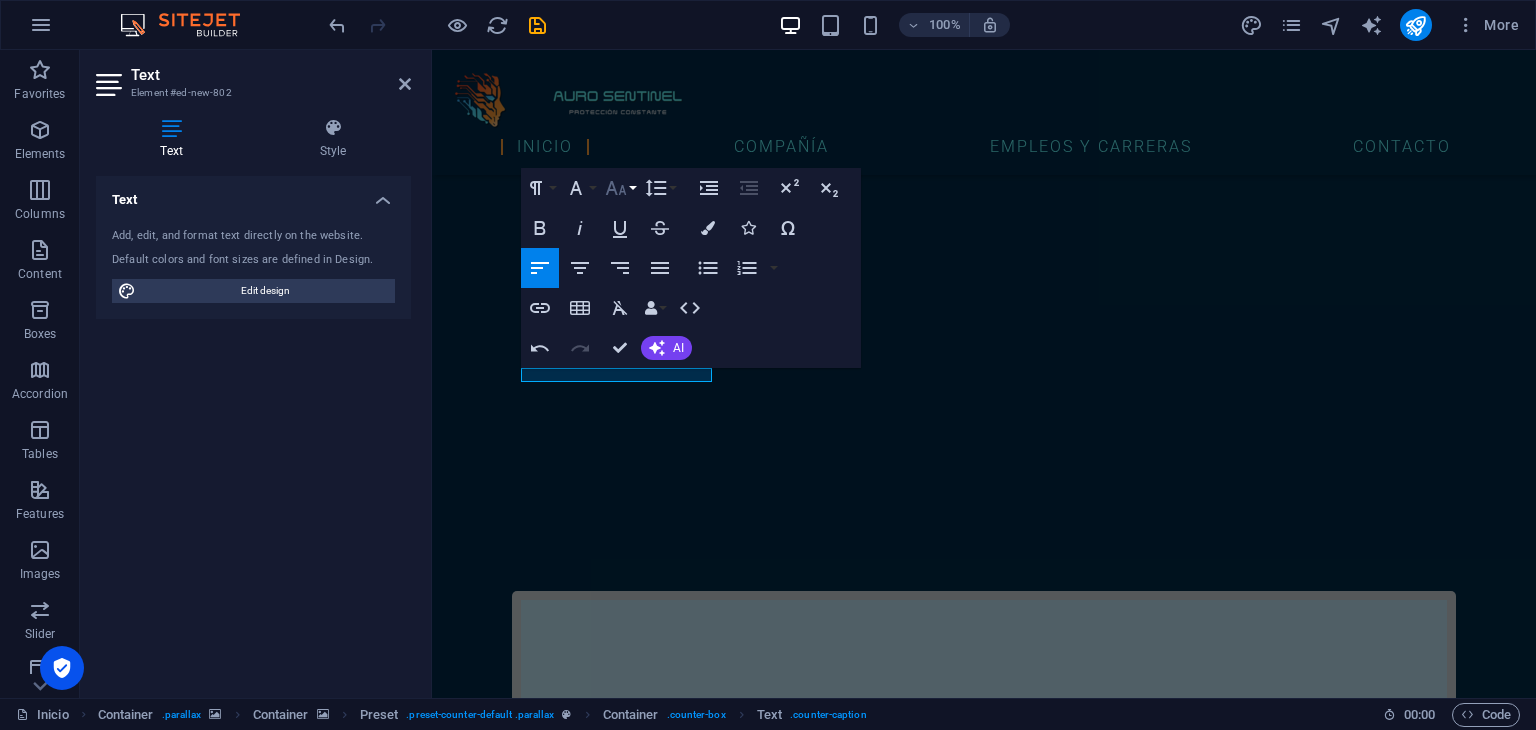 click on "Font Size" at bounding box center (620, 188) 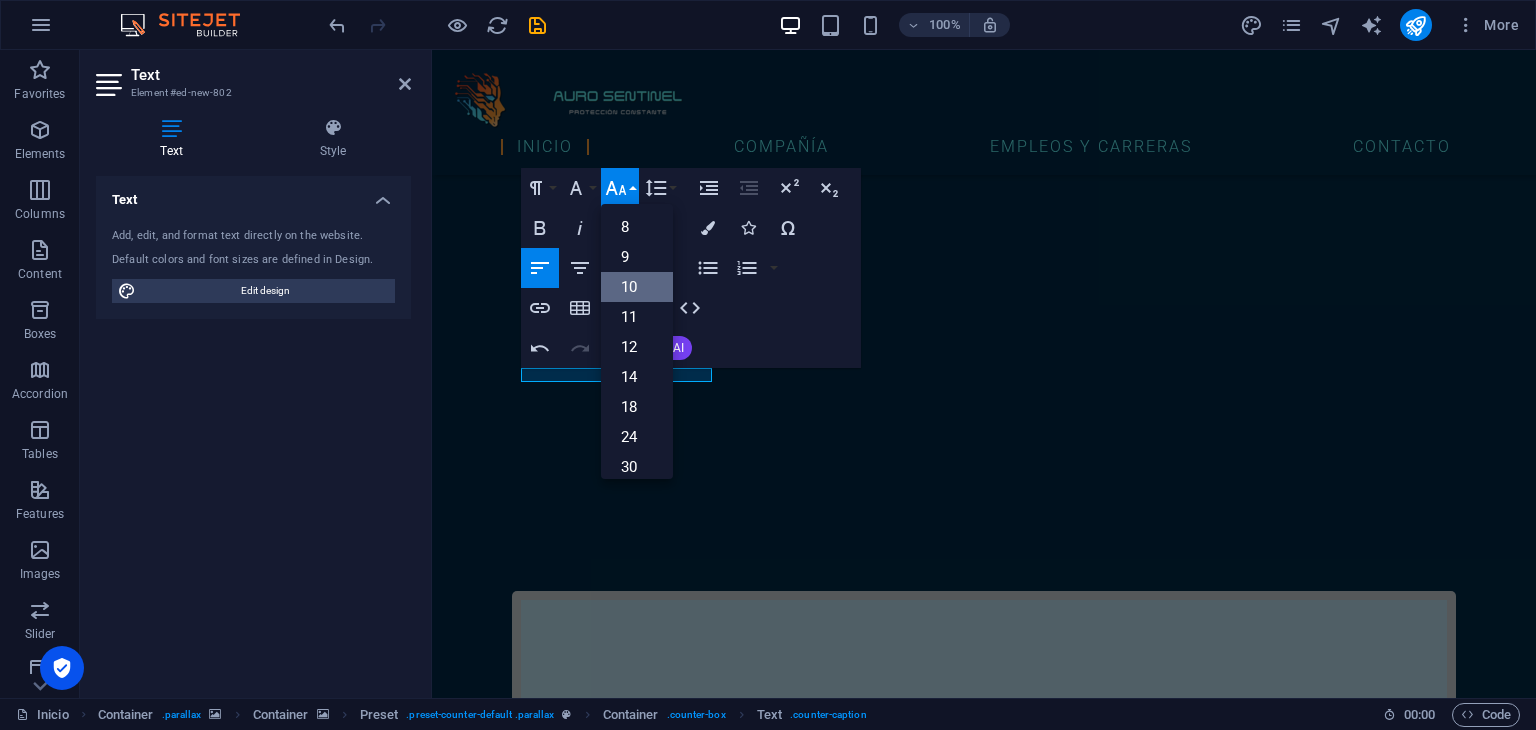 scroll, scrollTop: 83, scrollLeft: 0, axis: vertical 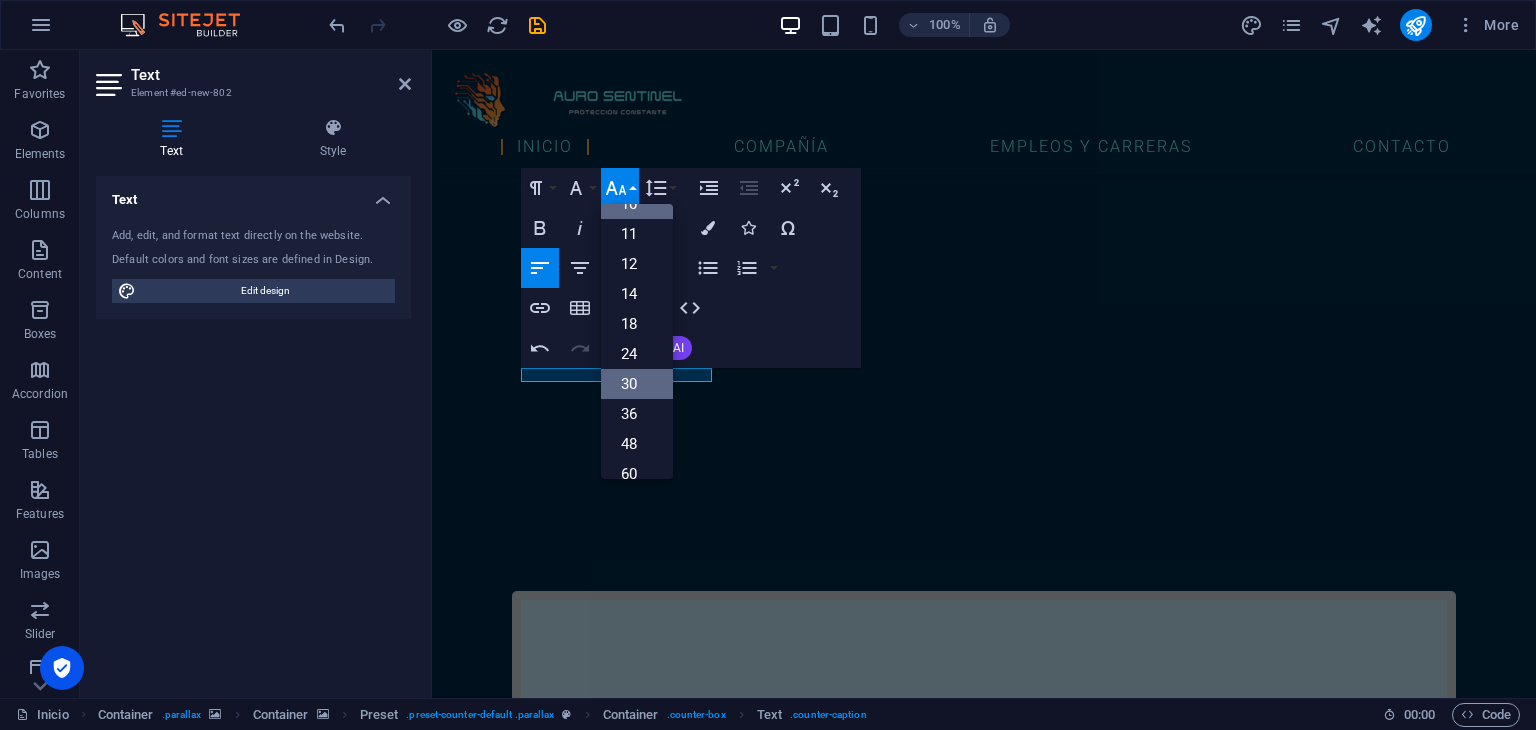 click on "30" at bounding box center (637, 384) 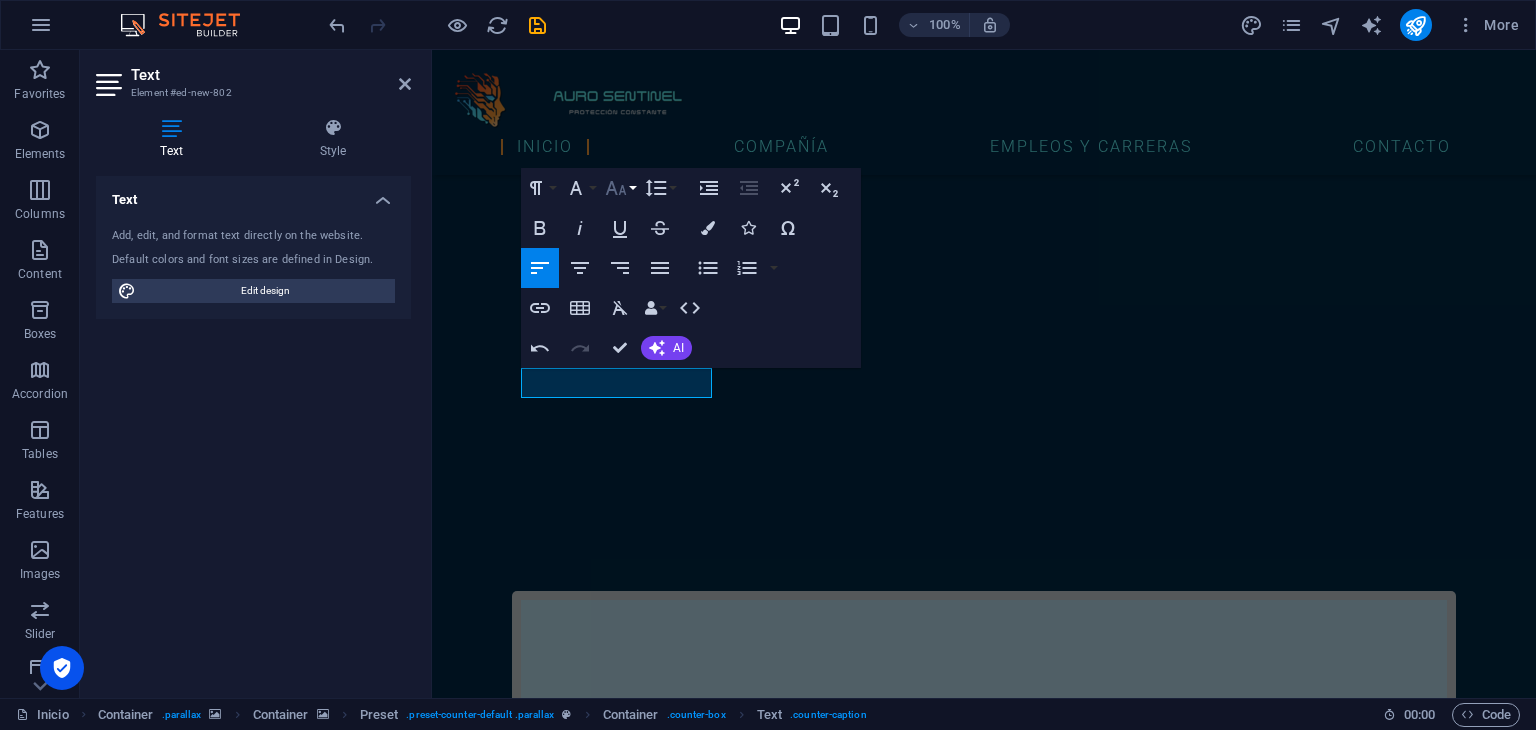 click on "Font Size" at bounding box center [620, 188] 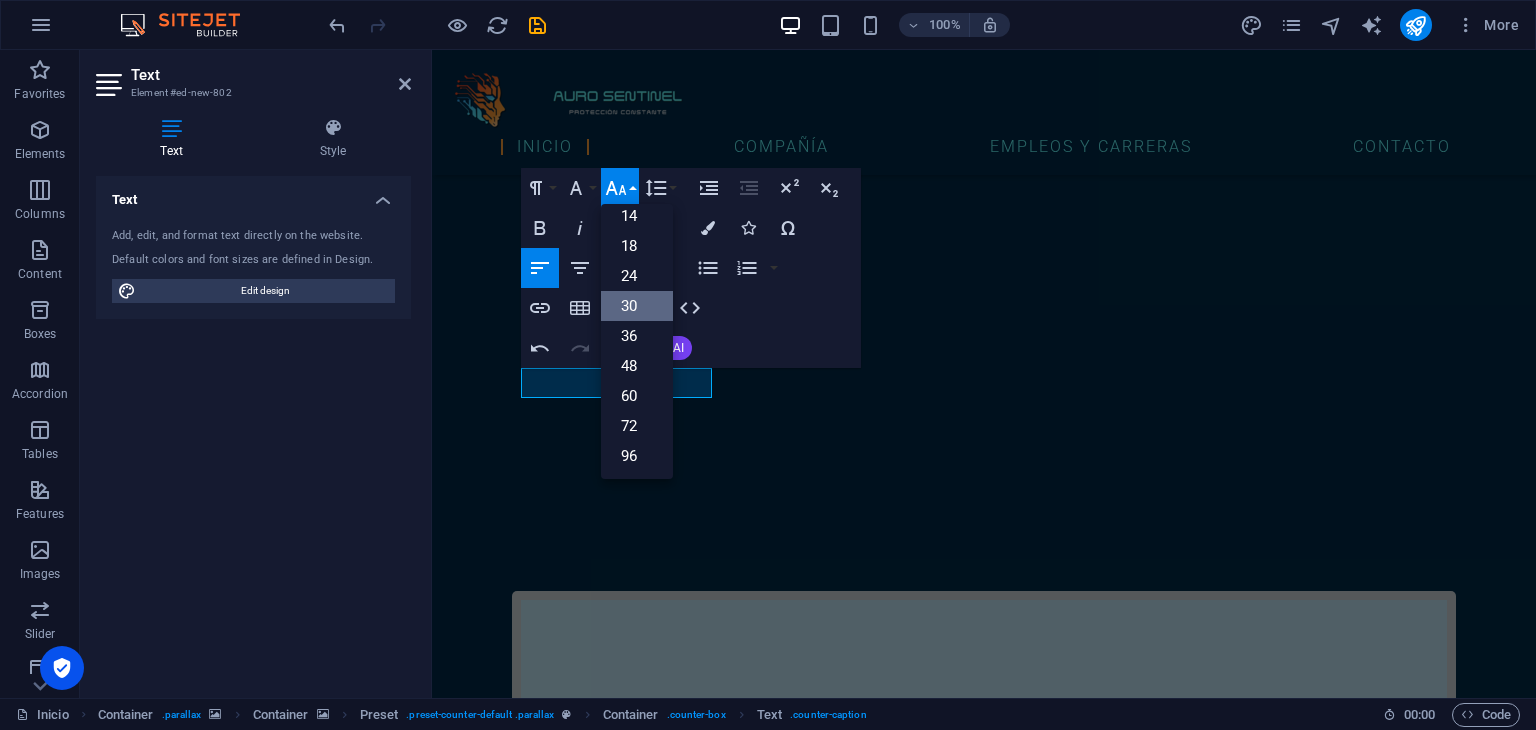 scroll, scrollTop: 160, scrollLeft: 0, axis: vertical 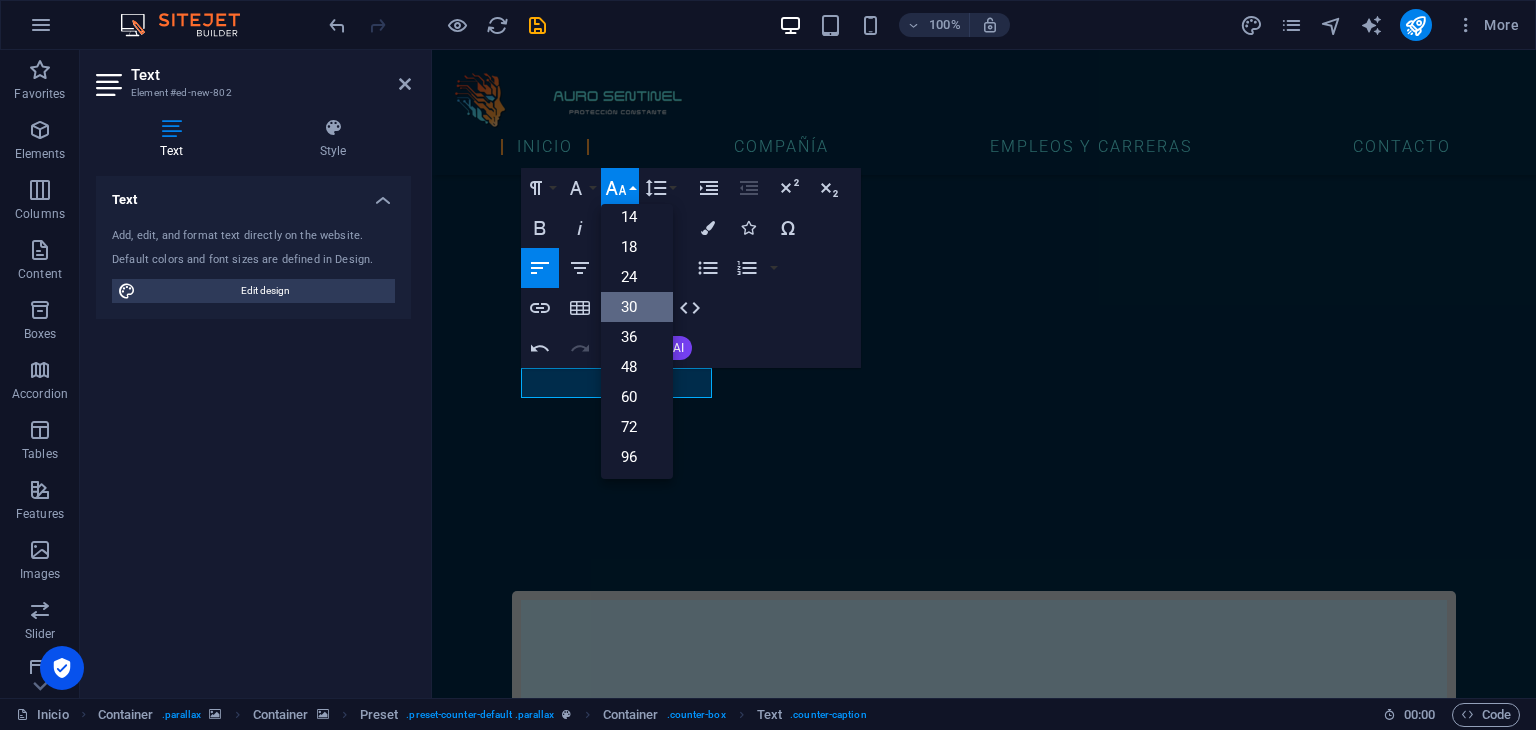 click at bounding box center [984, 3770] 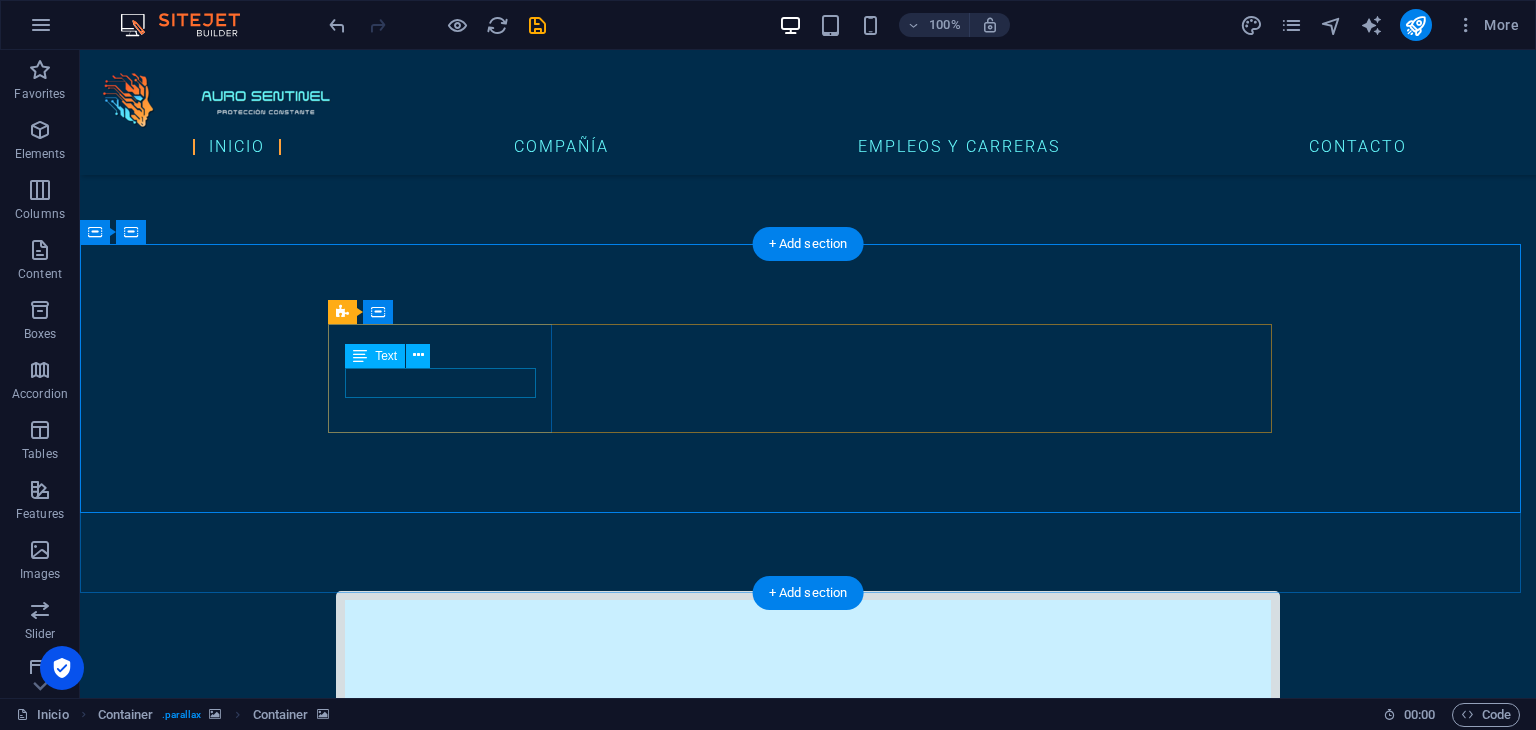 click on "52.000" at bounding box center (808, 4031) 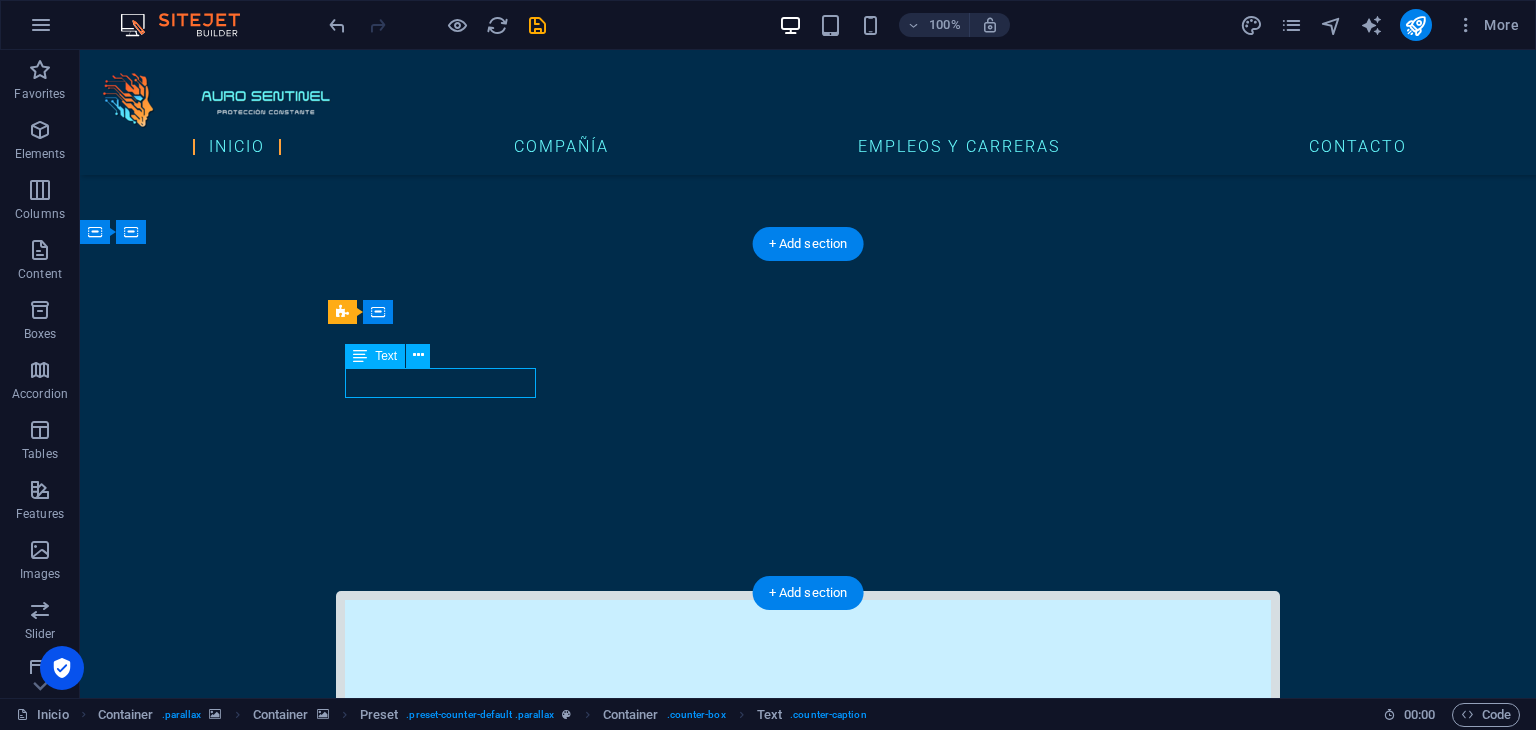 click on "52.000" at bounding box center (808, 4031) 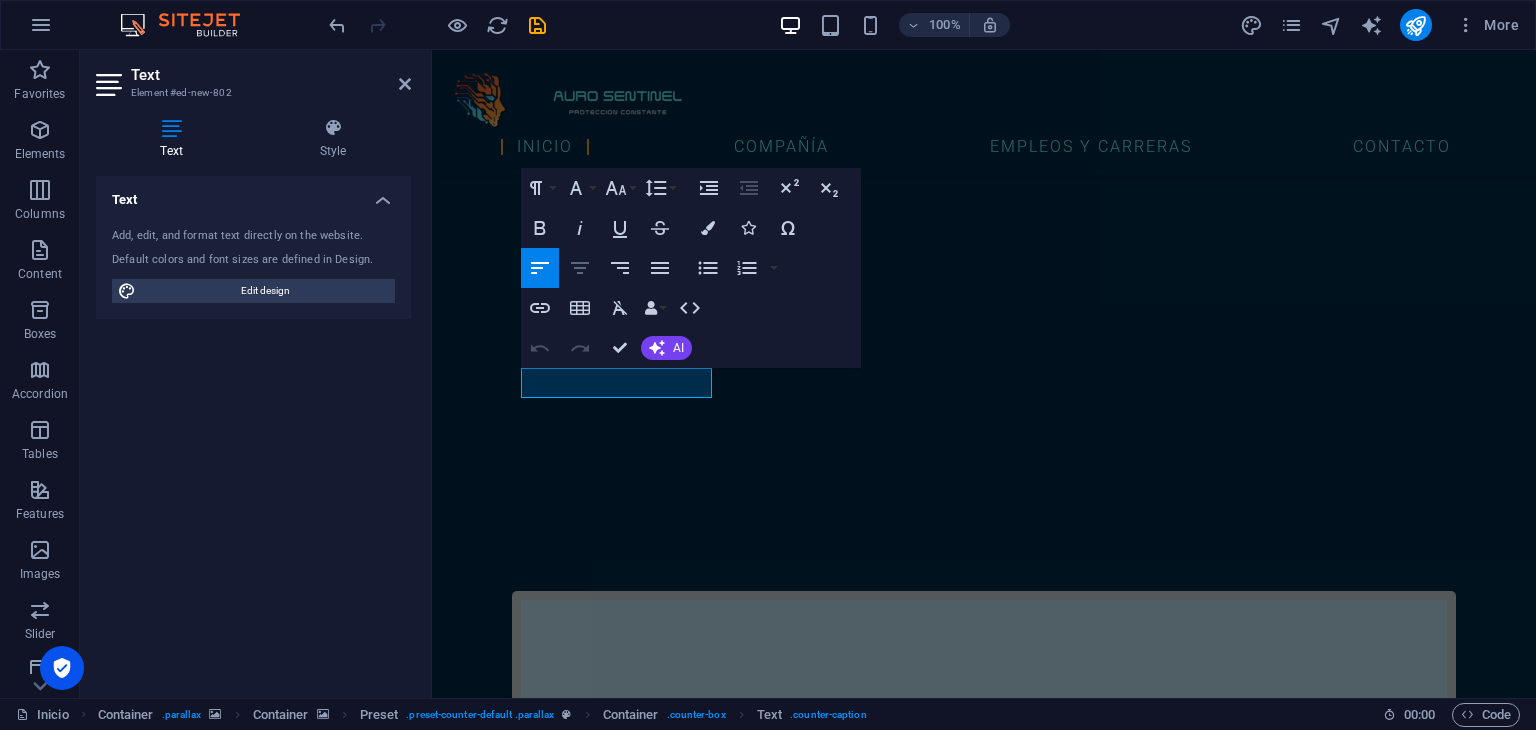 click 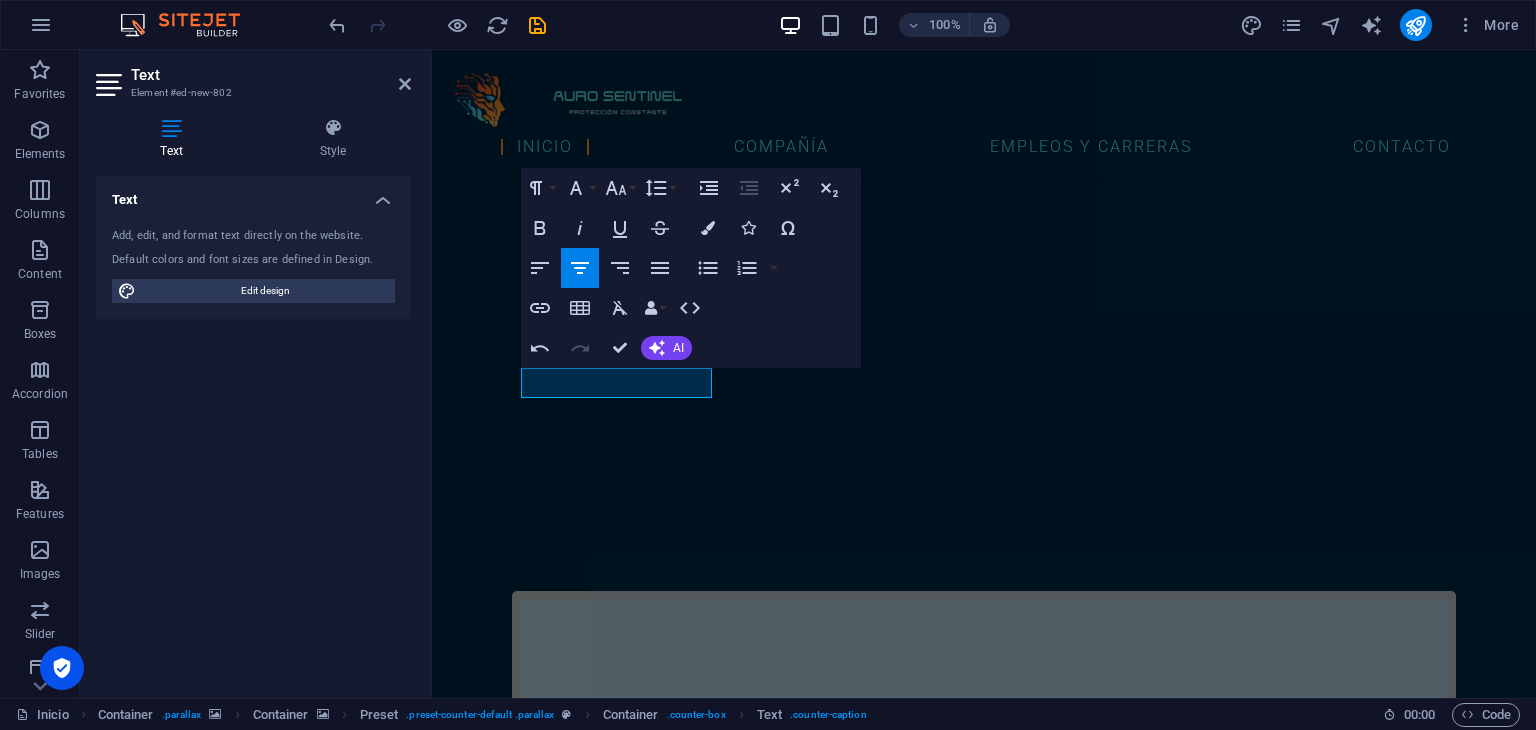 click at bounding box center (984, 3770) 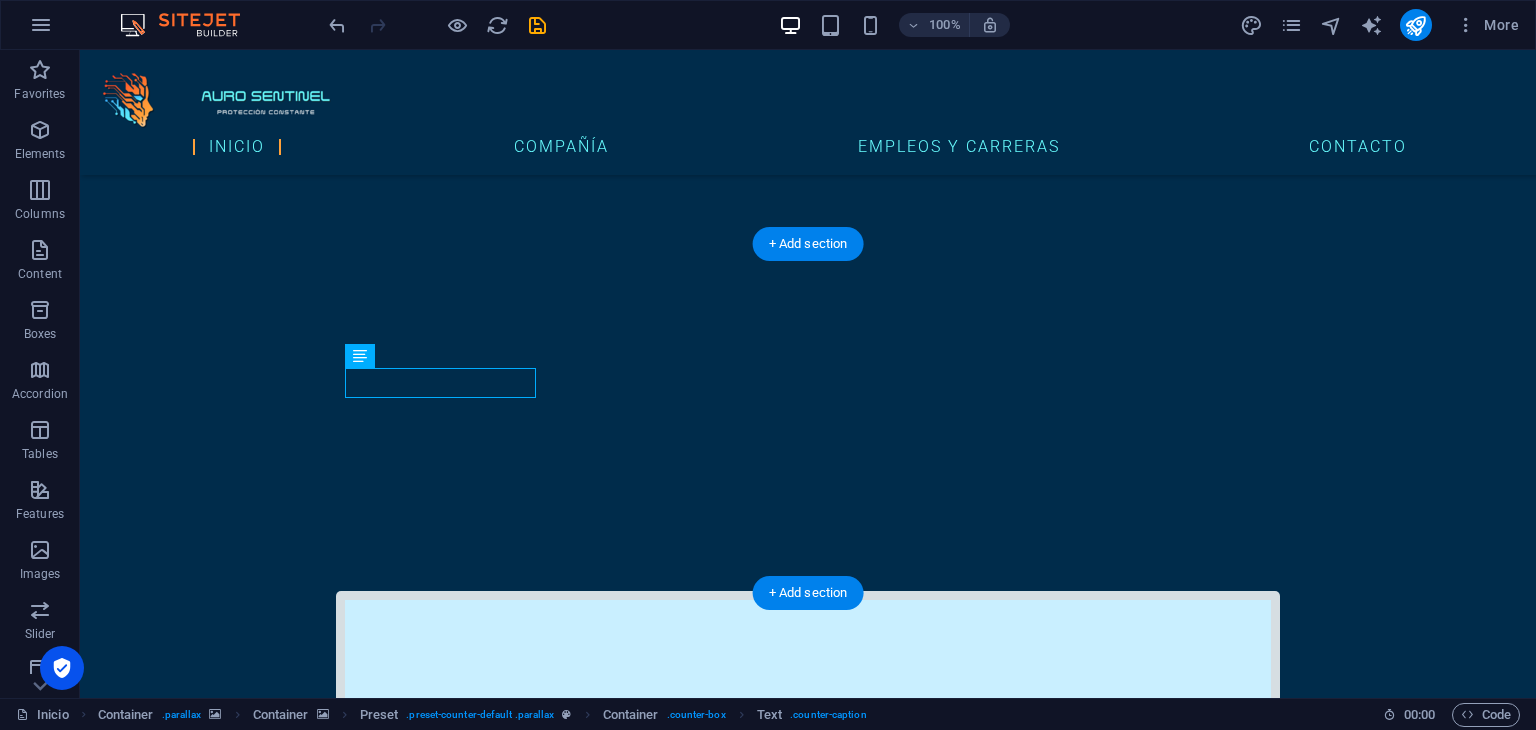 drag, startPoint x: 462, startPoint y: 378, endPoint x: 468, endPoint y: 415, distance: 37.48333 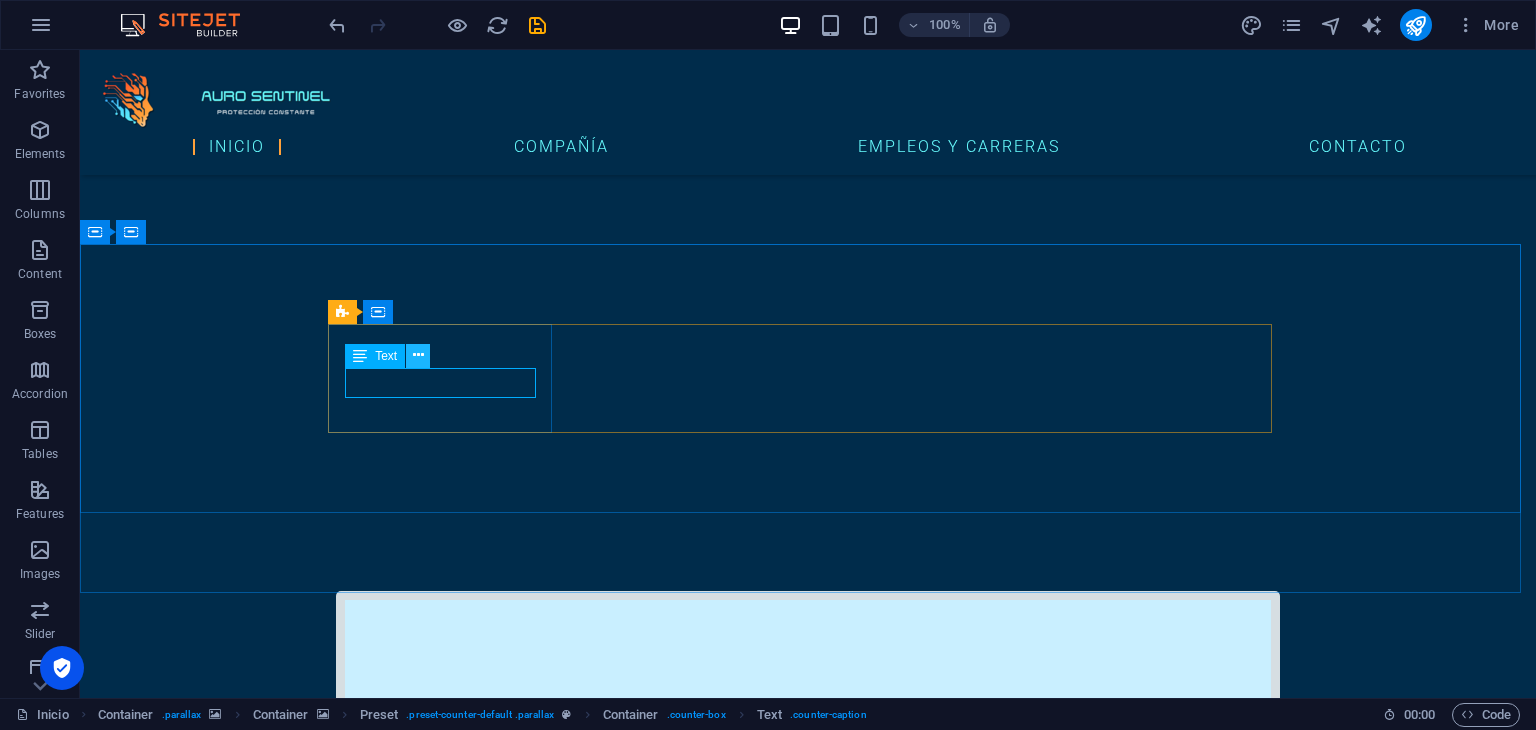 click at bounding box center [418, 355] 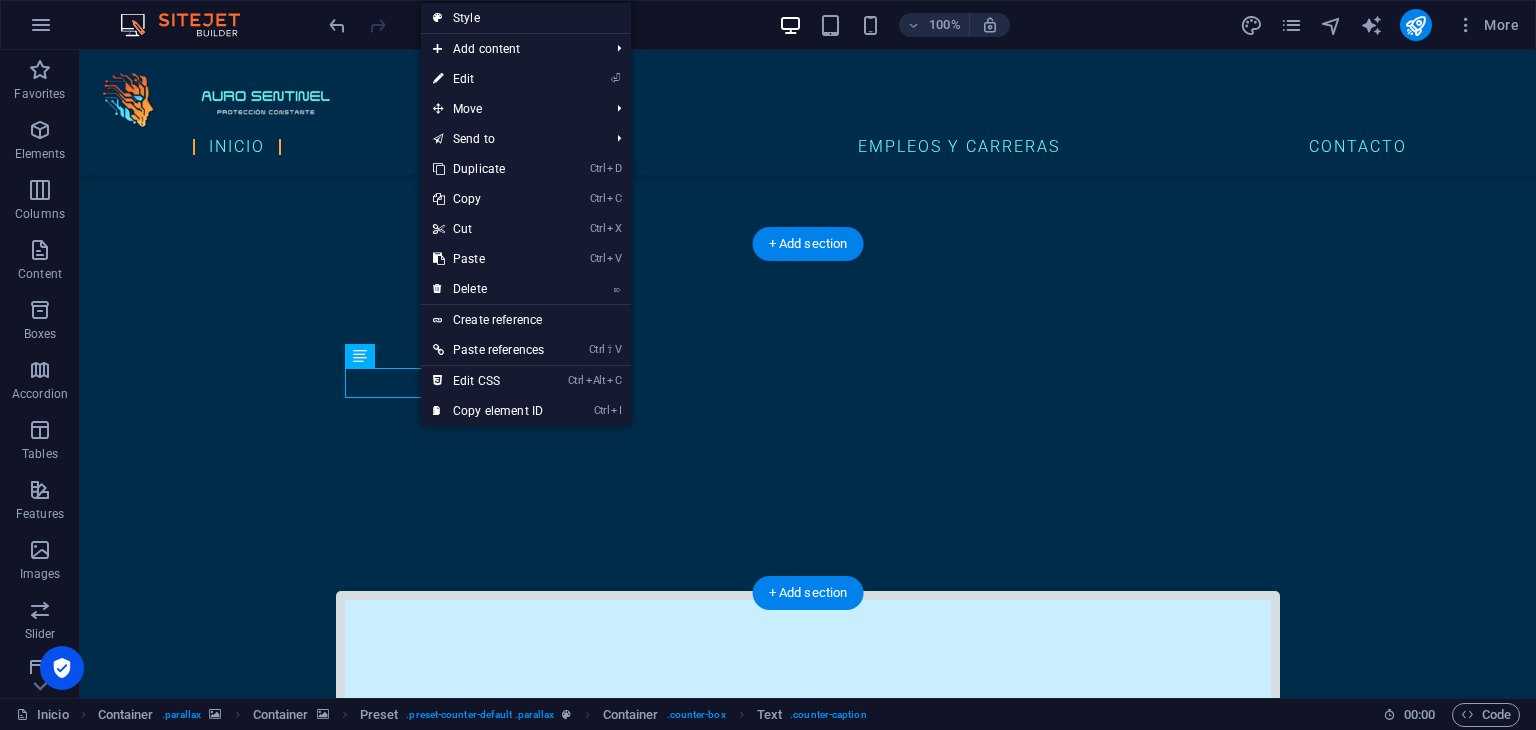 click at bounding box center [808, 3770] 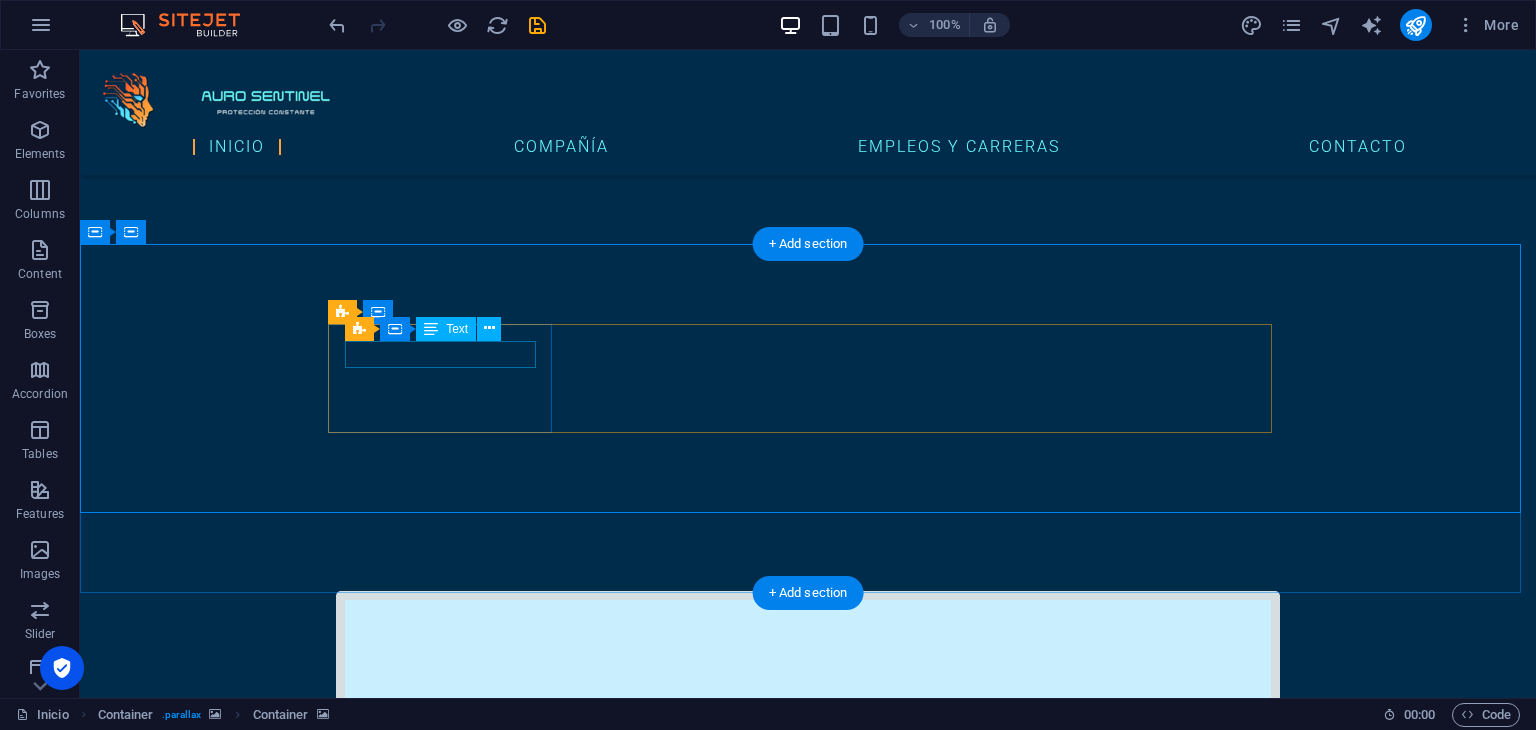 click on "ataques cibernéticos en [GEOGRAPHIC_DATA] por minuto" at bounding box center (808, 4009) 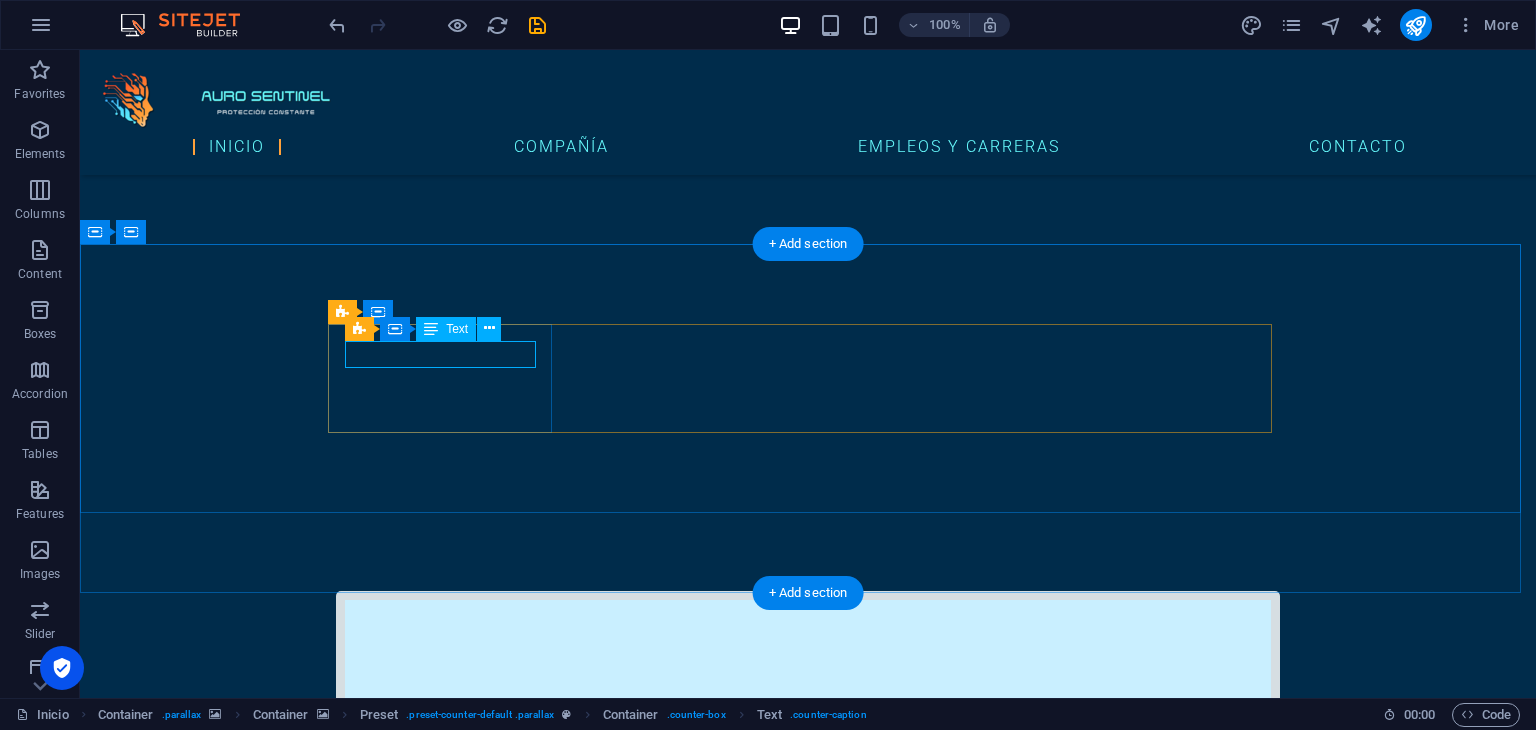 click on "ataques cibernéticos en [GEOGRAPHIC_DATA] por minuto" at bounding box center (808, 4009) 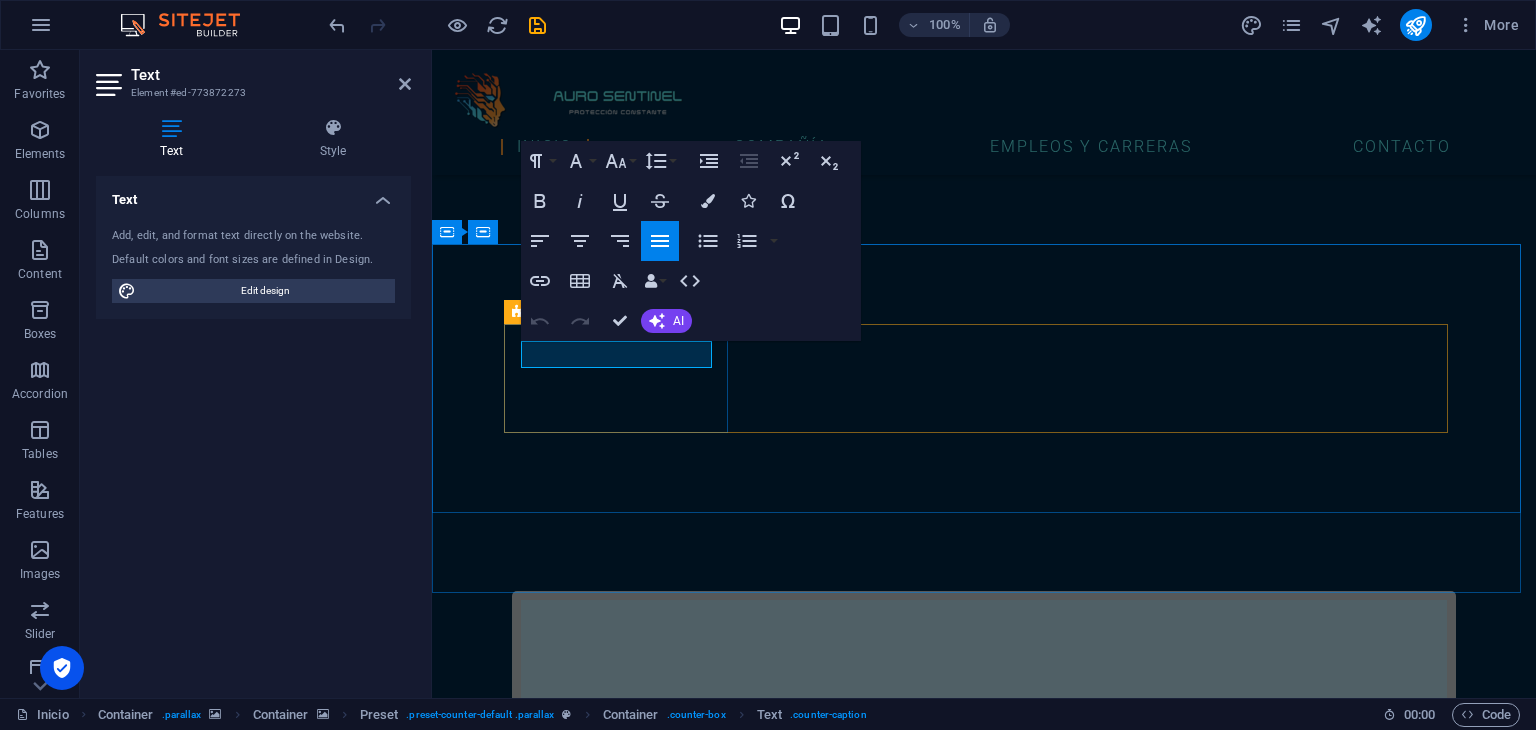 click on "ataques cibernéticos en [GEOGRAPHIC_DATA] por minuto" at bounding box center (984, 4009) 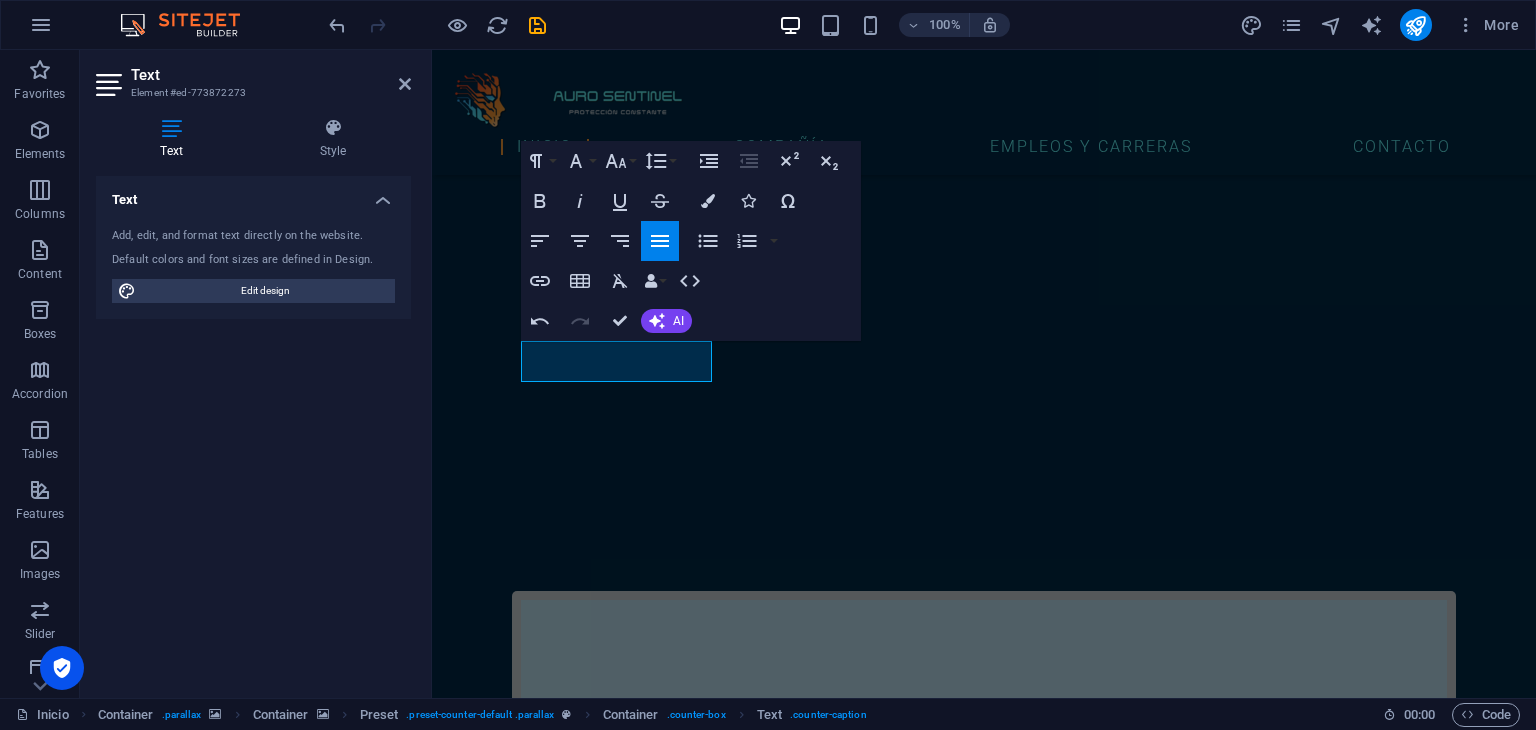 click at bounding box center [984, 4507] 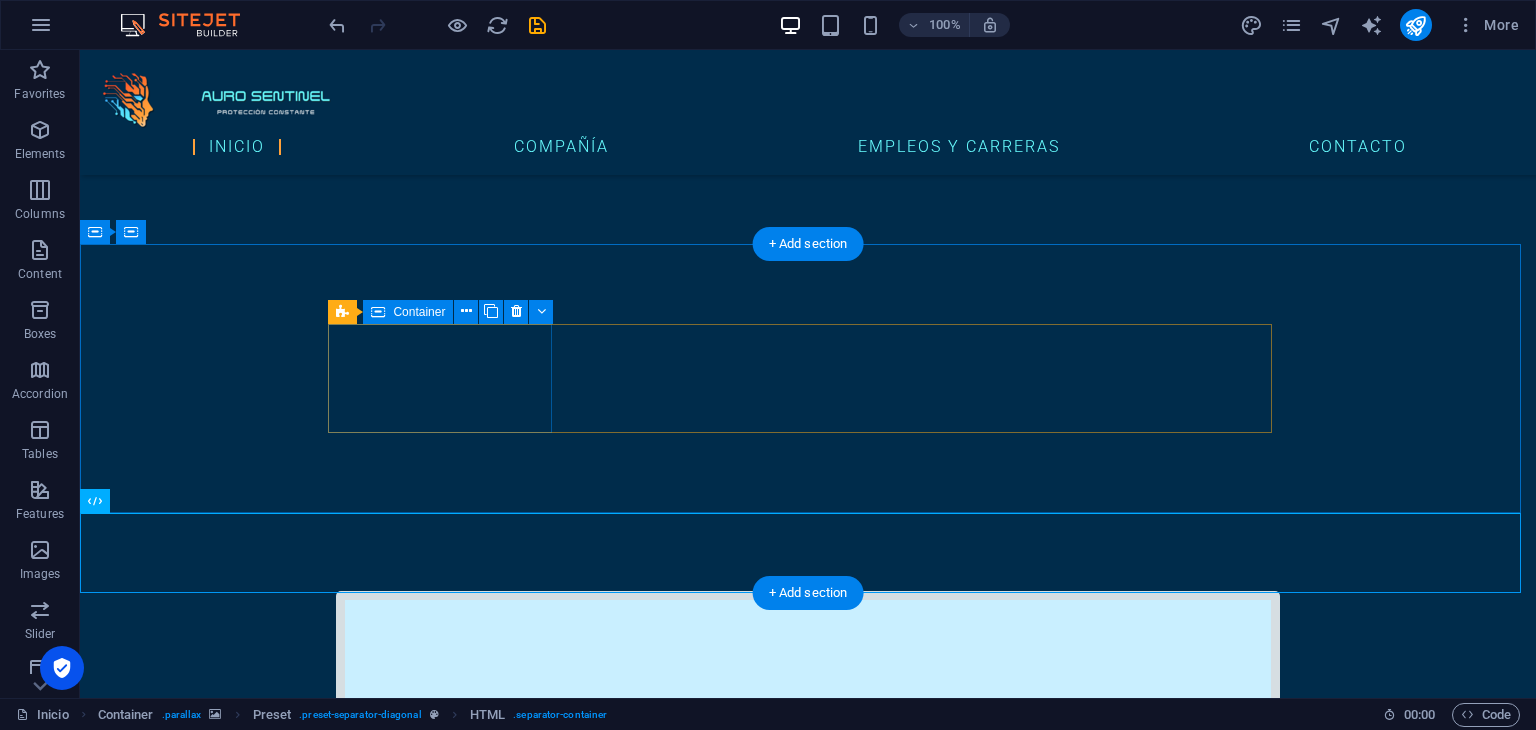 click on "ataques cibernéticos en [GEOGRAPHIC_DATA] por minuto 52.000" at bounding box center [808, 4030] 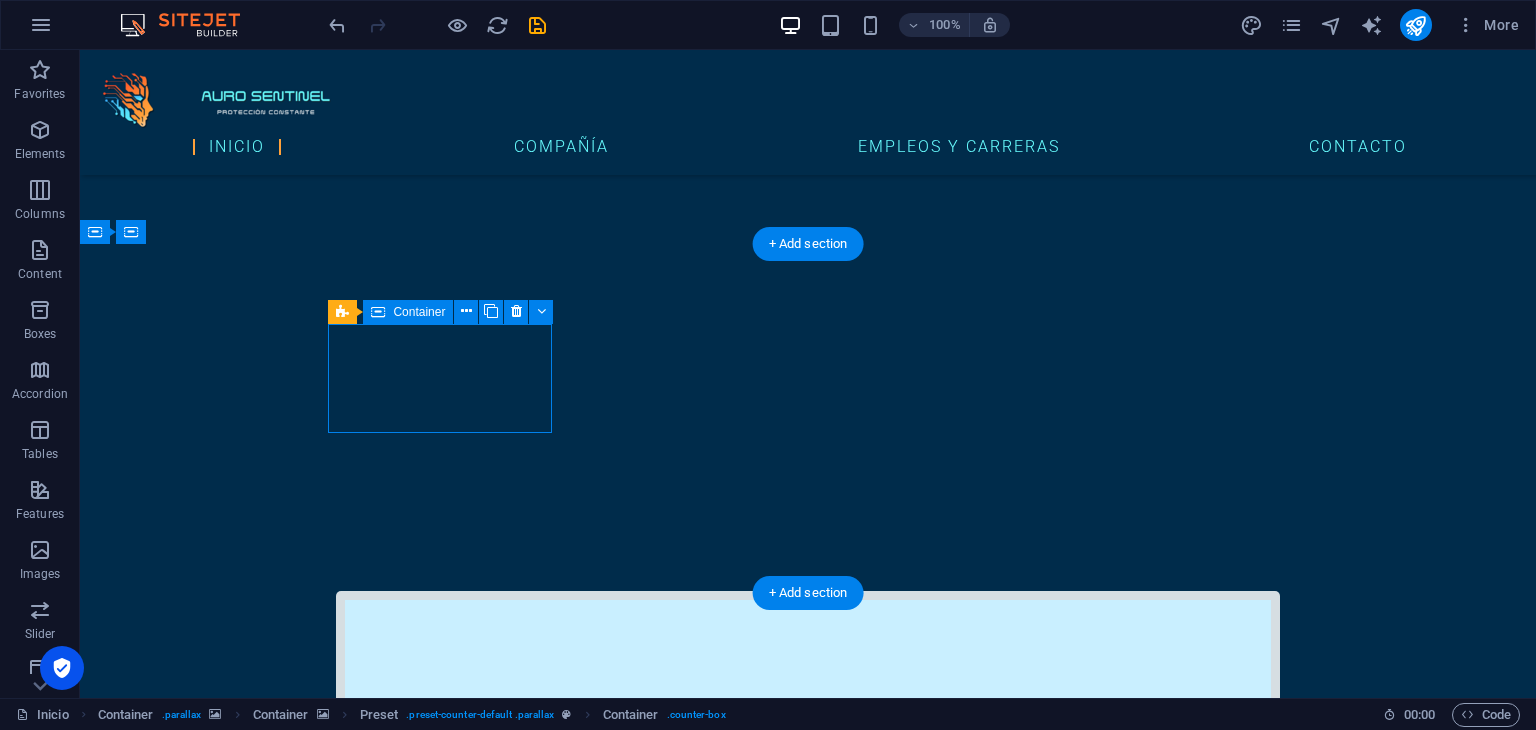 click on "ataques cibernéticos en [GEOGRAPHIC_DATA] por minuto 52.000" at bounding box center (808, 4030) 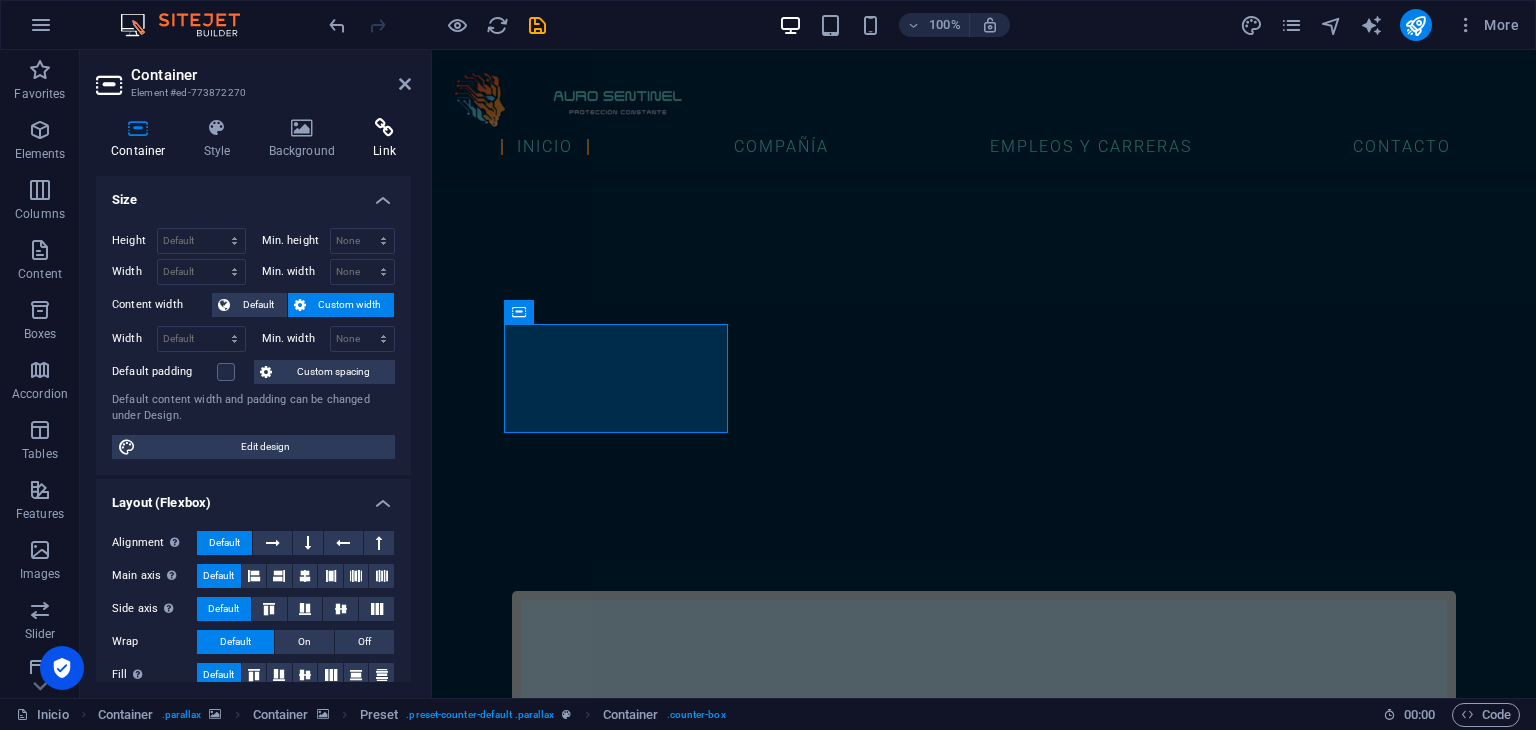 click at bounding box center (384, 128) 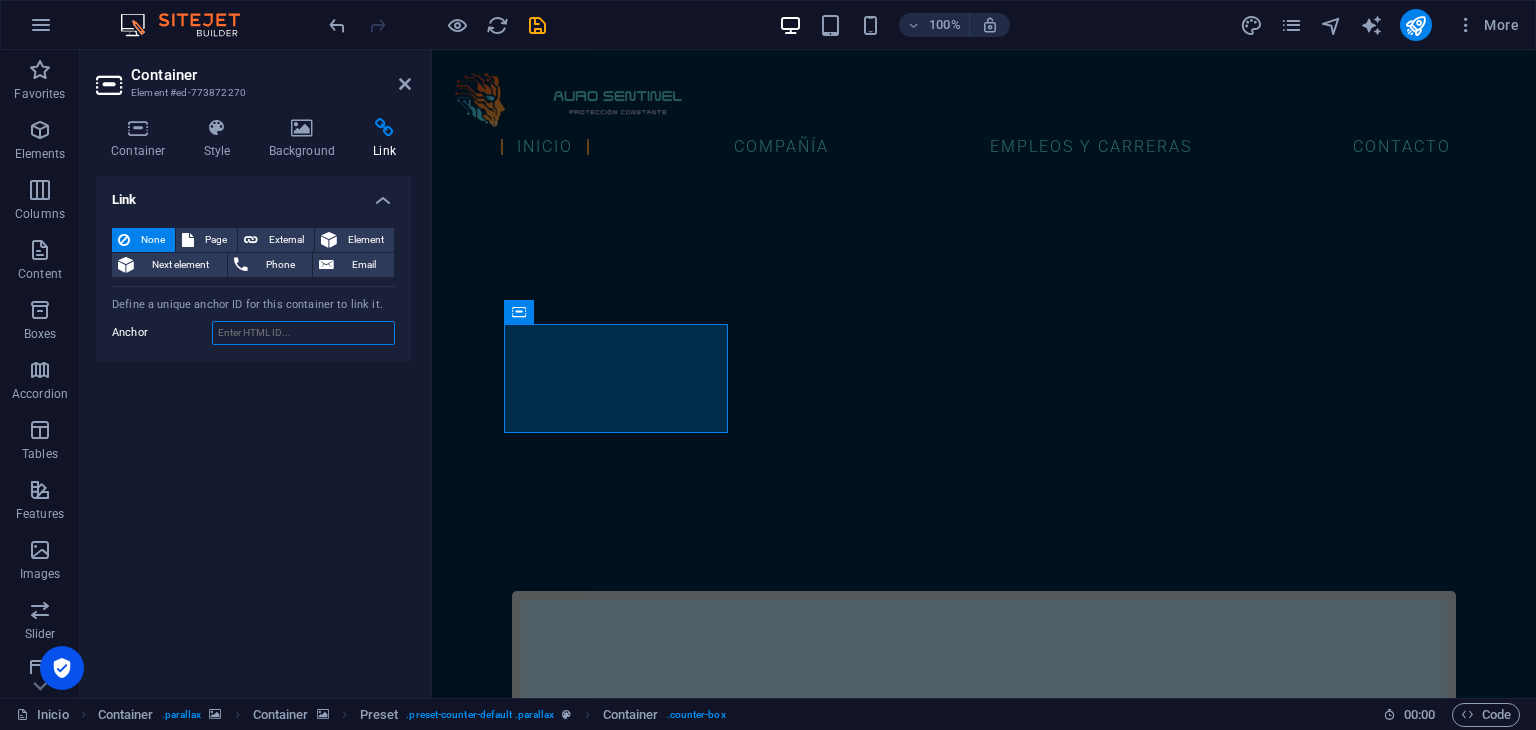 click on "Anchor" at bounding box center (303, 333) 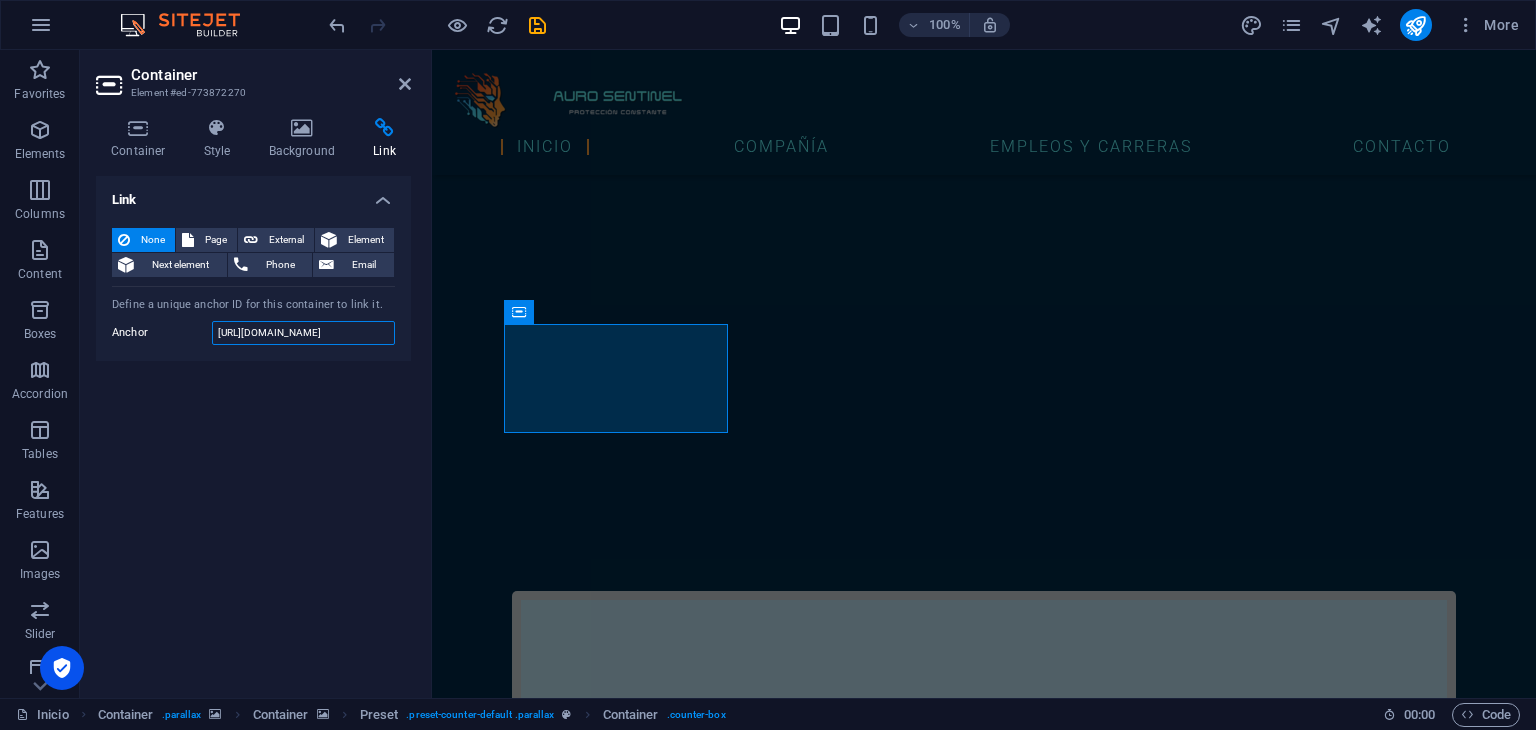 scroll, scrollTop: 0, scrollLeft: 567, axis: horizontal 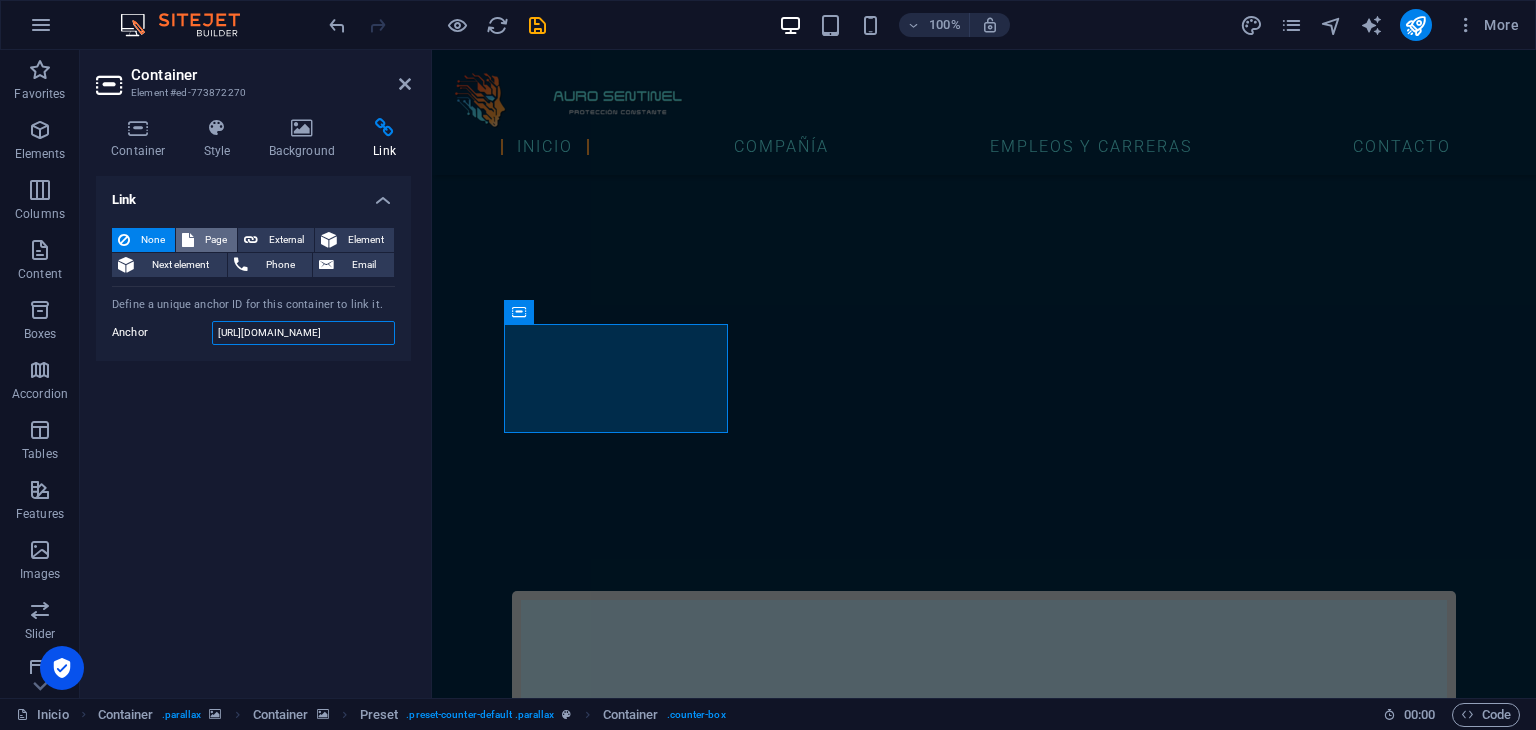 type on "[URL][DOMAIN_NAME]" 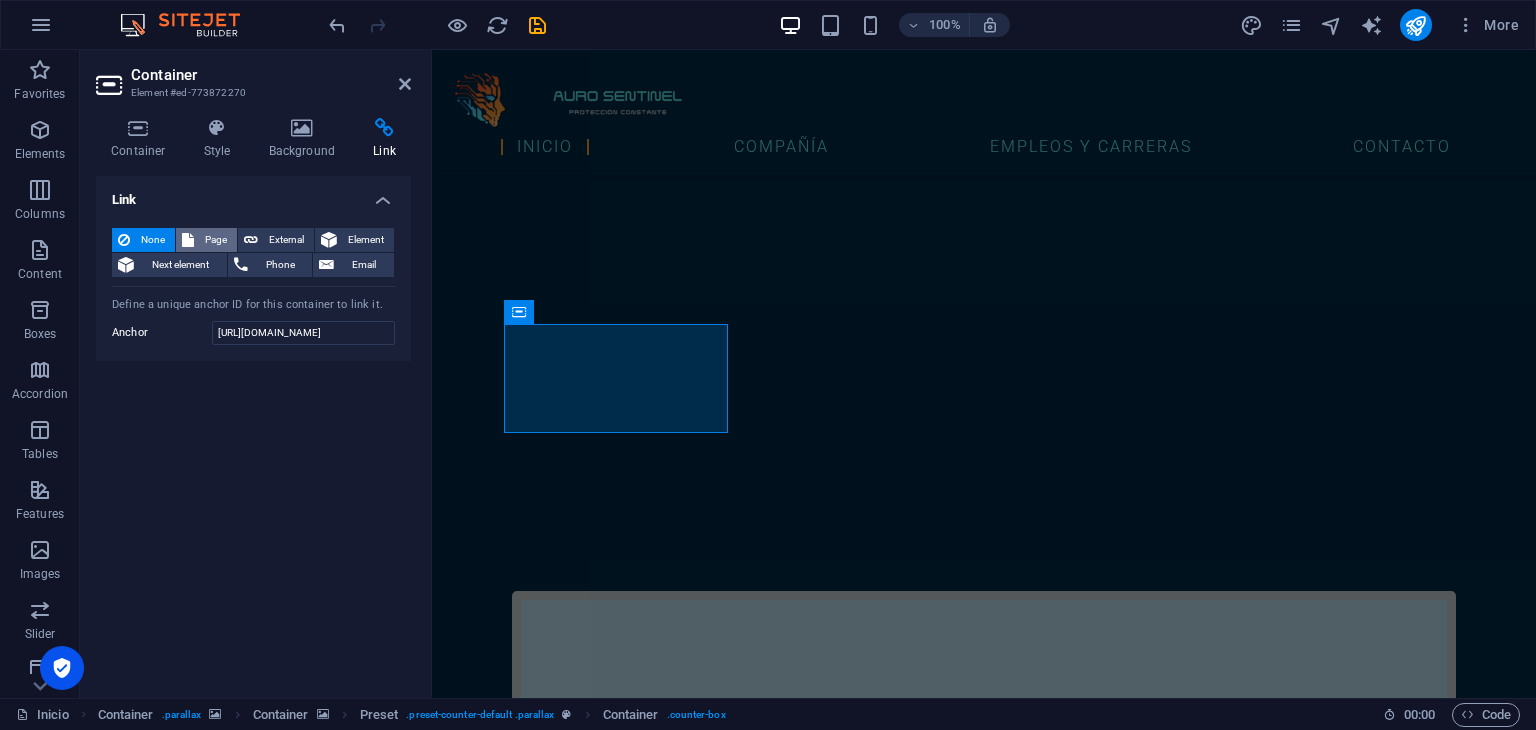 scroll, scrollTop: 0, scrollLeft: 0, axis: both 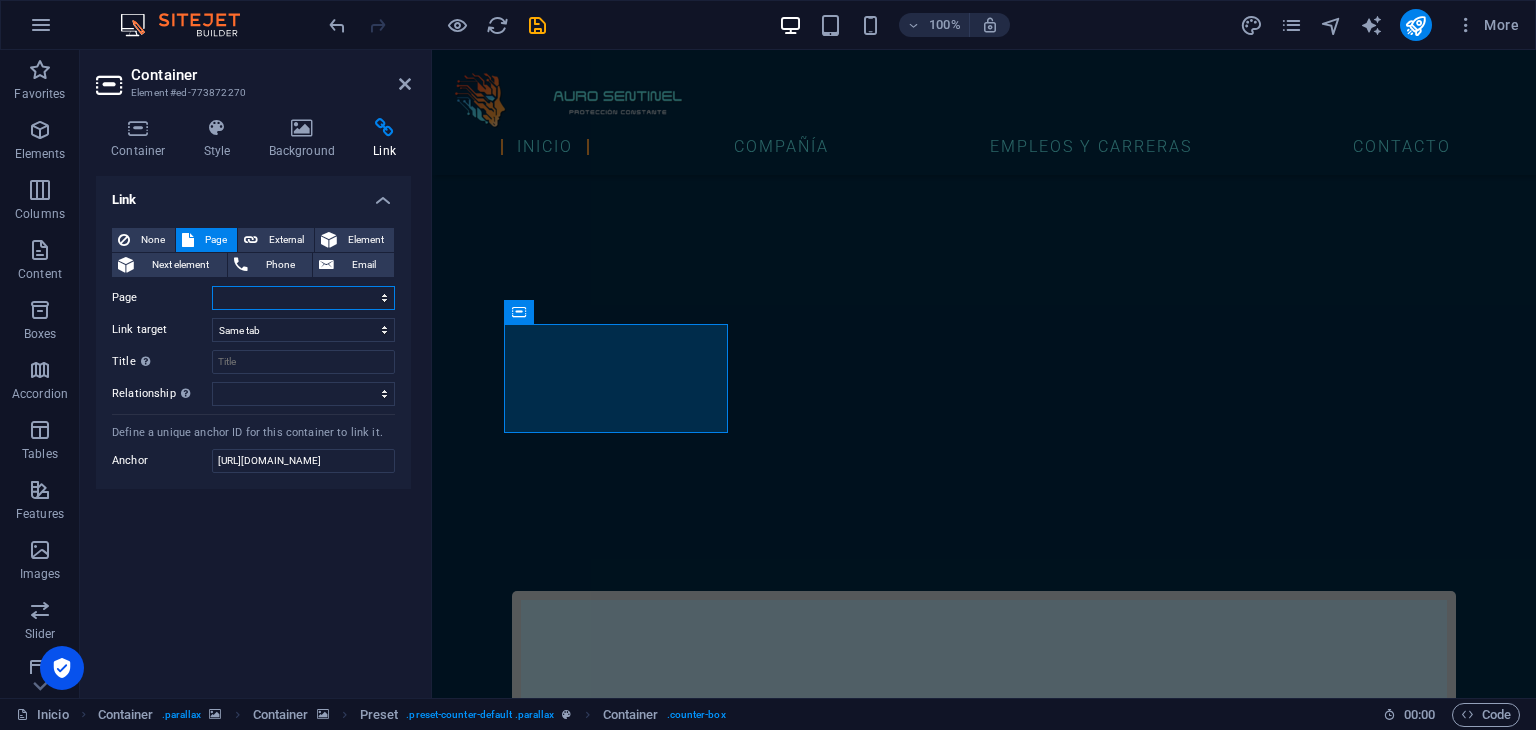 click on "Inicio Compañia Jobs &amp; Career Contact Legal Notice Privacy" at bounding box center [303, 298] 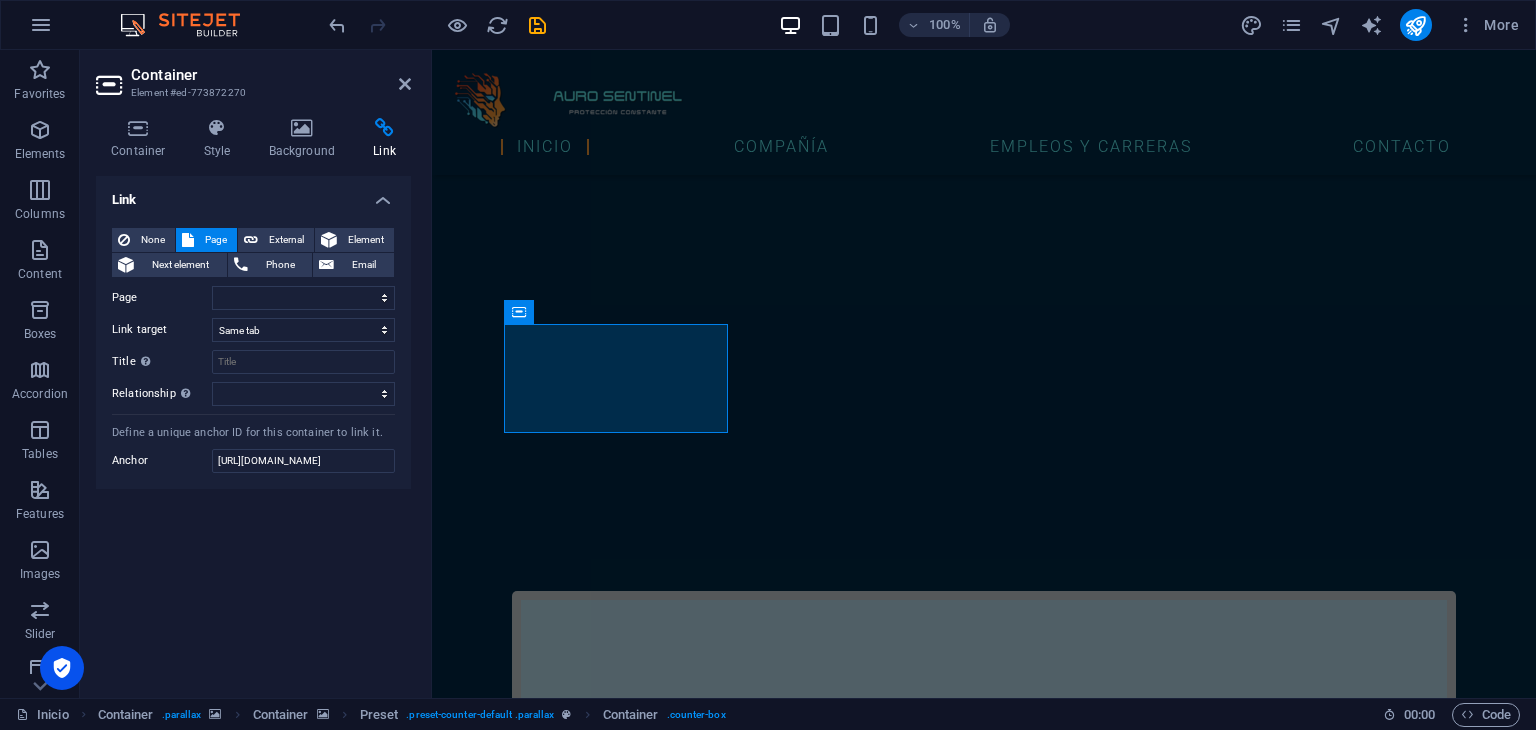 click on "Link None Page External Element Next element Phone Email Page Inicio Compañia Jobs &amp; Career Contact Legal Notice Privacy Element
URL Phone Email Link target New tab Same tab Overlay Title Additional link description, should not be the same as the link text. The title is most often shown as a tooltip text when the mouse moves over the element. Leave empty if uncertain. Relationship Sets the  relationship of this link to the link target . For example, the value "nofollow" instructs search engines not to follow the link. Can be left empty. alternate author bookmark external help license next nofollow noreferrer noopener prev search tag Define a unique anchor ID for this container to link it. Anchor [URL][DOMAIN_NAME]" at bounding box center [253, 429] 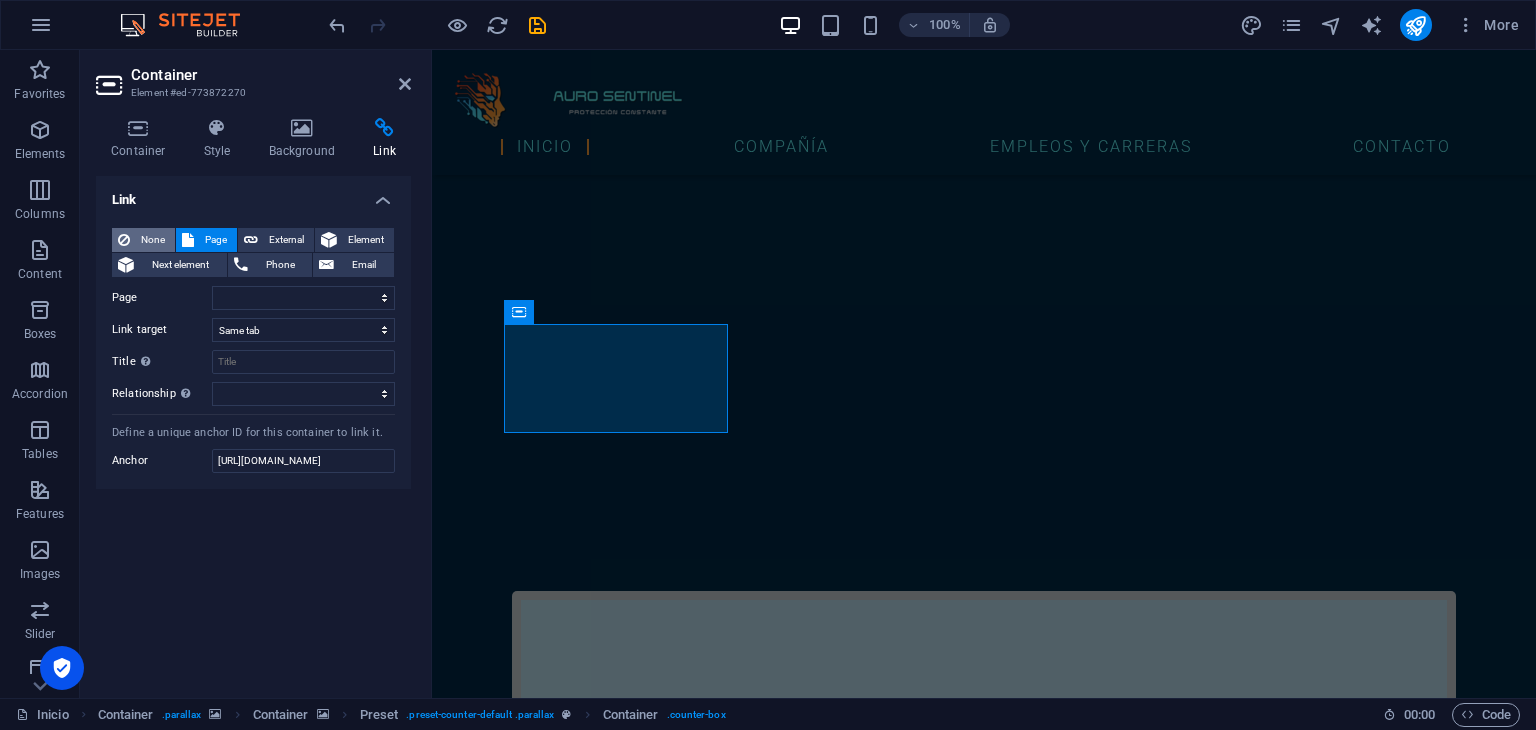 click on "None" at bounding box center (152, 240) 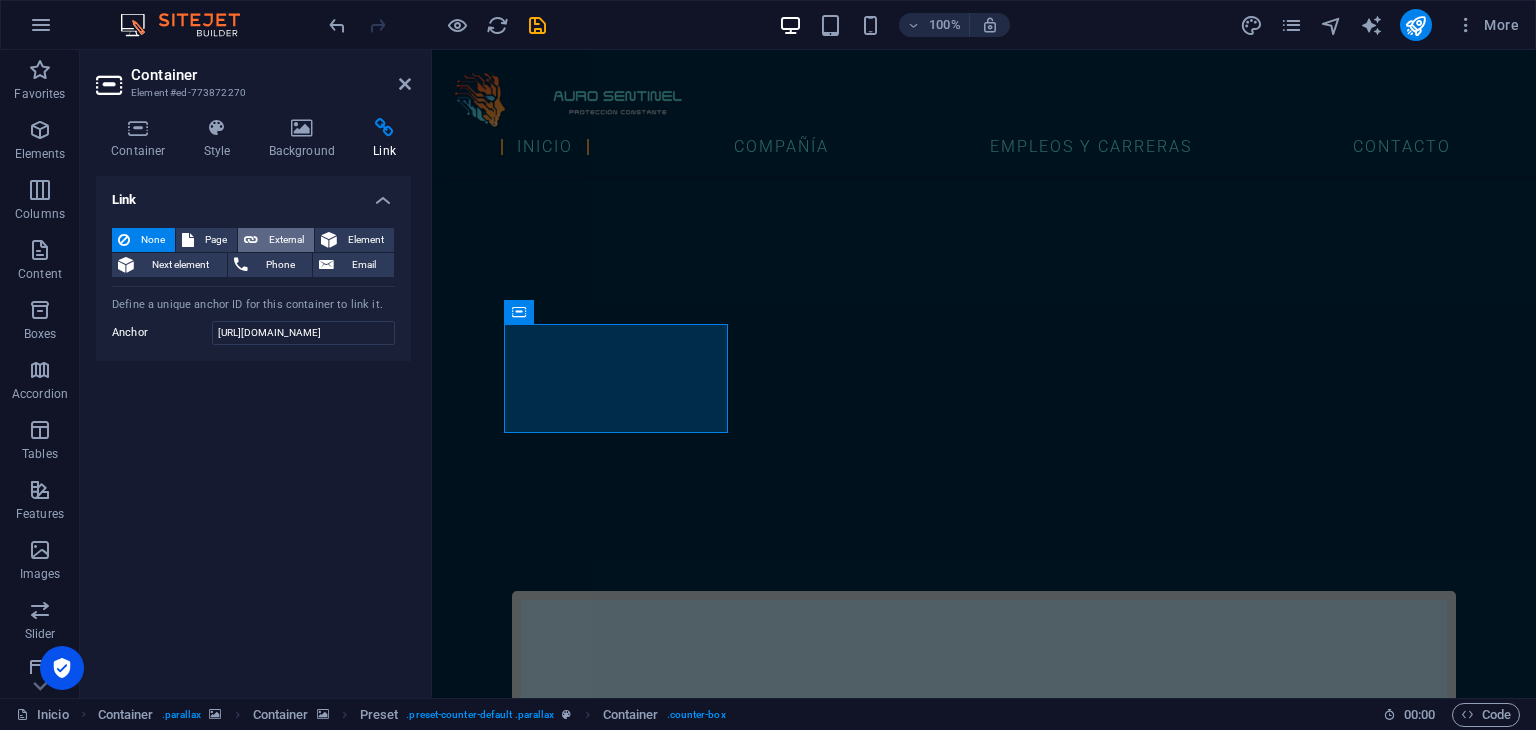 click on "External" at bounding box center (286, 240) 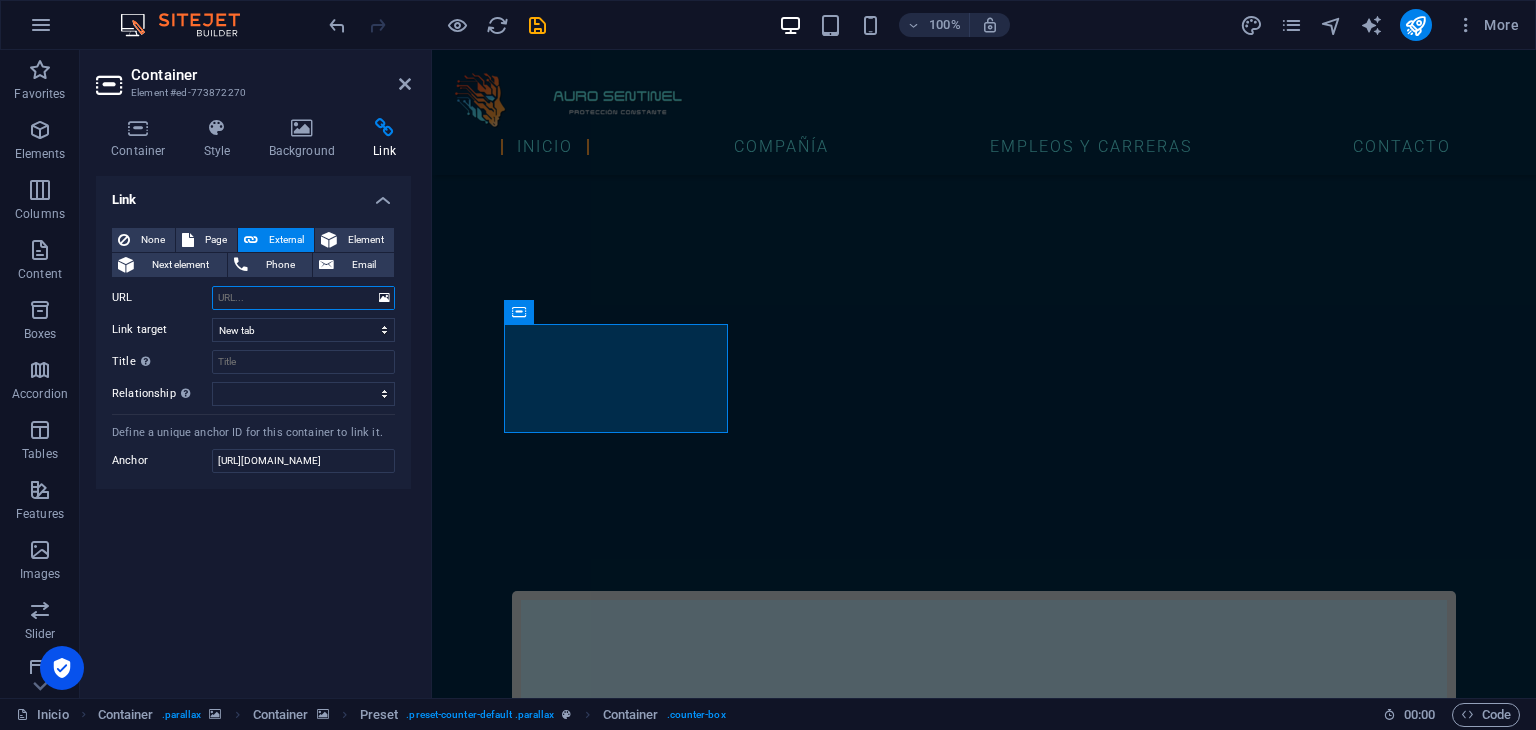 paste on "[URL][DOMAIN_NAME]" 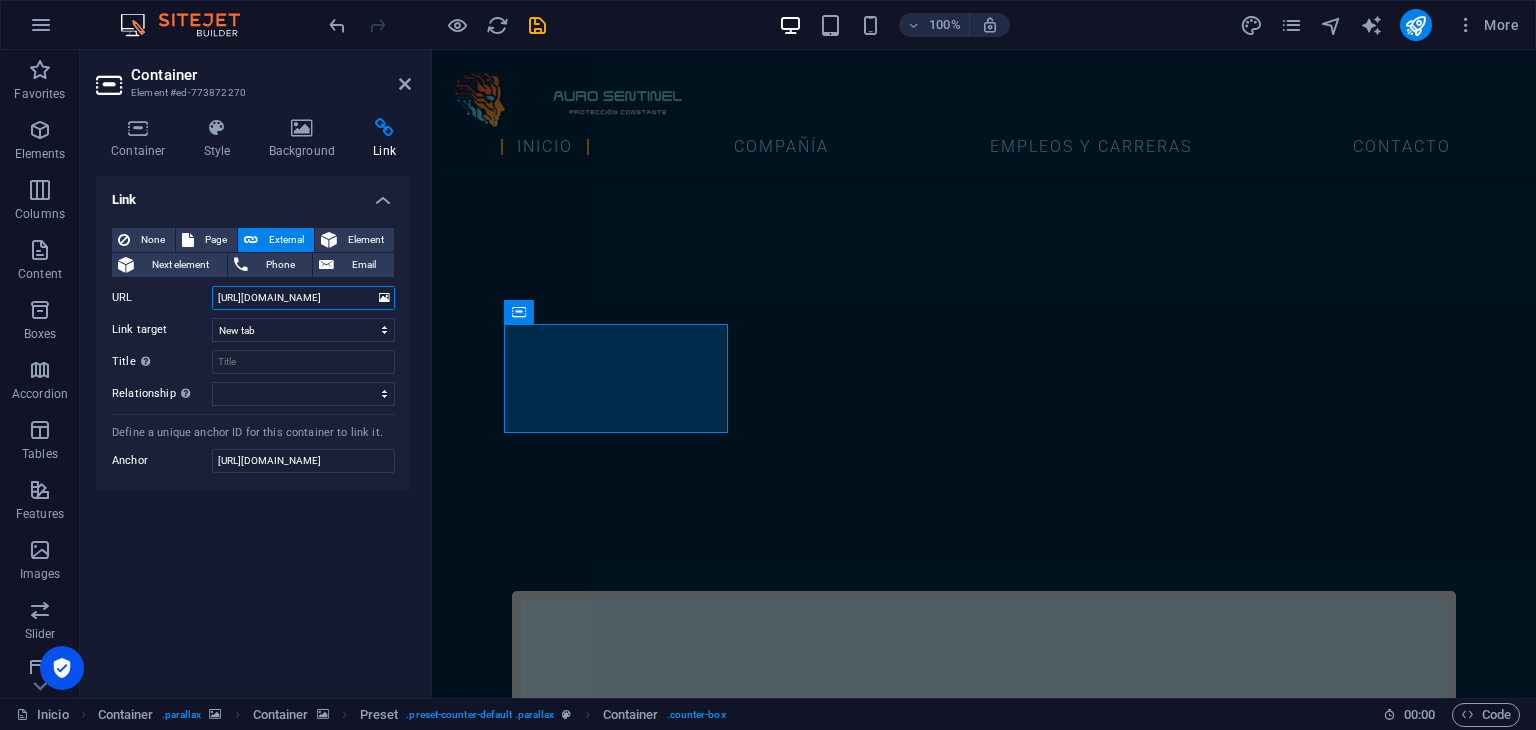 scroll, scrollTop: 0, scrollLeft: 587, axis: horizontal 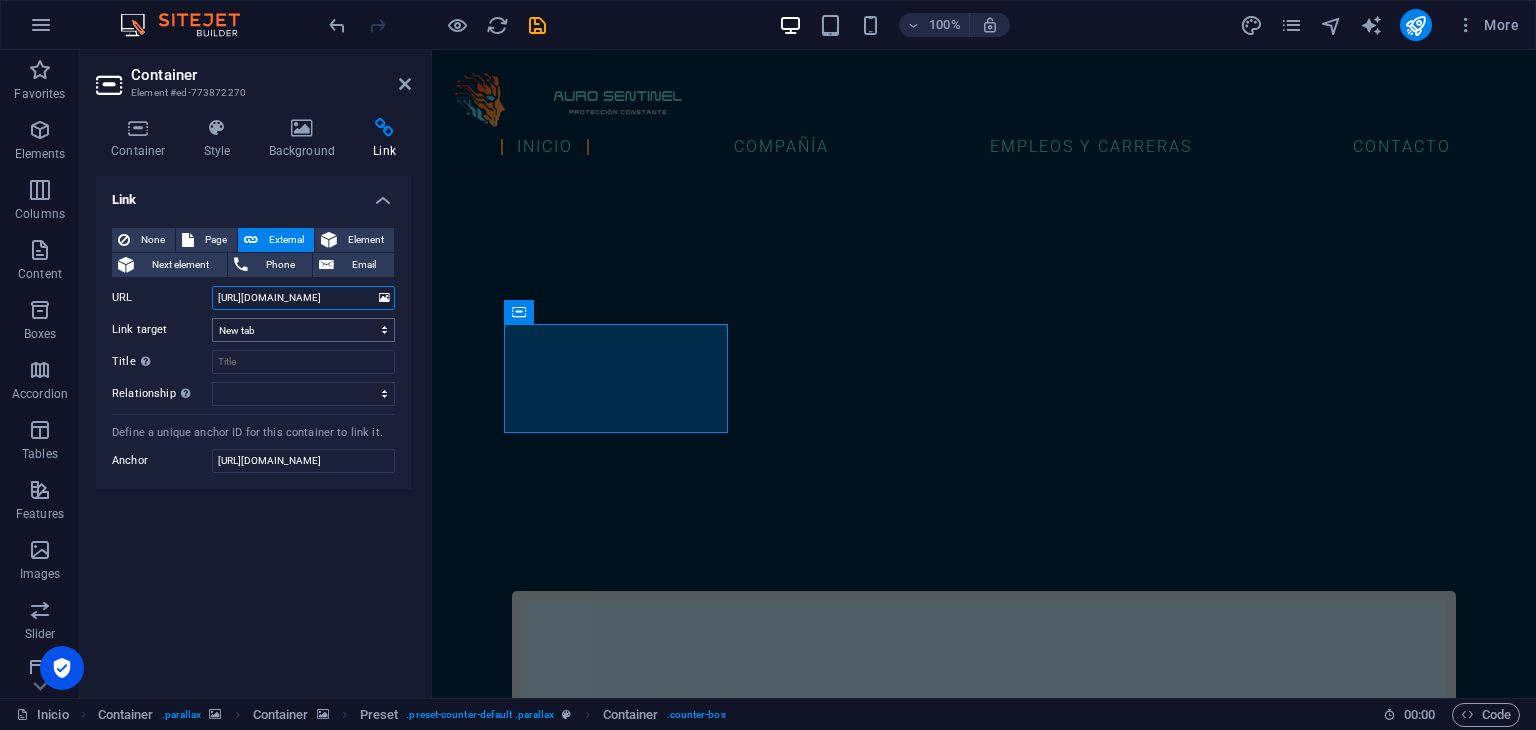 type on "[URL][DOMAIN_NAME]" 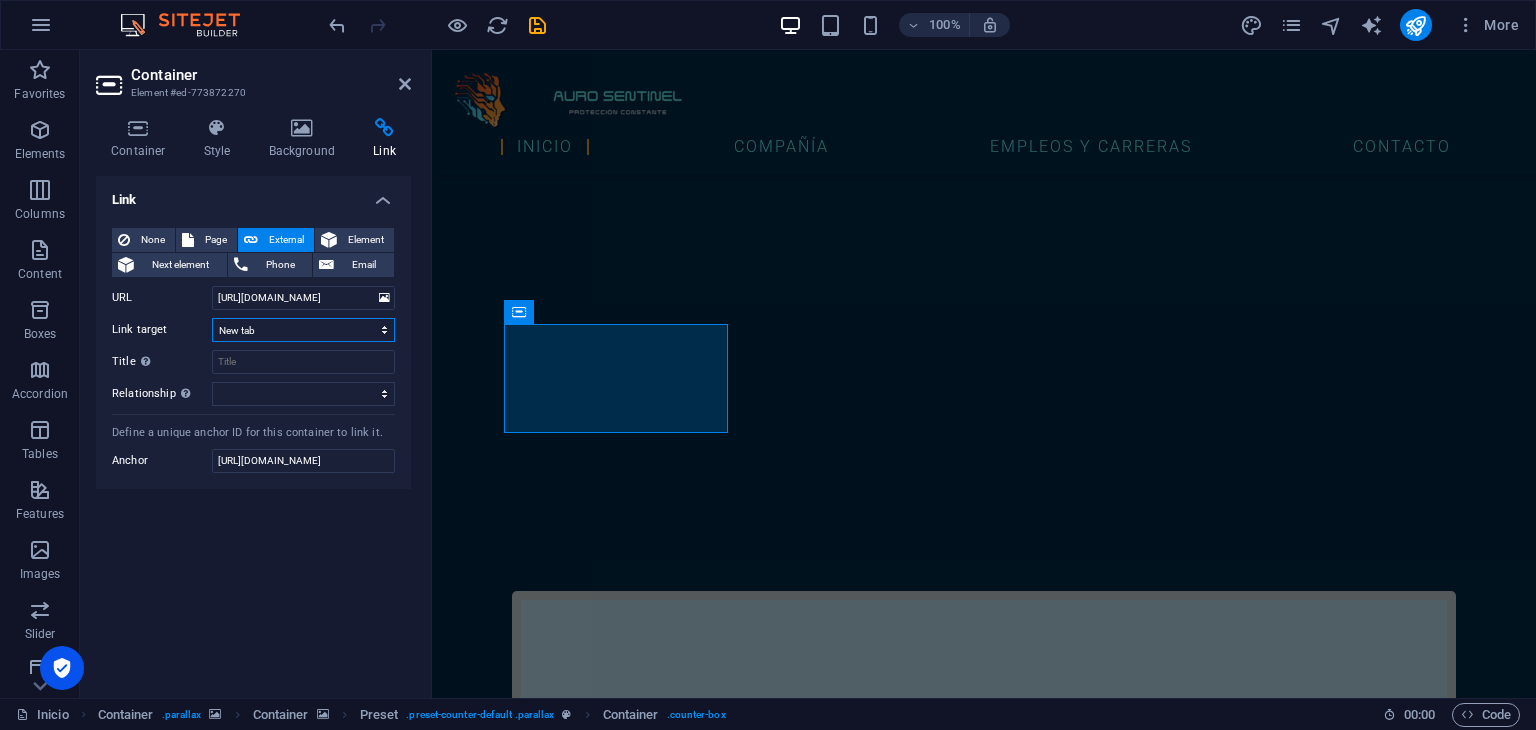 scroll, scrollTop: 0, scrollLeft: 0, axis: both 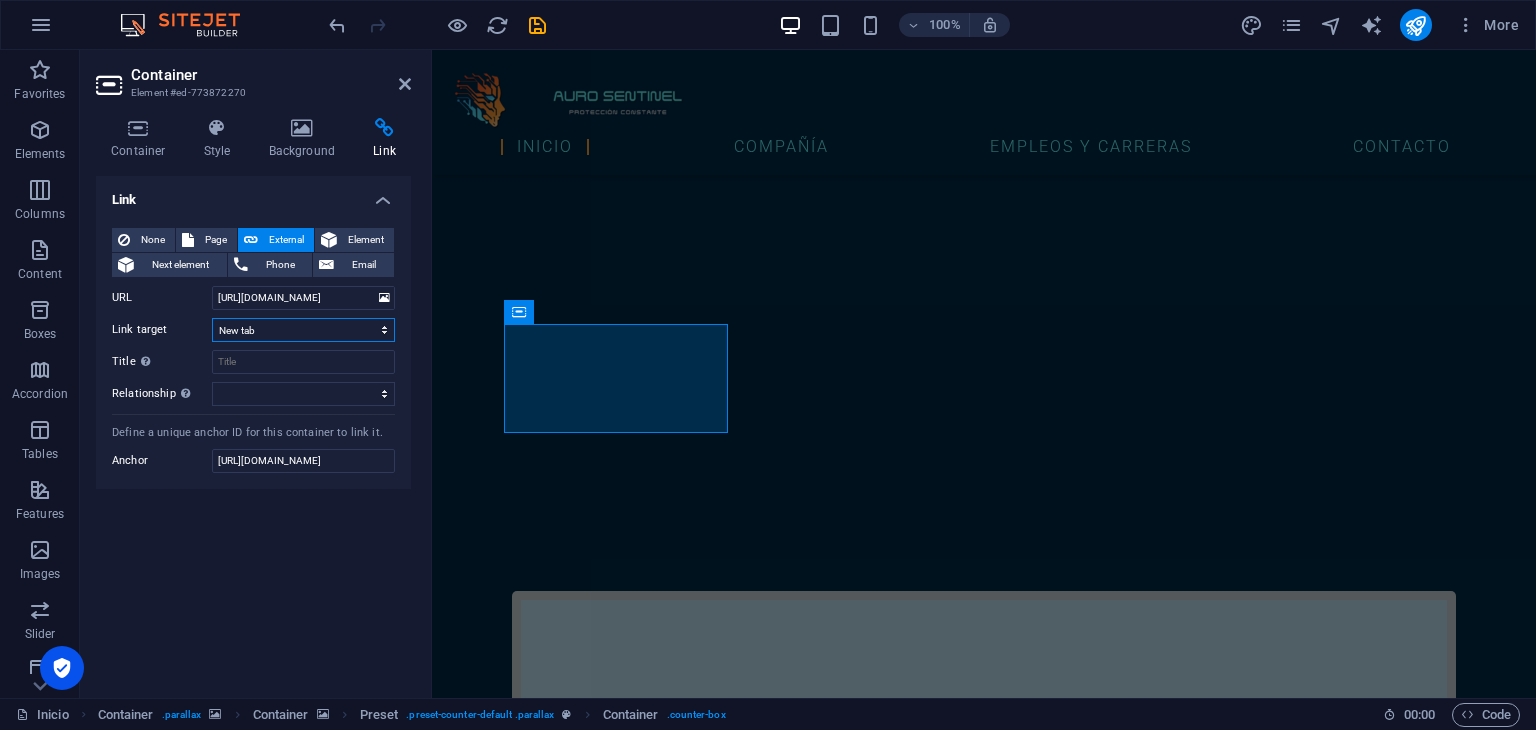 click on "New tab Same tab Overlay" at bounding box center [303, 330] 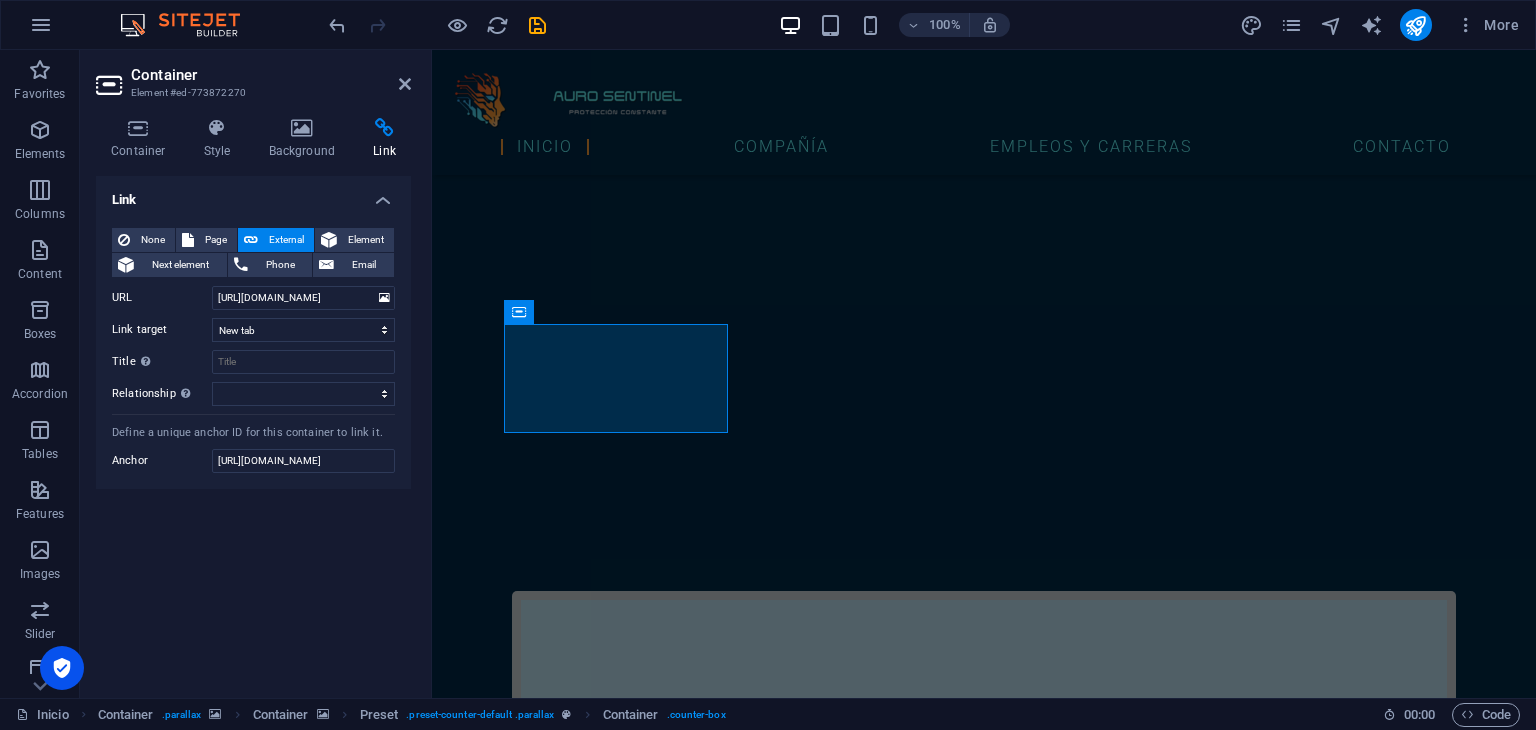 click on "Container Style Background Link Size Height Default px rem % vh vw Min. height None px rem % vh vw Width Default px rem % em vh vw Min. width None px rem % vh vw Content width Default Custom width Width Default px rem % em vh vw Min. width None px rem % vh vw Default padding Custom spacing Default content width and padding can be changed under Design. Edit design Layout (Flexbox) Alignment Determines the flex direction. Default Main axis Determine how elements should behave along the main axis inside this container (justify content). Default Side axis Control the vertical direction of the element inside of the container (align items). Default Wrap Default On Off Fill Controls the distances and direction of elements on the y-axis across several lines (align content). Default Accessibility ARIA helps assistive technologies (like screen readers) to understand the role, state, and behavior of web elements Role The ARIA role defines the purpose of an element.  None Alert Article Banner Comment Fan" at bounding box center [253, 400] 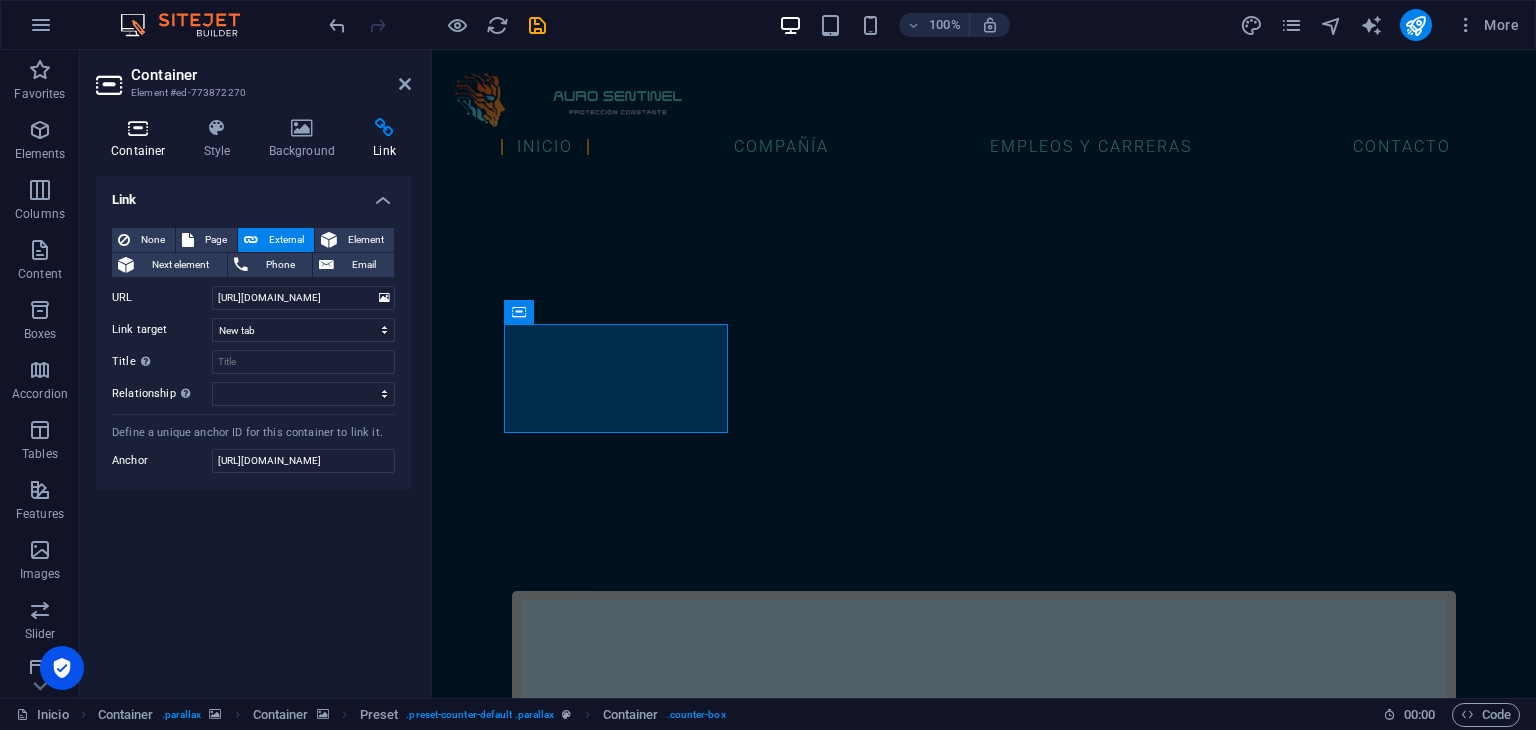 click on "Container" at bounding box center (142, 139) 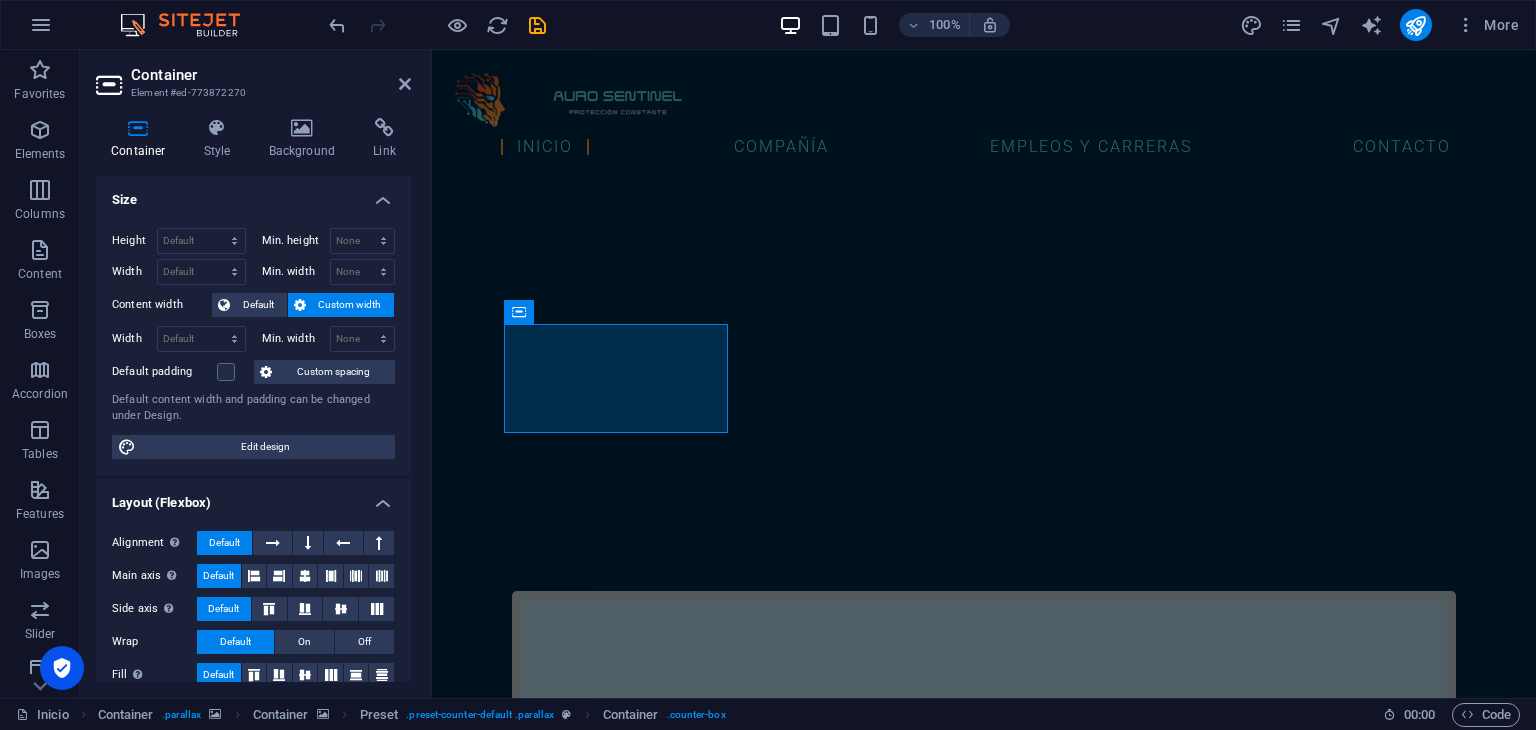 scroll, scrollTop: 301, scrollLeft: 0, axis: vertical 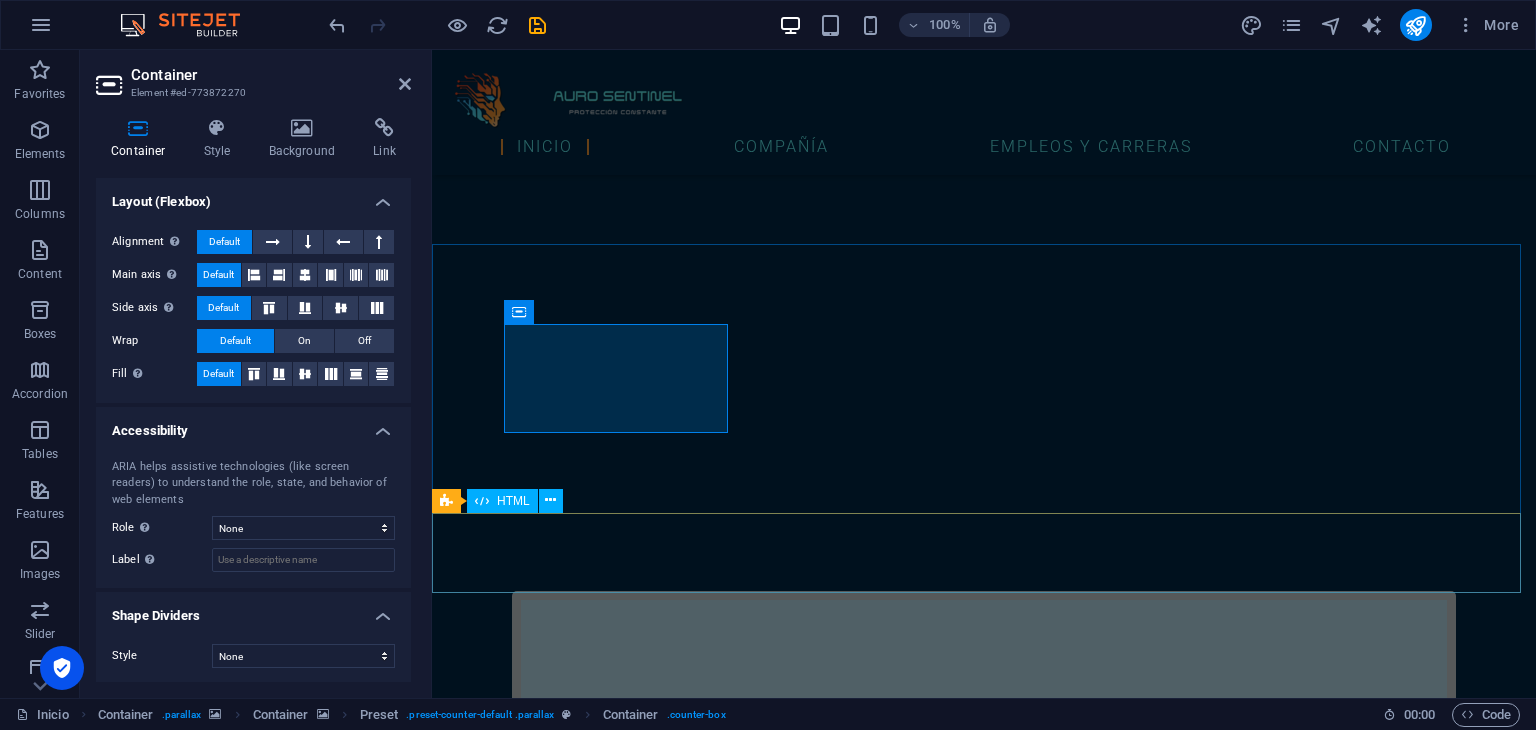 click on "¿Ya sabías que...? El grupo cibercriminal que está provocando escándalos en las empresas estadounidenses Un persistente equipo de piratas informáticos formado por jóvenes y adolescentes ha vuelto con venganza, utilizando un manual de [DATE] para dejar fuera de servicio los sistemas corporativos estadounidenses. Por qué es importante: Scattered Spider no ha tenido que evolucionar mucho para seguir siendo eficaz, lo que demuestra lo poco que han mejorado las defensas de ciberseguridad corporativa. Infórmese 16 mil millones de contraseñas expuestas en una enorme brecha de ciberseguridad: CERT-In advierte a los usuarios Infórmese El presidente de M&S revela que dos importantes ataques informáticos a empresas "no fueron denunciados" Curiosamente, el presidente [PERSON_NAME] & [PERSON_NAME] ha revelado que desde la primavera se han producido dos ciberataques a empresas del [GEOGRAPHIC_DATA] que no han sido denunciados. Infórmese Infórmese Infórmese" at bounding box center (984, 5030) 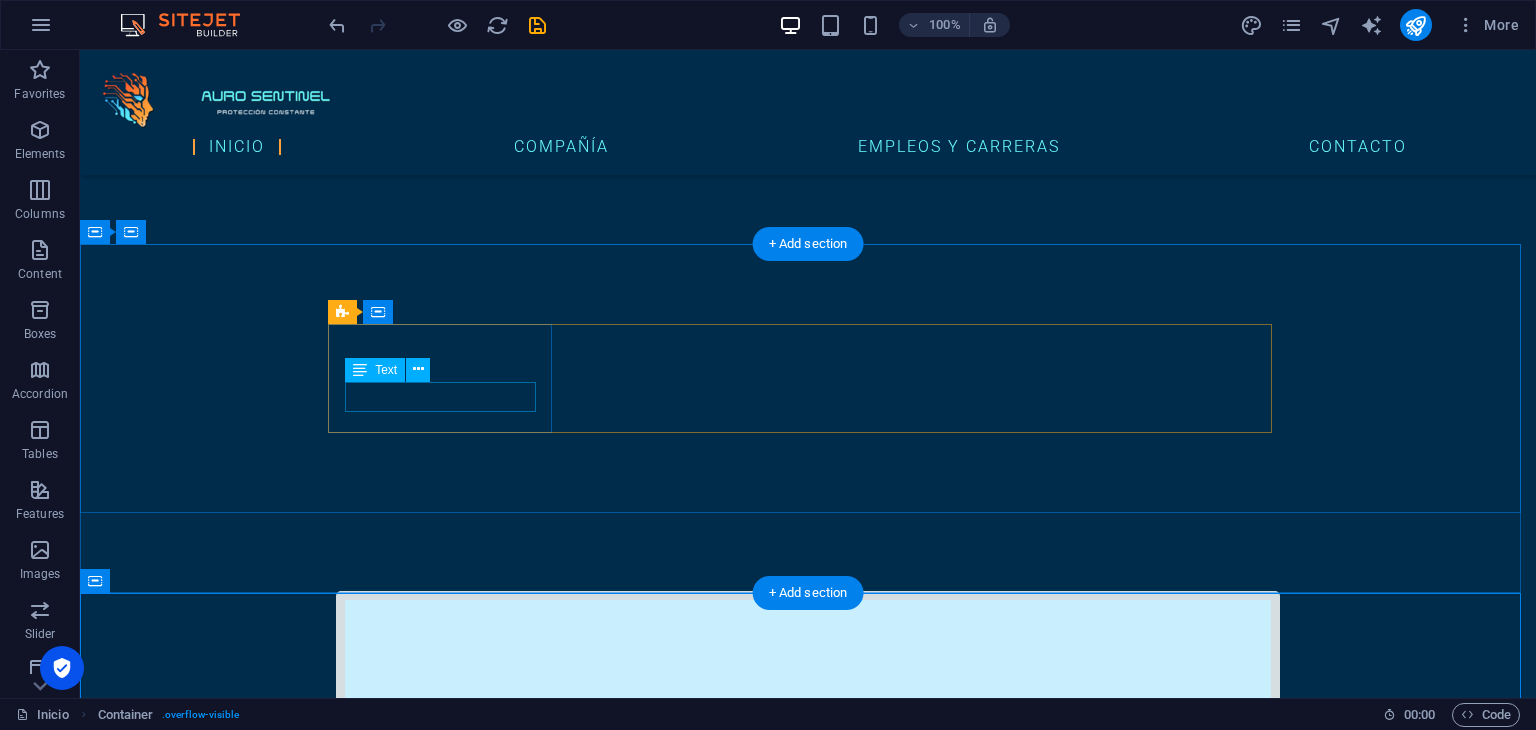click on "52.000" at bounding box center (808, 4051) 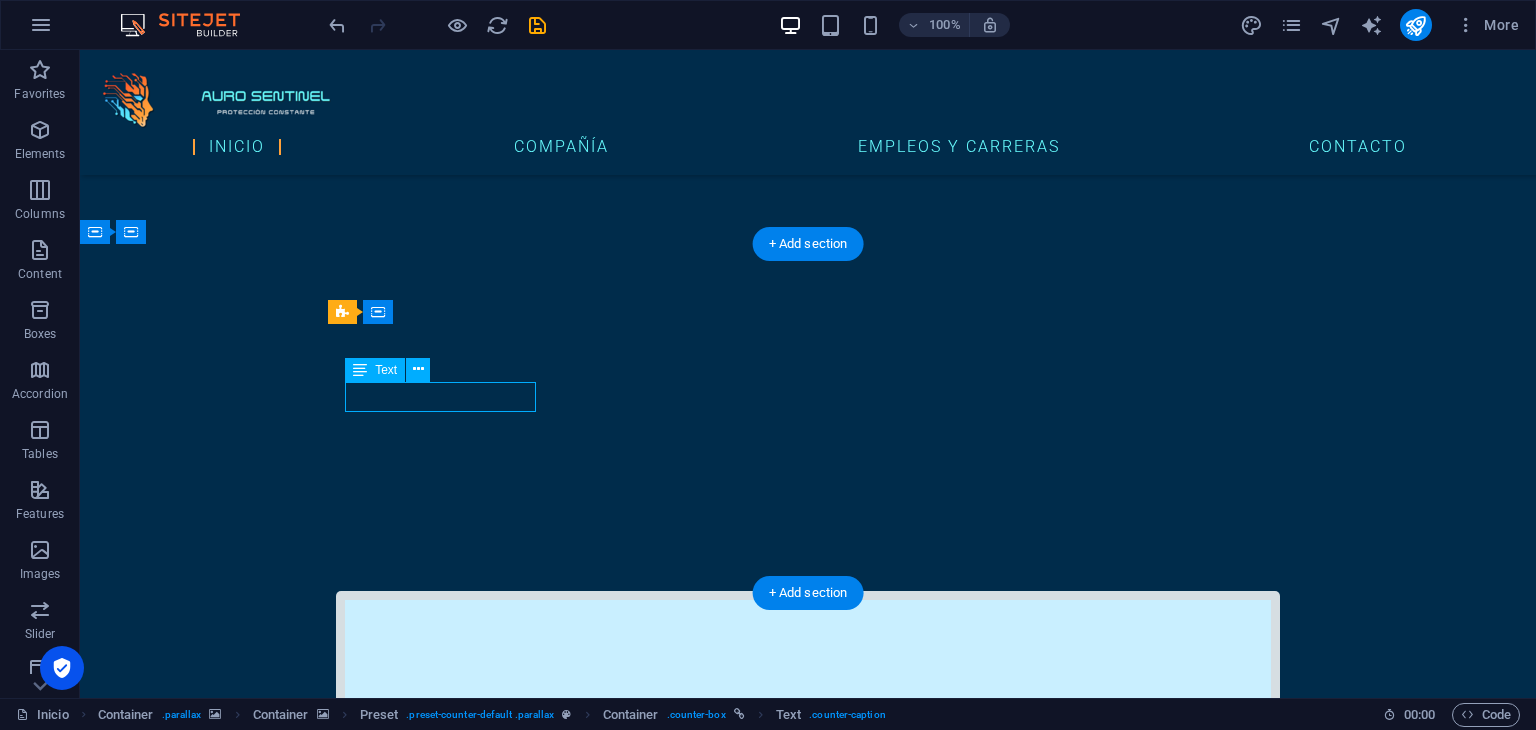 click on "52.000" at bounding box center (808, 4051) 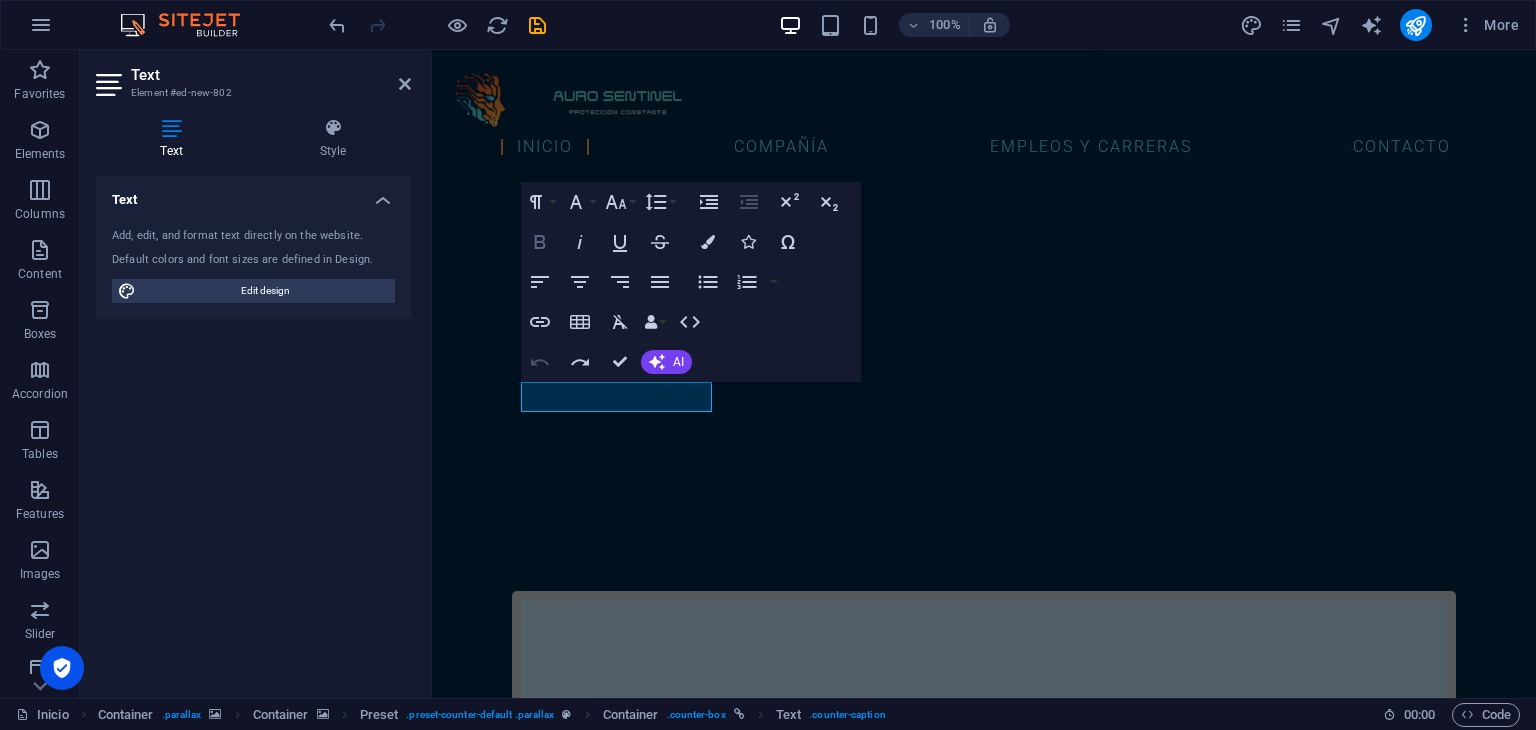 click 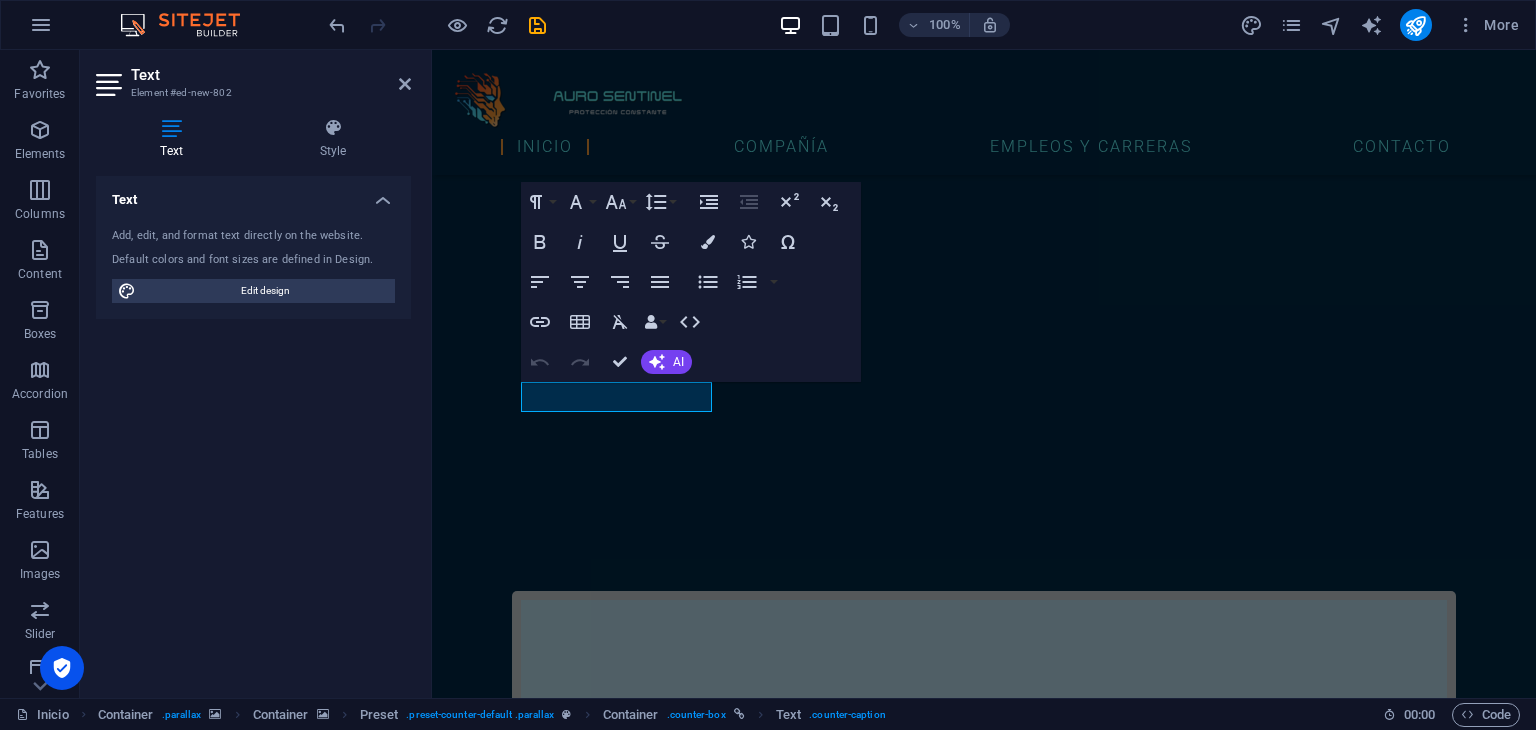 click at bounding box center [984, 3770] 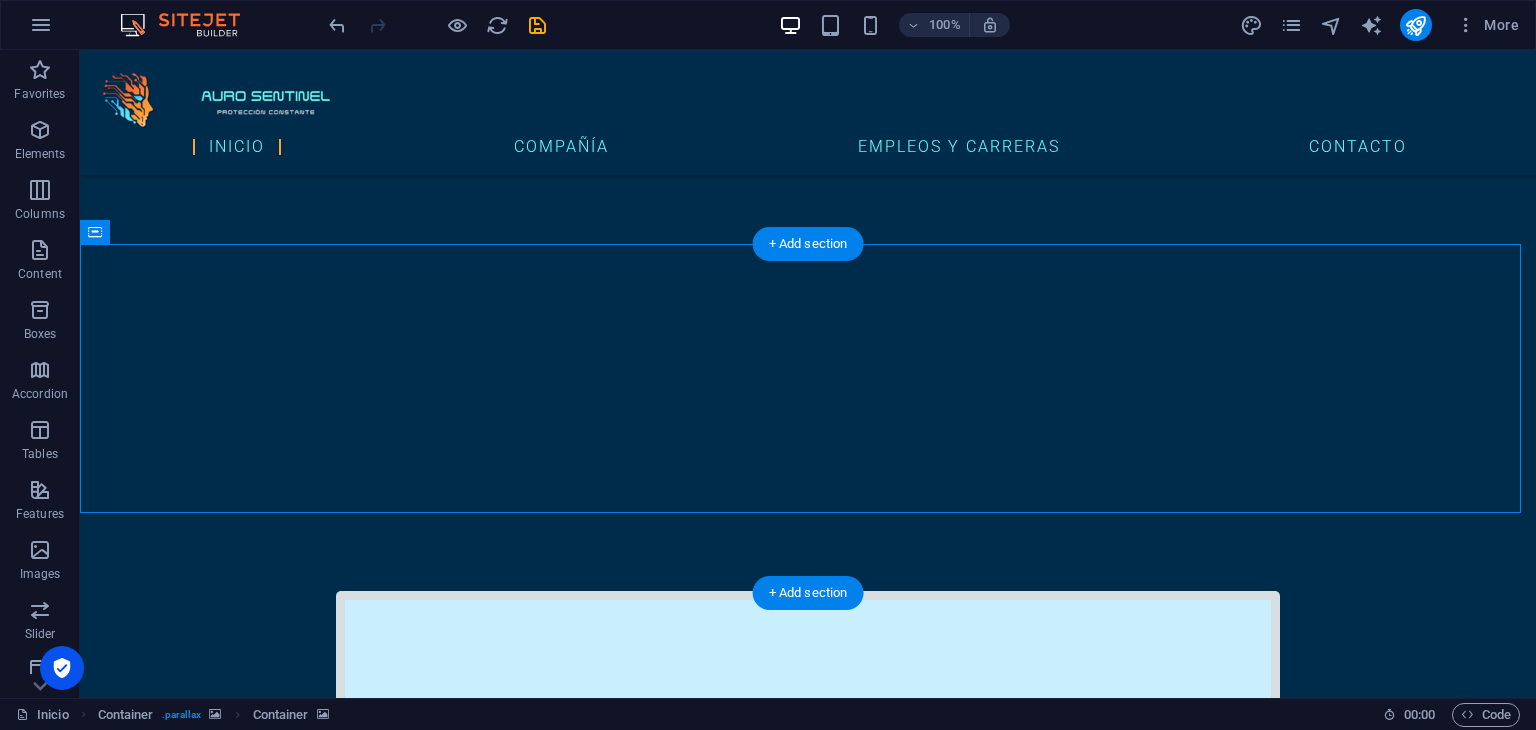scroll, scrollTop: 877, scrollLeft: 0, axis: vertical 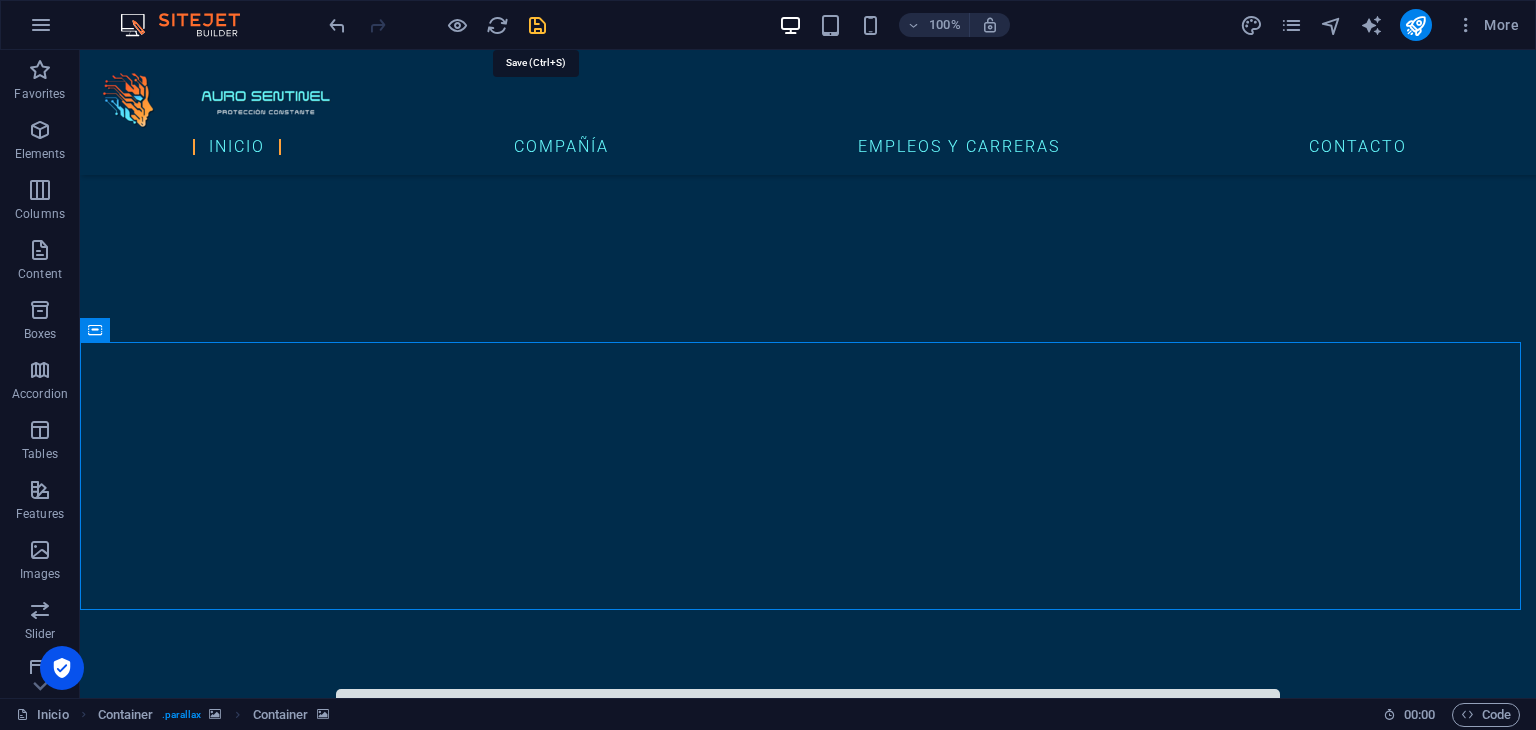 click at bounding box center [537, 25] 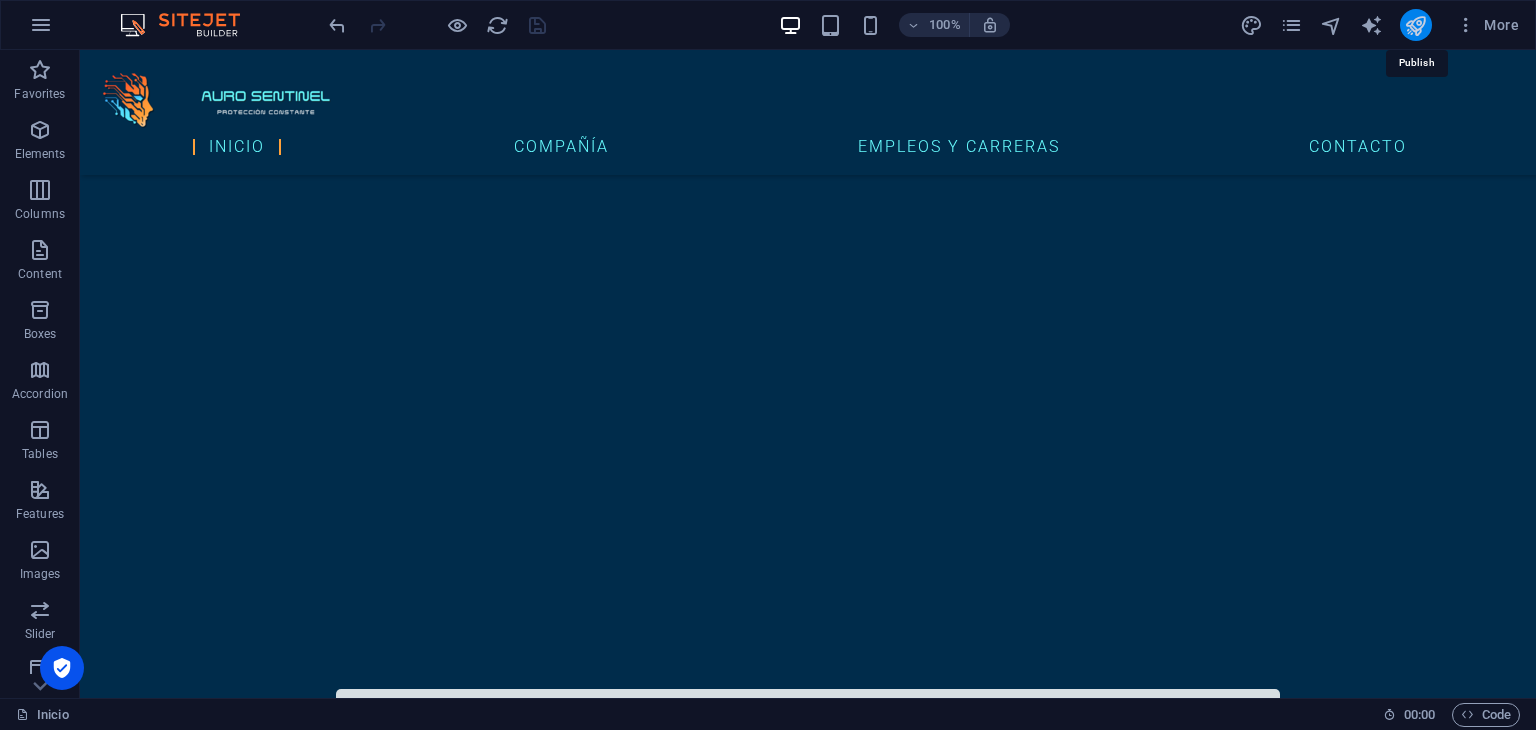 click at bounding box center [1415, 25] 